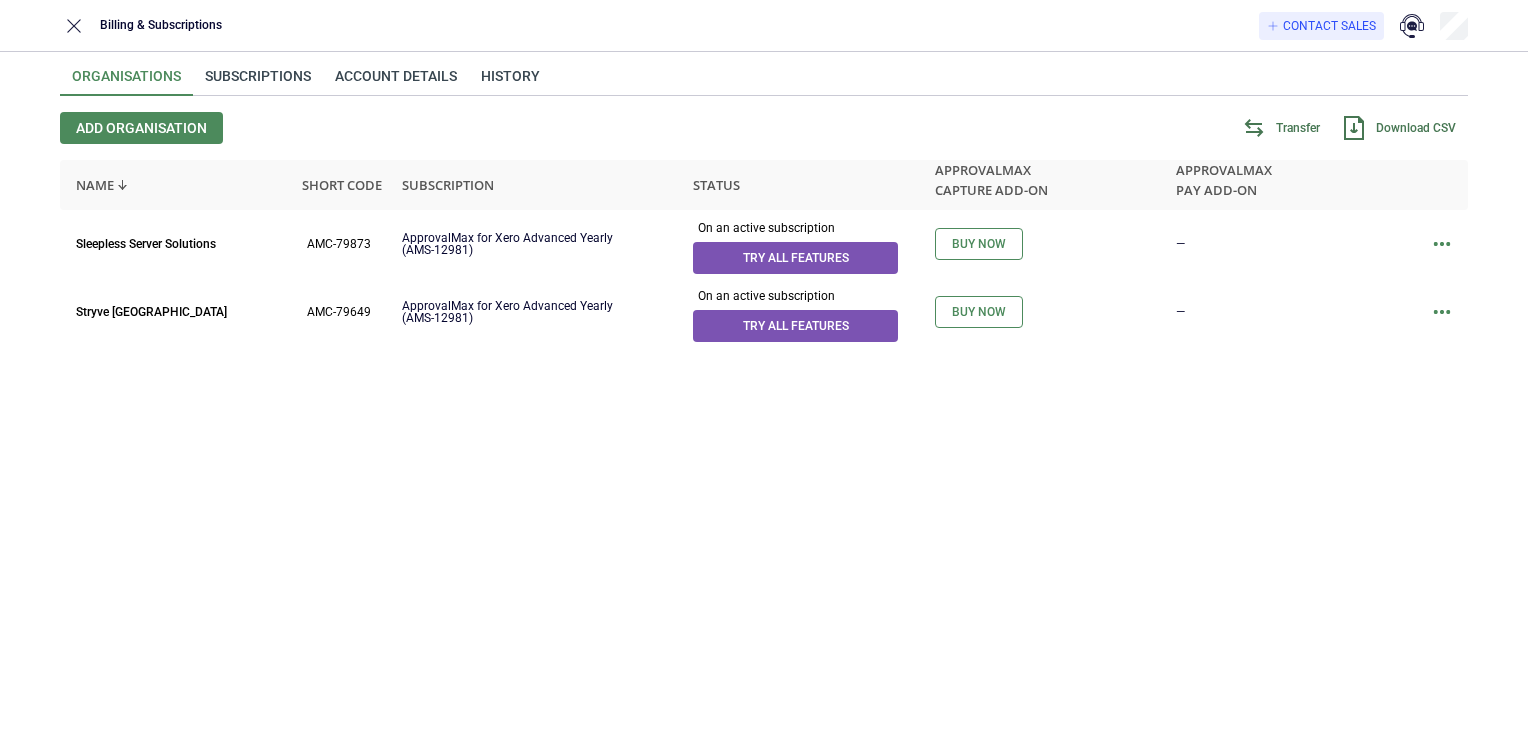 scroll, scrollTop: 0, scrollLeft: 0, axis: both 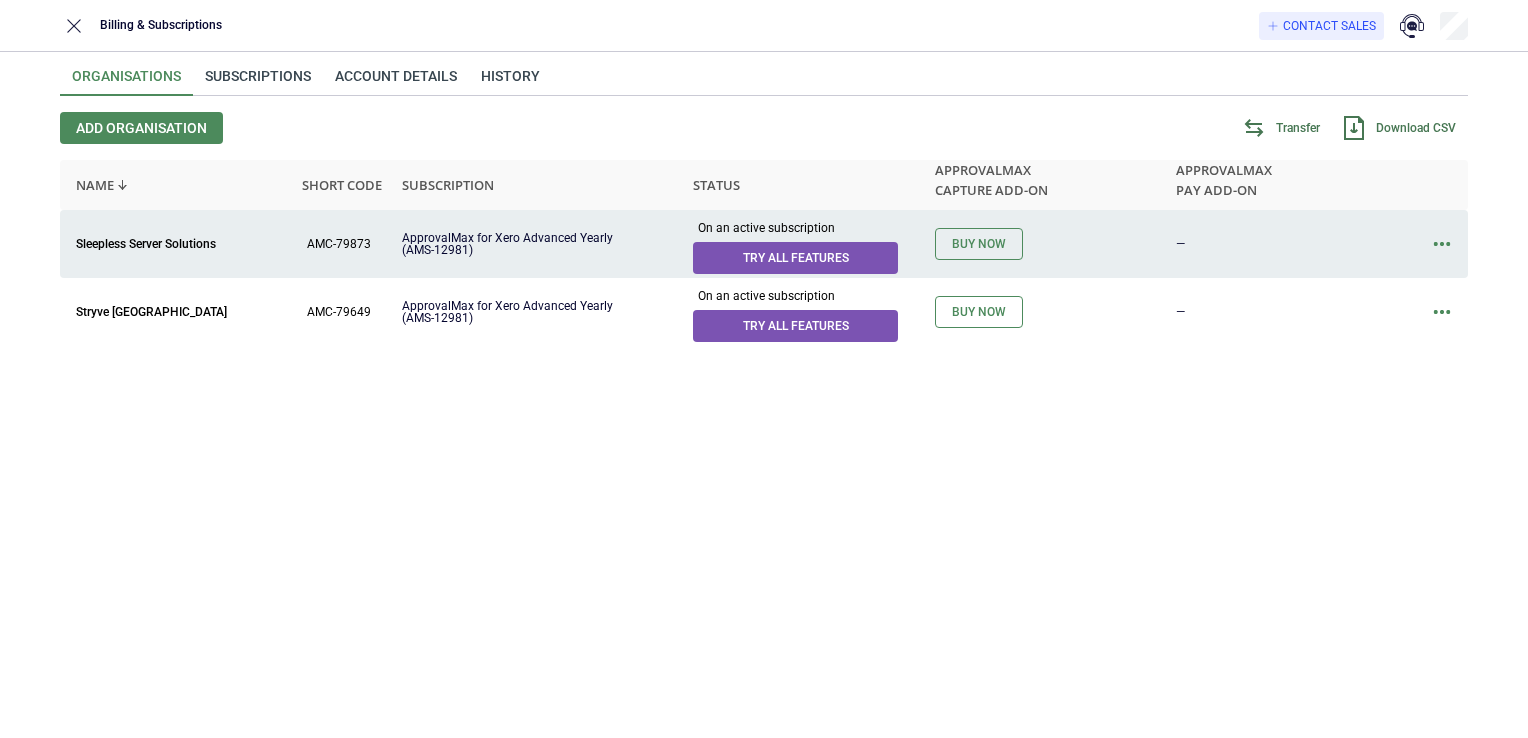 click on "Sleepless Server Solutions" at bounding box center (146, 244) 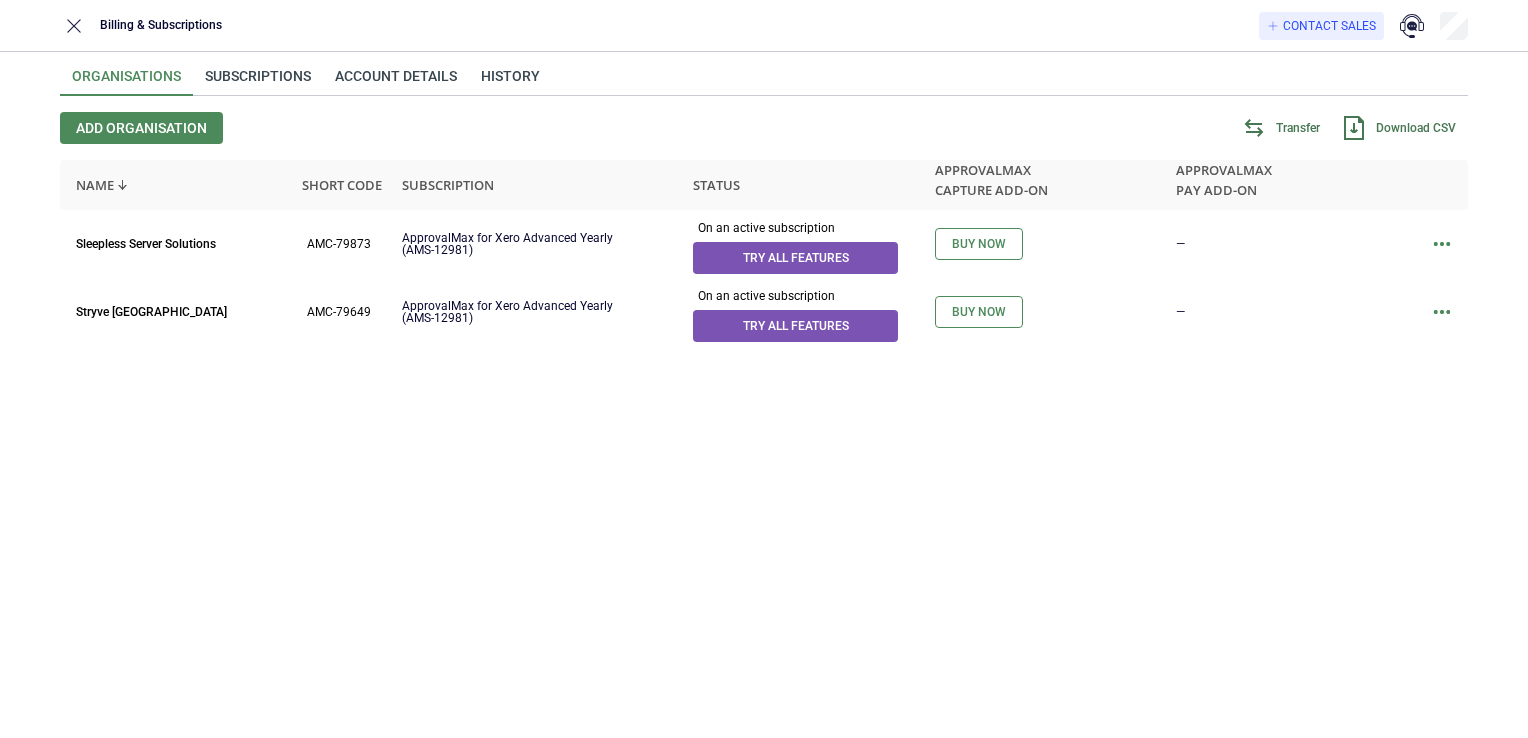 click on "Sleepless Server Solutions AMC-79873 ApprovalMax for Xero Advanced Yearly (AMS-12981) On an active subscription Try all features Buy now — Stryve Ireland AMC-79649 ApprovalMax for Xero Advanced Yearly (AMS-12981) On an active subscription Try all features Buy now —" at bounding box center [764, 454] 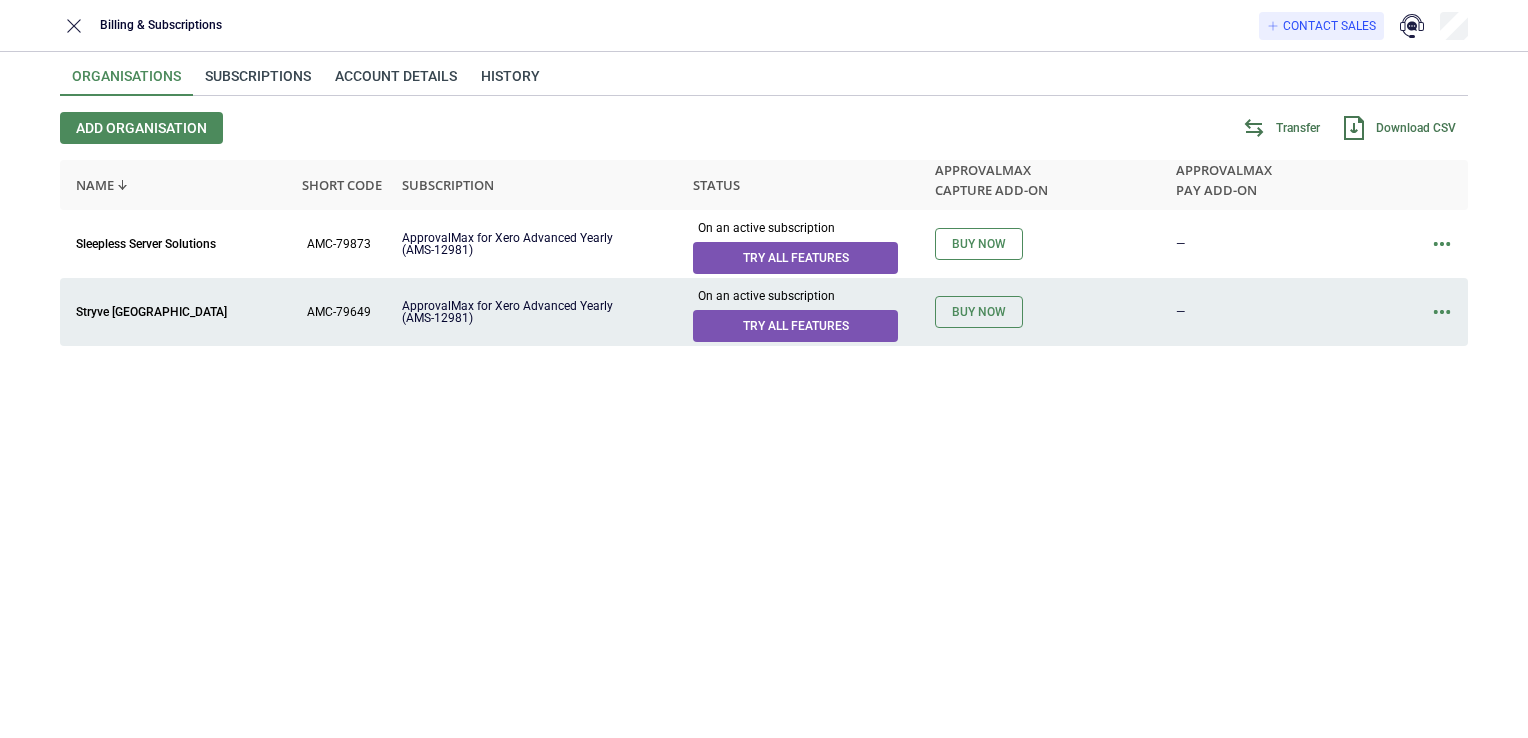 click 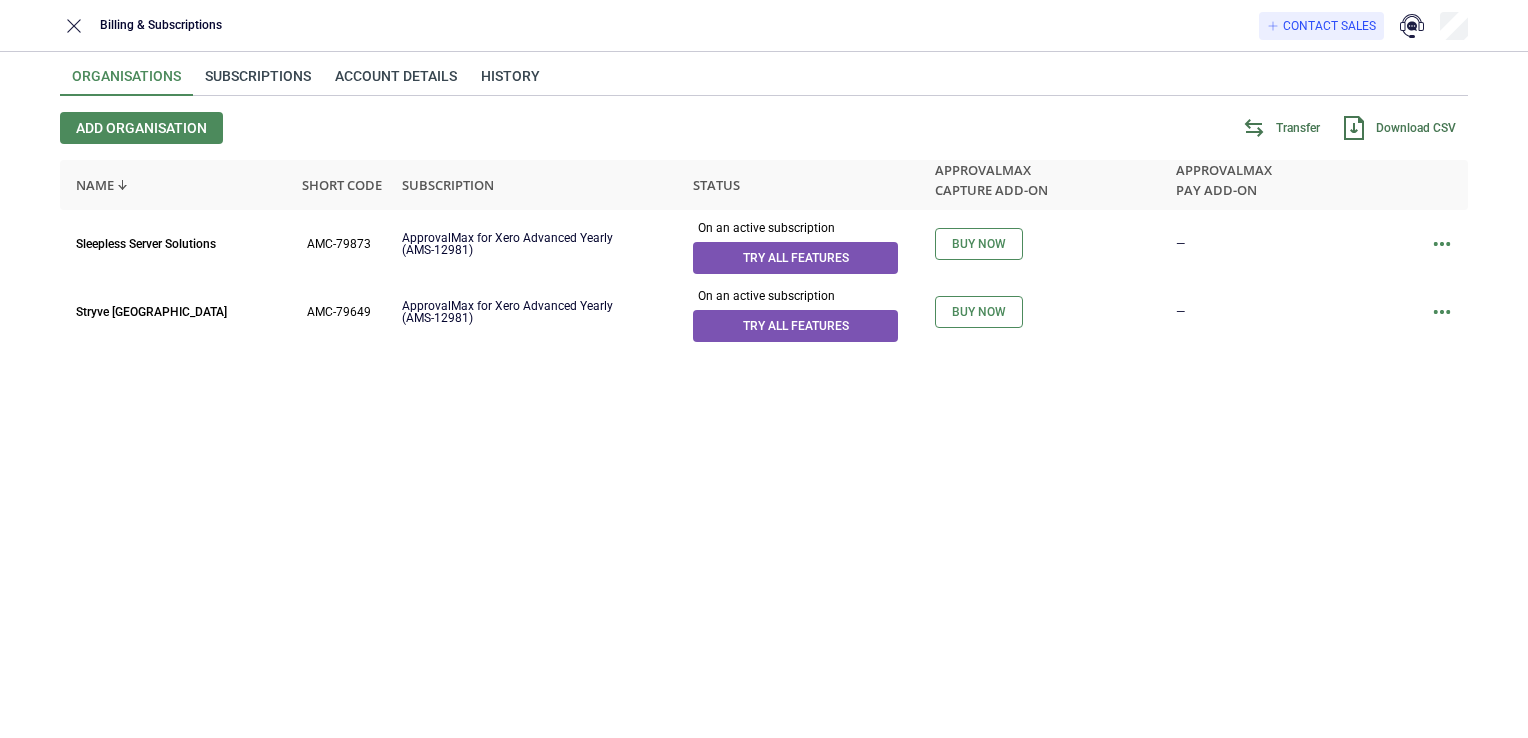 click on "Sleepless Server Solutions AMC-79873 ApprovalMax for Xero Advanced Yearly (AMS-12981) On an active subscription Try all features Buy now — Stryve Ireland AMC-79649 ApprovalMax for Xero Advanced Yearly (AMS-12981) On an active subscription Try all features Buy now —" at bounding box center [764, 454] 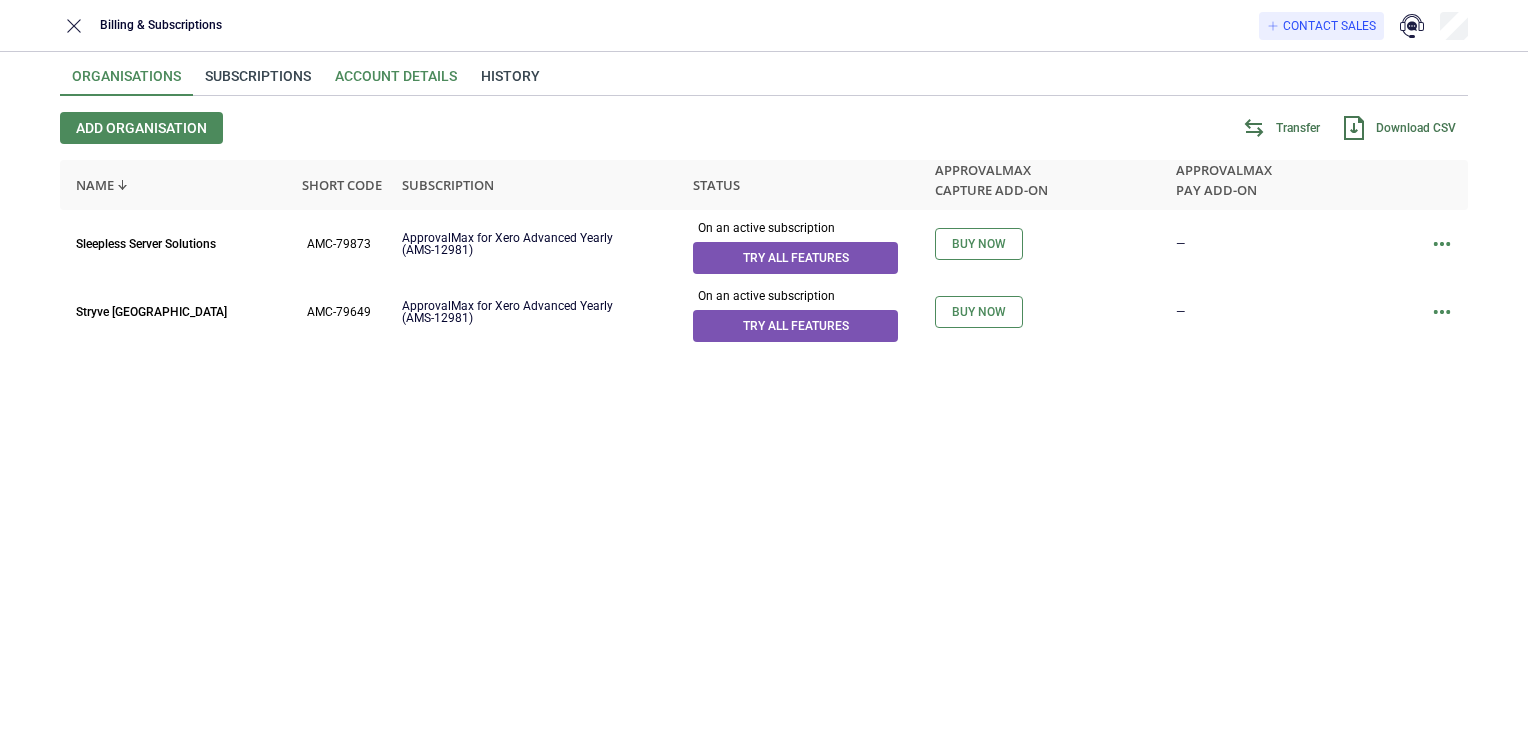 click on "Account details" at bounding box center [396, 82] 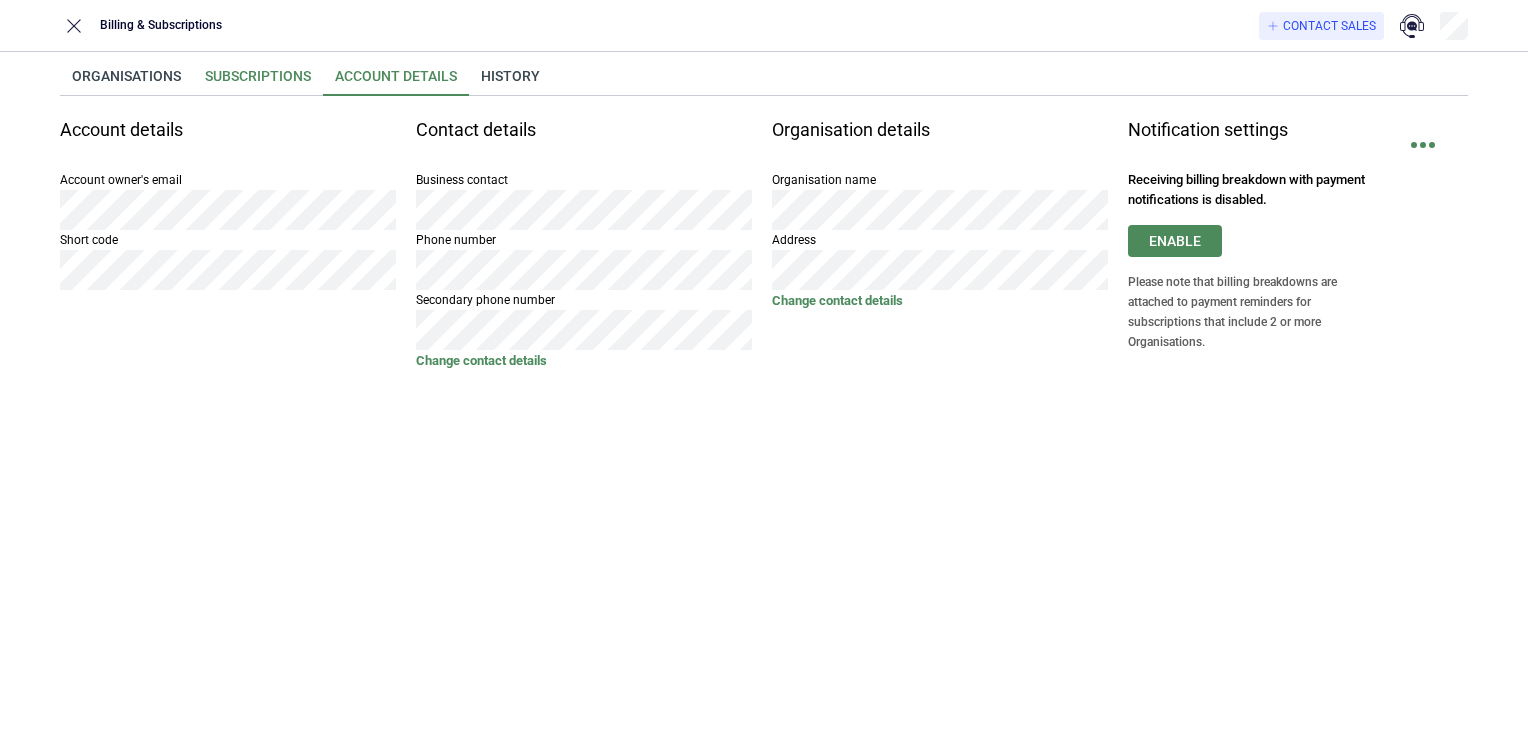 click on "Subscriptions" at bounding box center (258, 82) 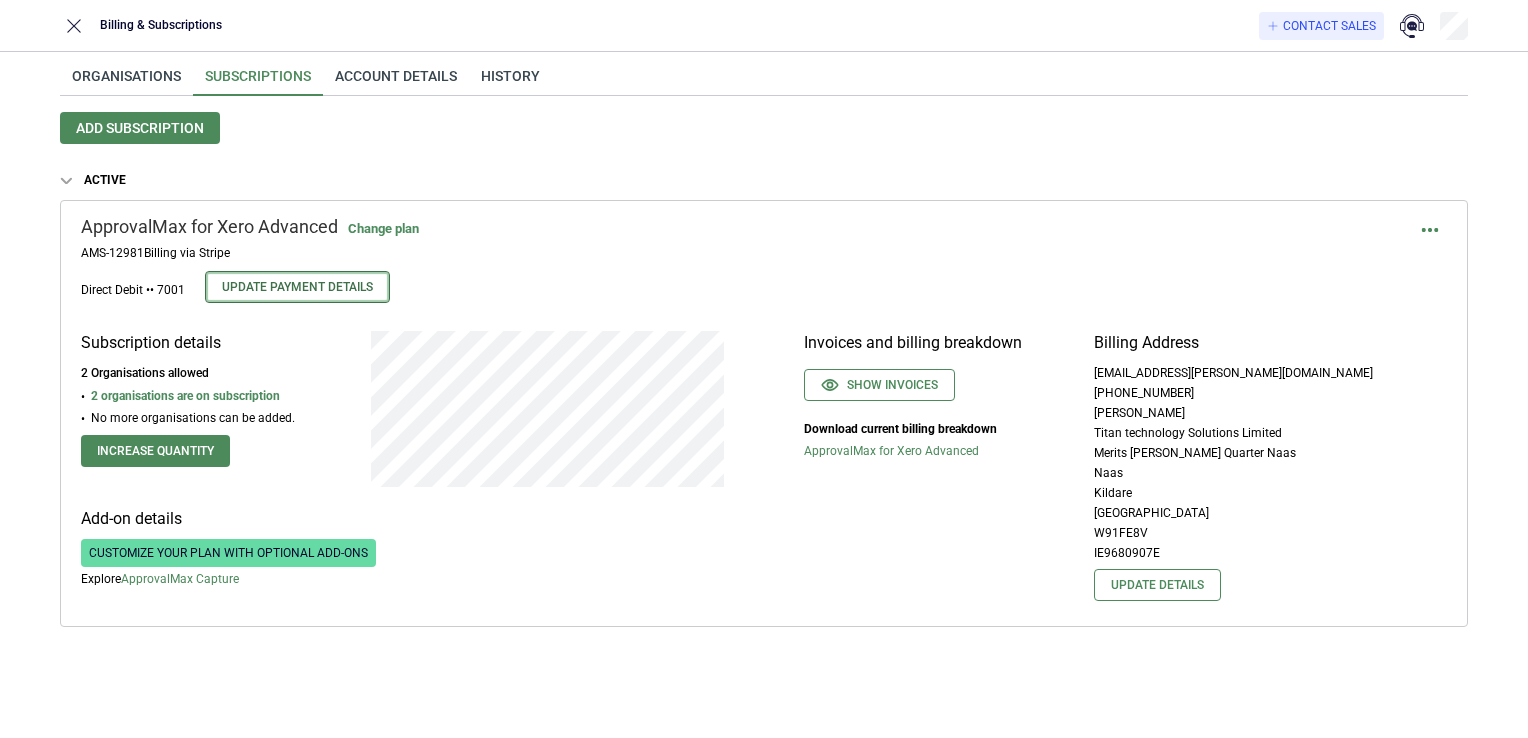 click on "Update Payment Details" at bounding box center (297, 287) 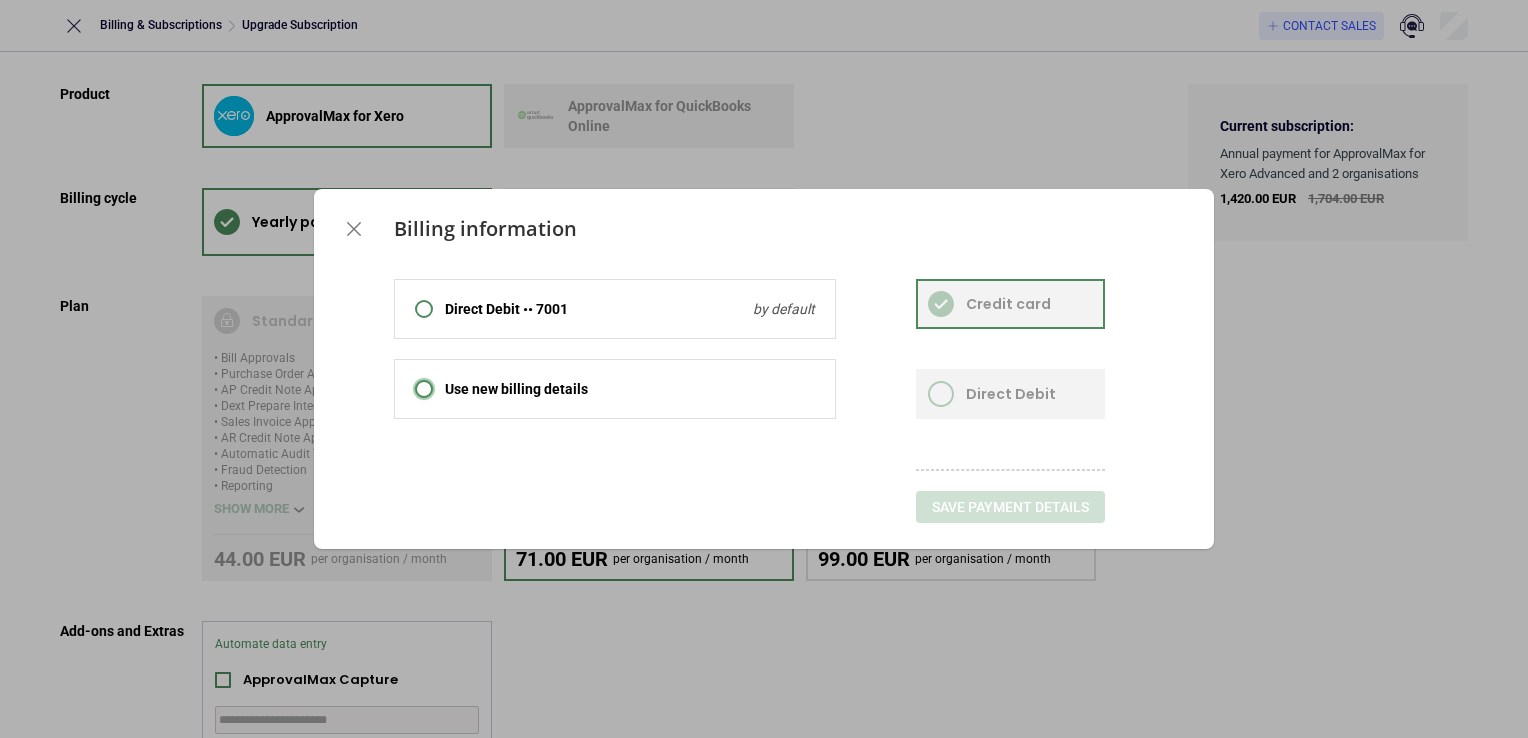 click at bounding box center [424, 389] 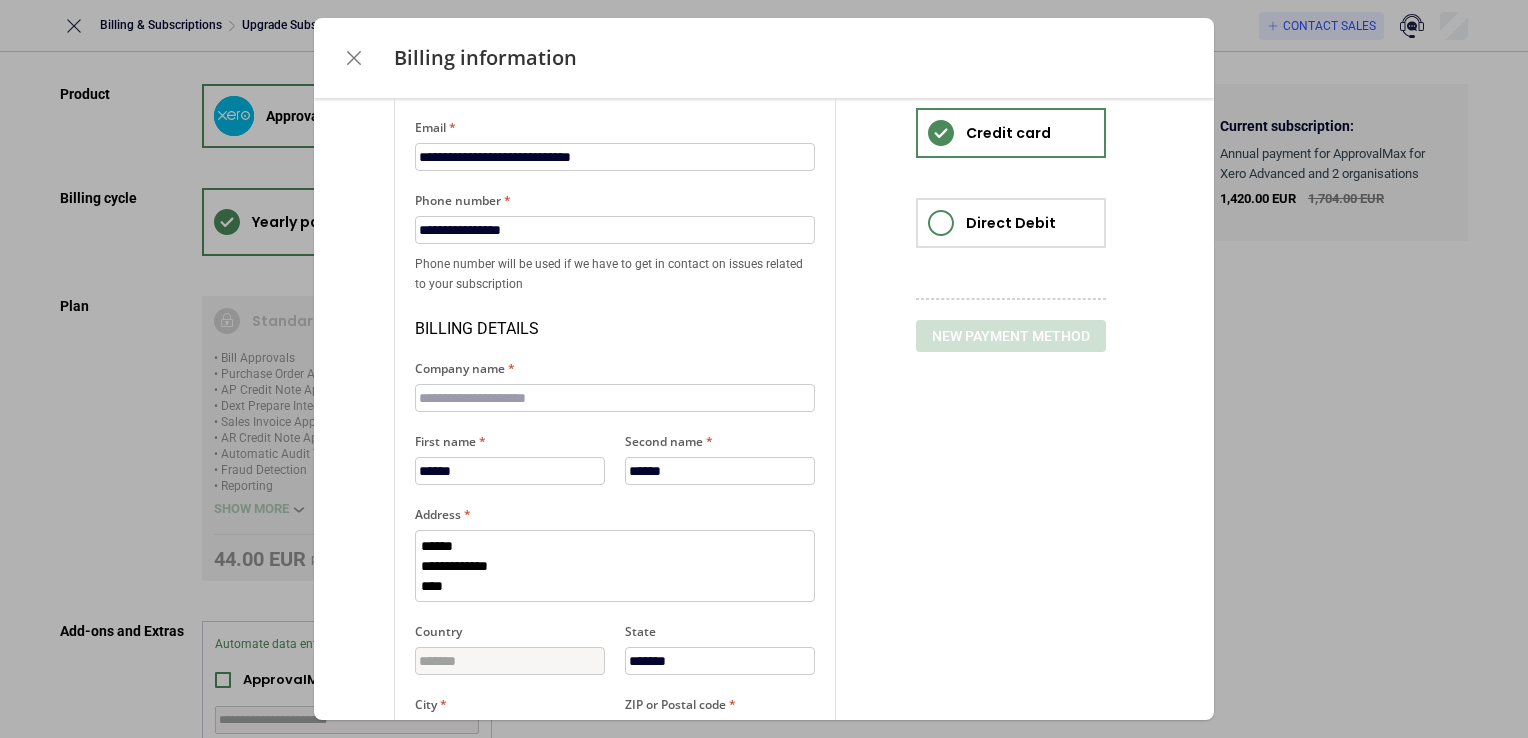 scroll, scrollTop: 0, scrollLeft: 0, axis: both 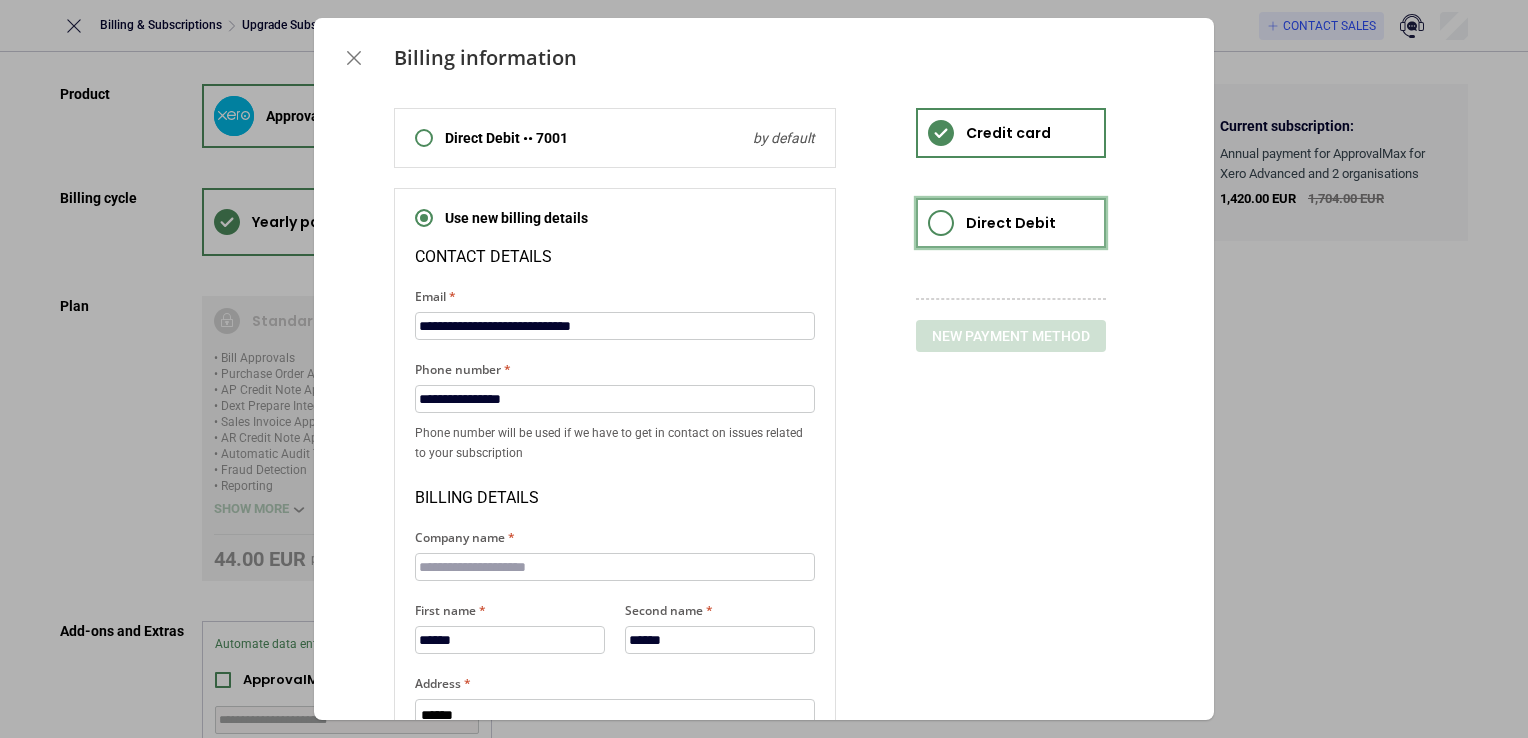 click 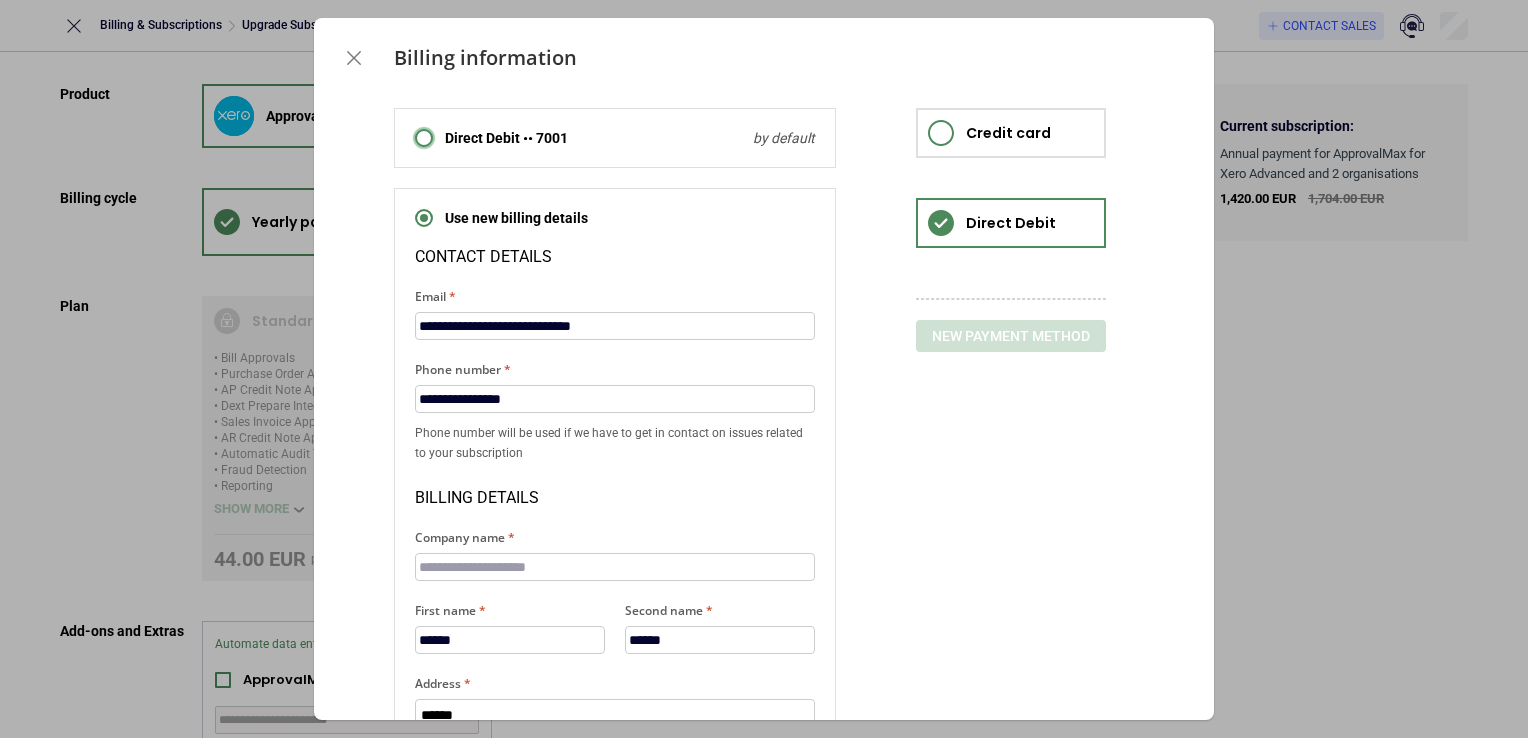 click at bounding box center [424, 138] 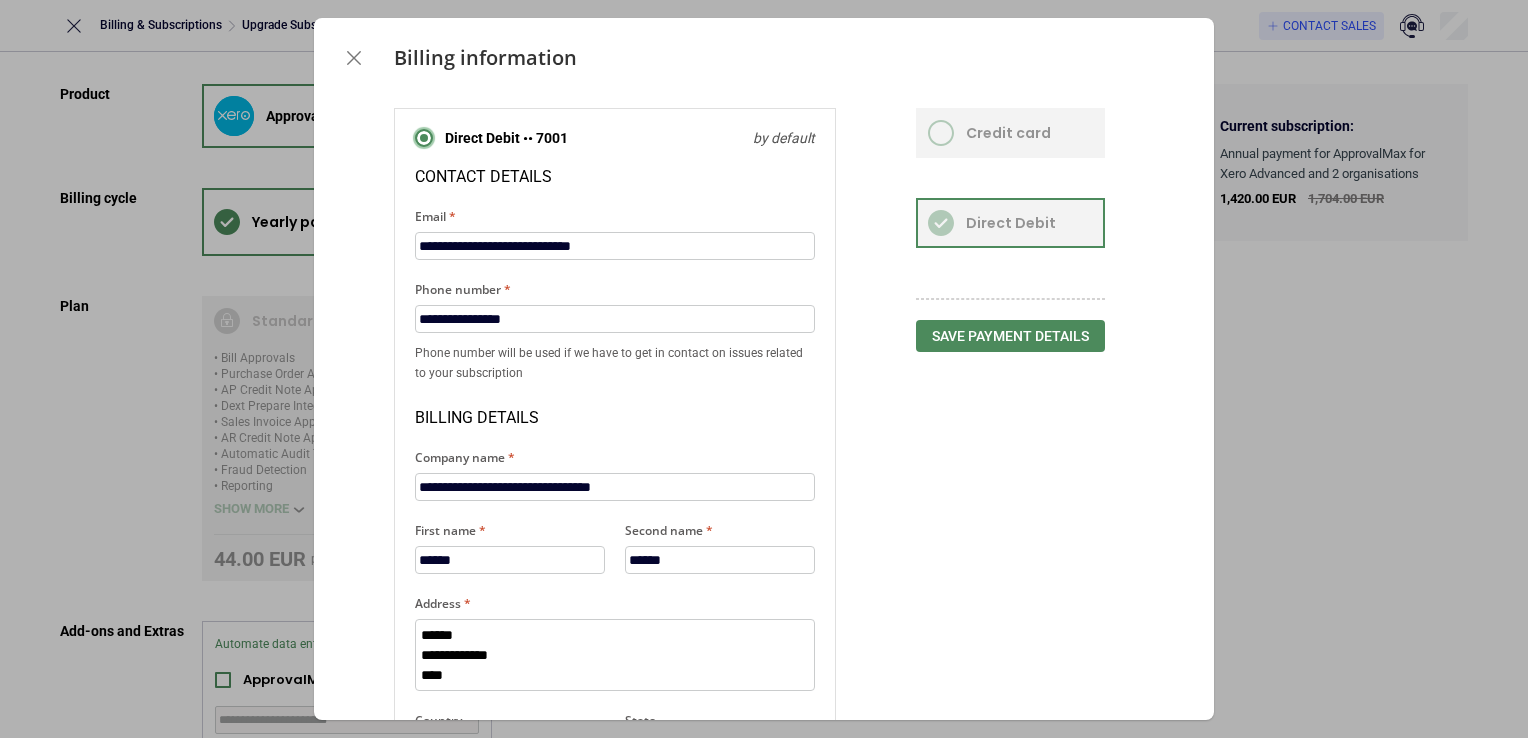 click at bounding box center (424, 138) 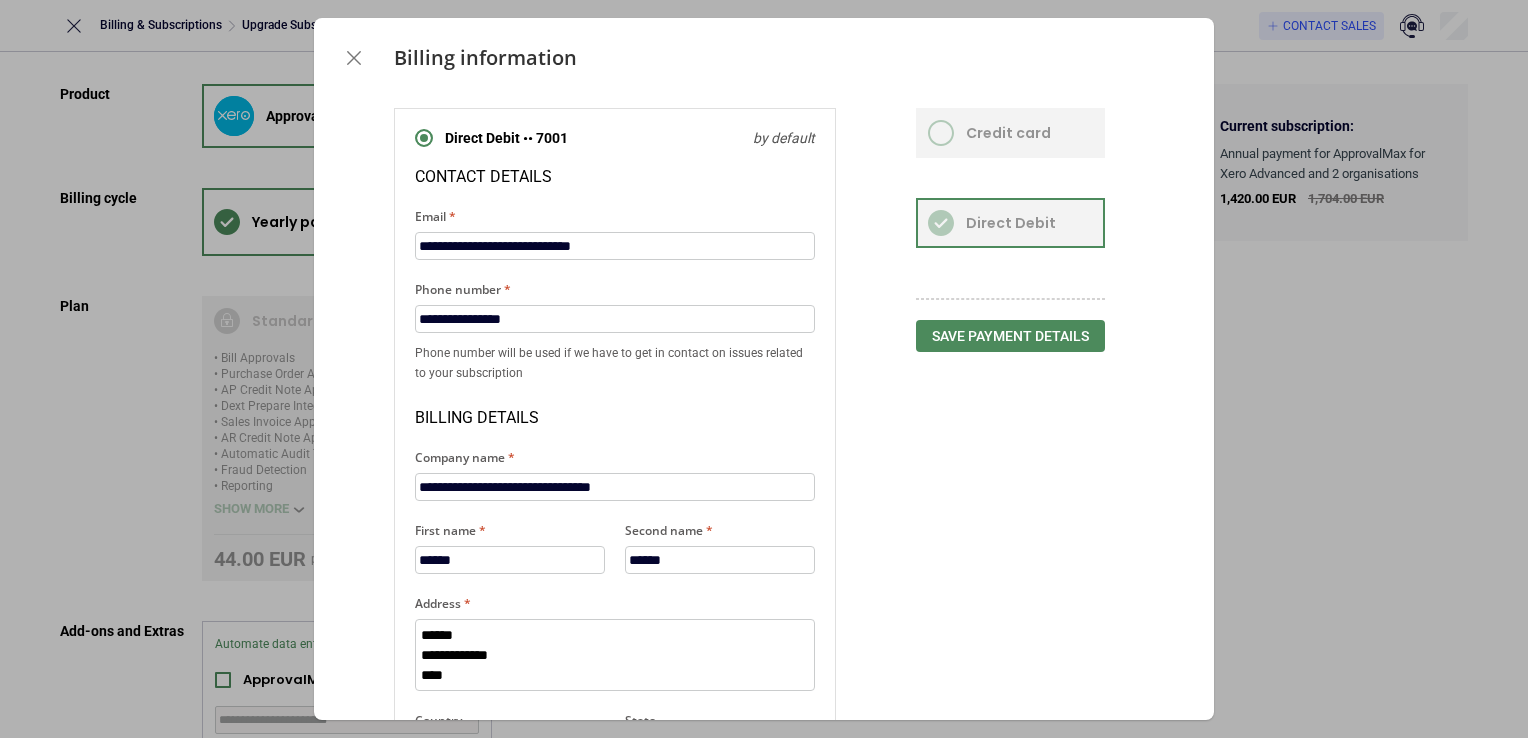 click on "Direct Debit •• 7001 by default" at bounding box center (630, 138) 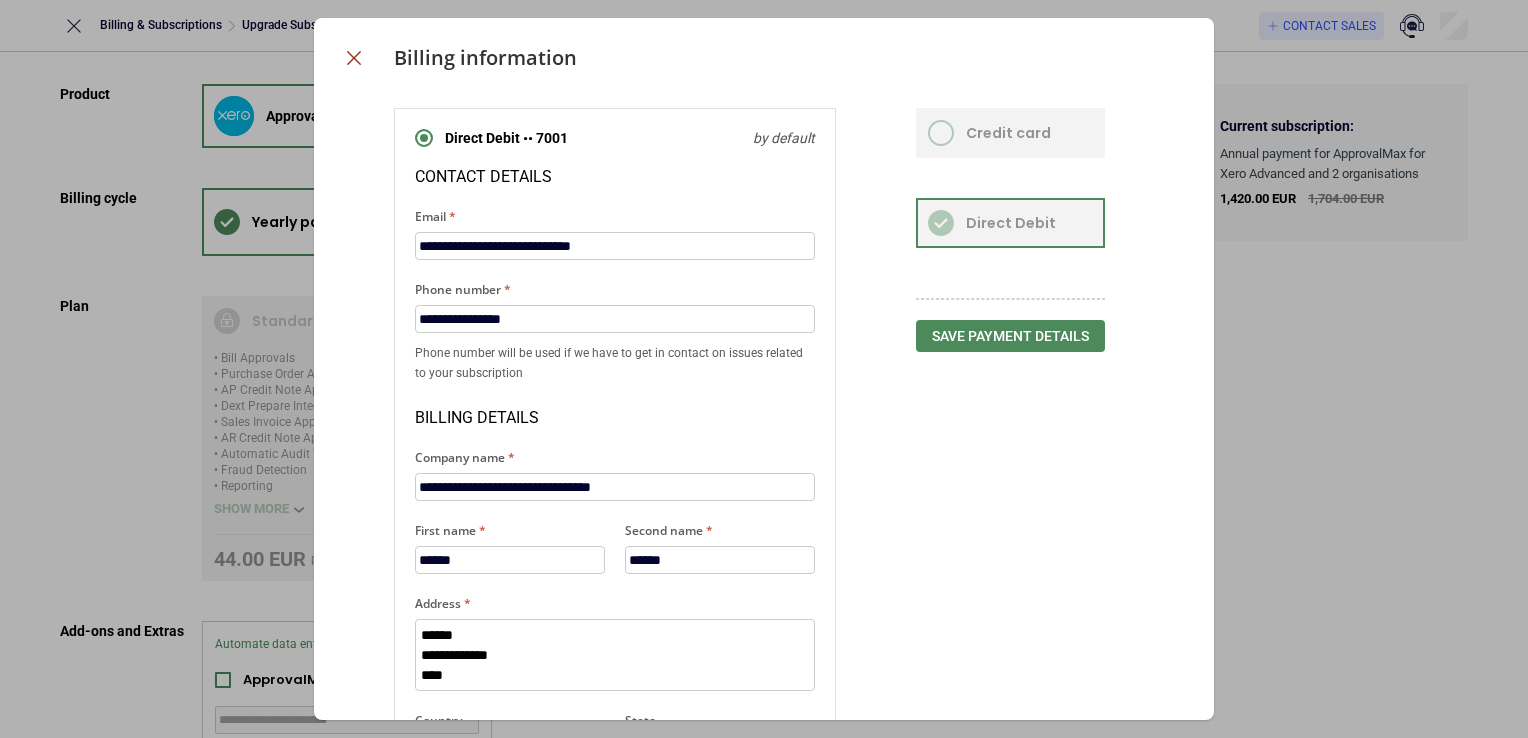 click 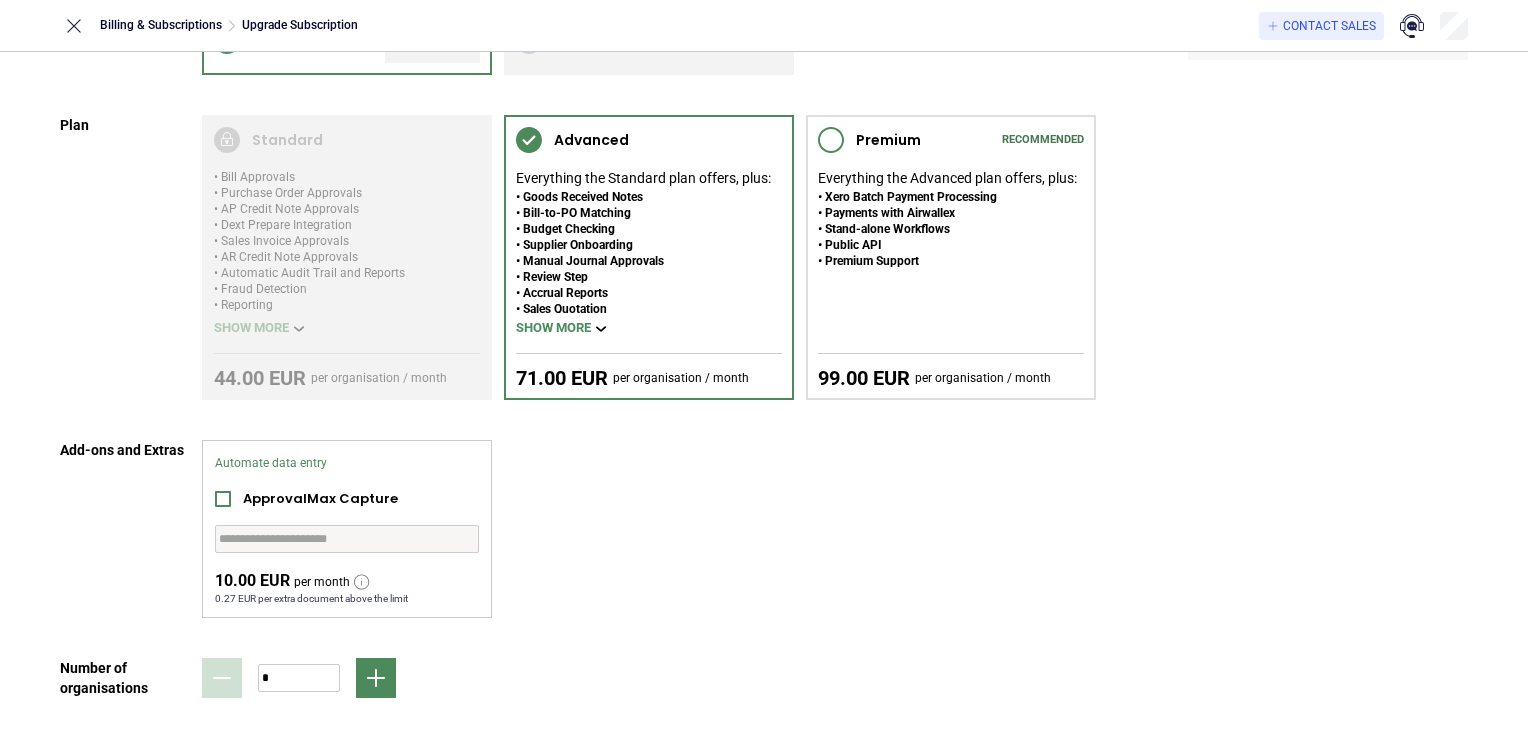 scroll, scrollTop: 188, scrollLeft: 0, axis: vertical 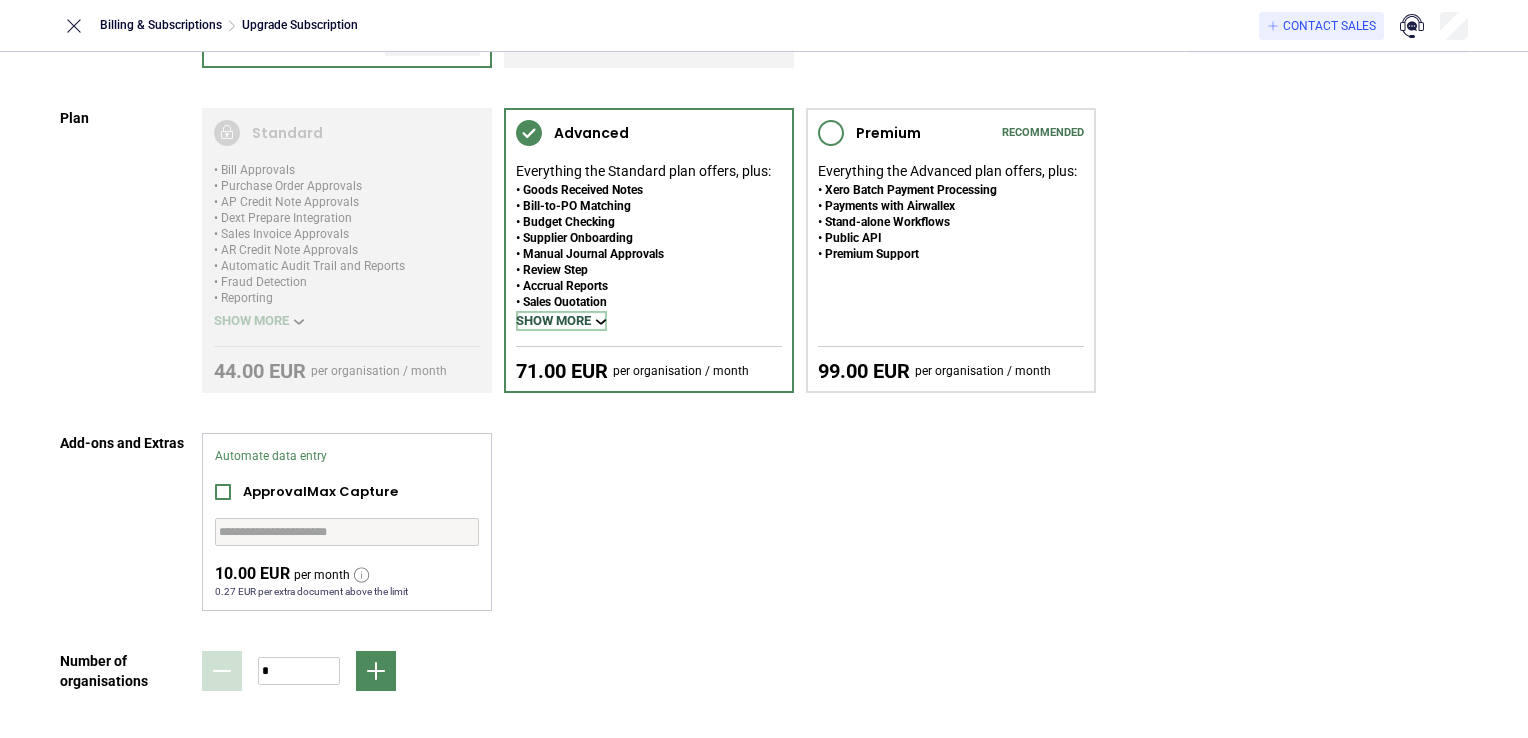 click 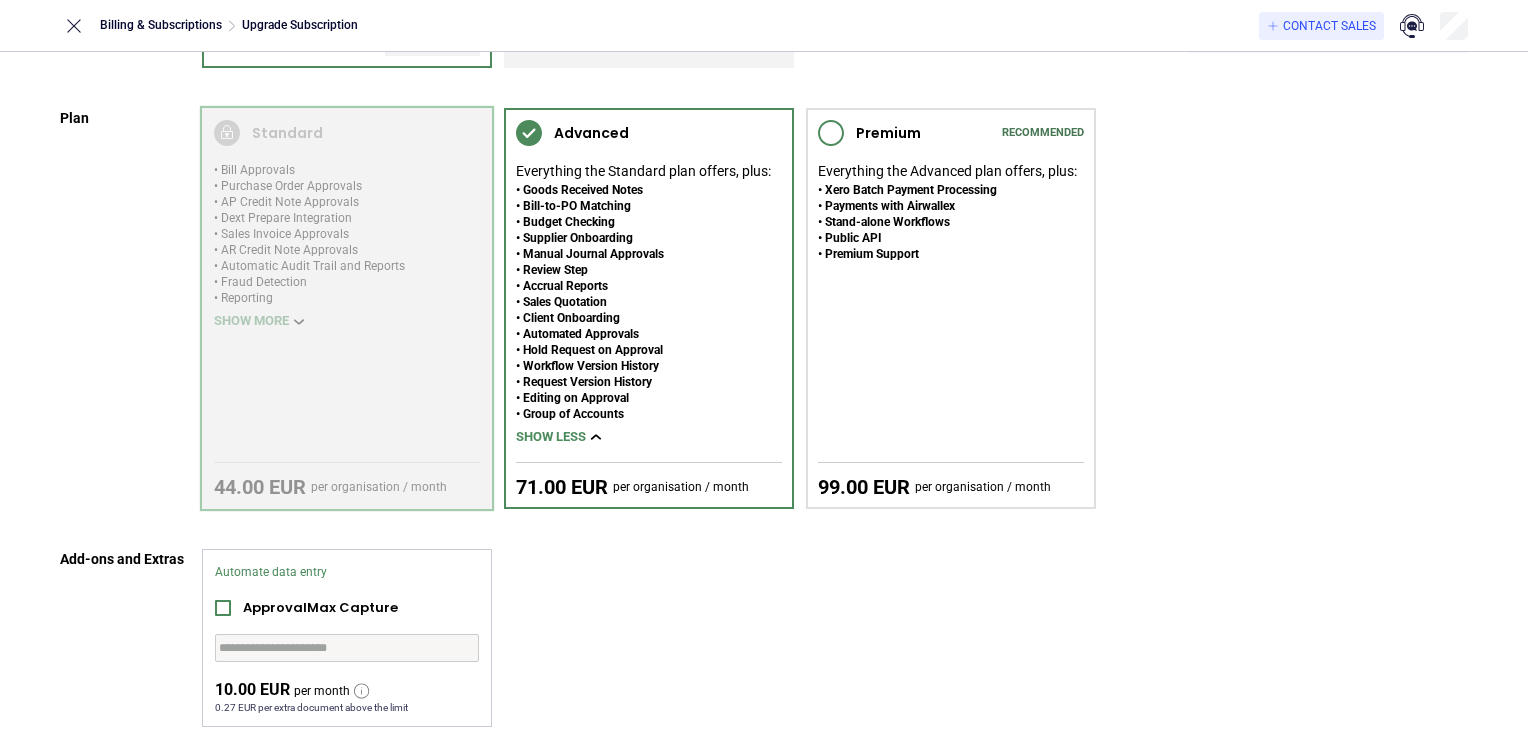click at bounding box center (347, 308) 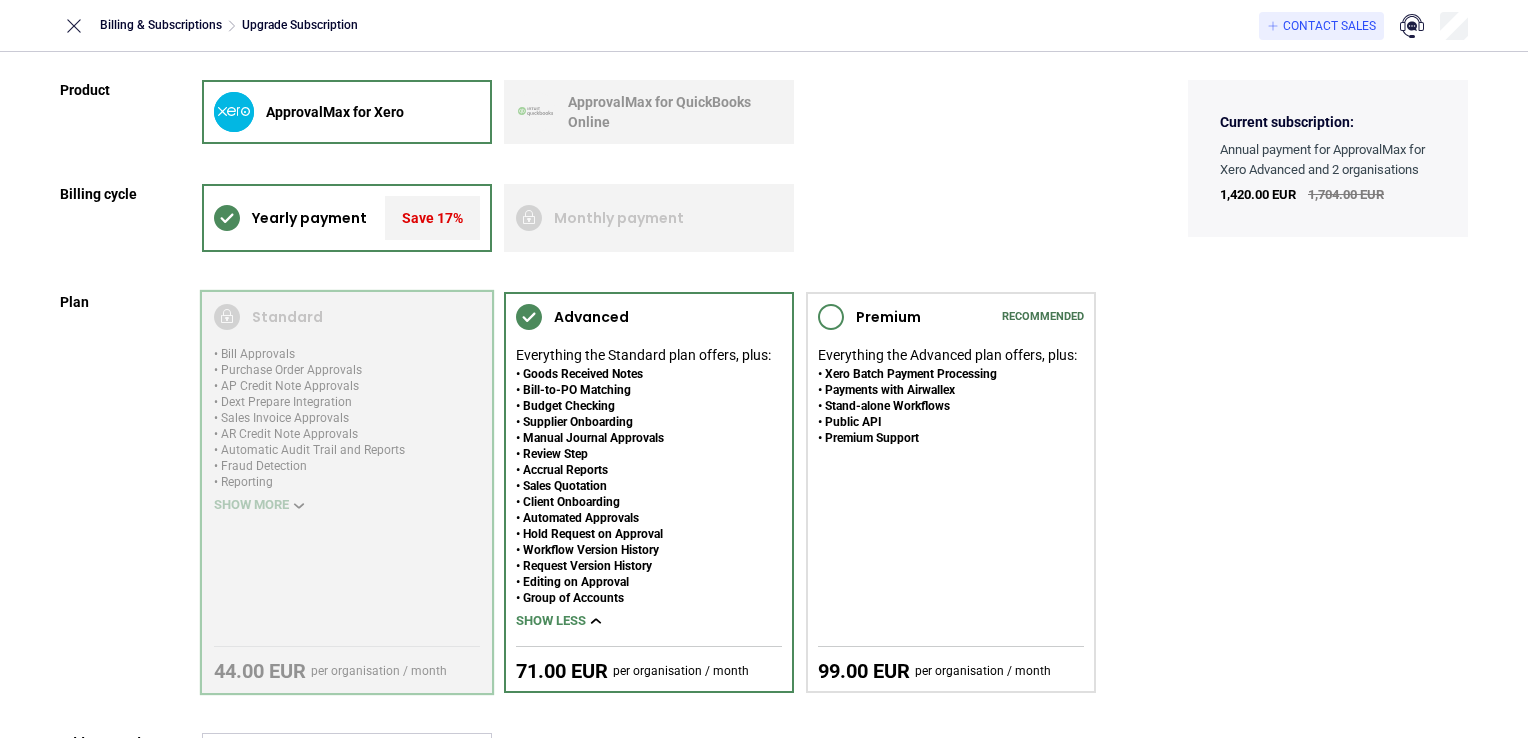 scroll, scrollTop: 0, scrollLeft: 0, axis: both 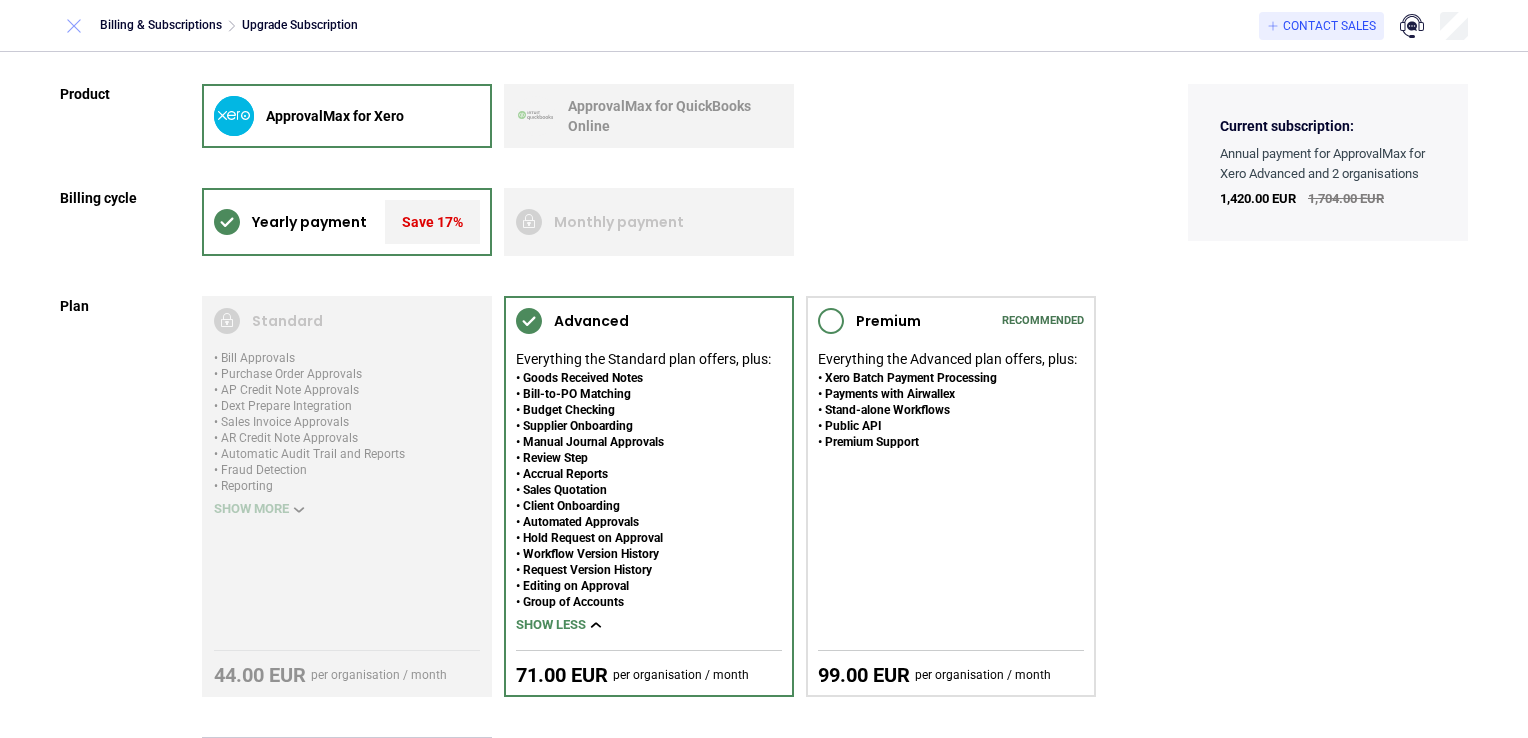 click 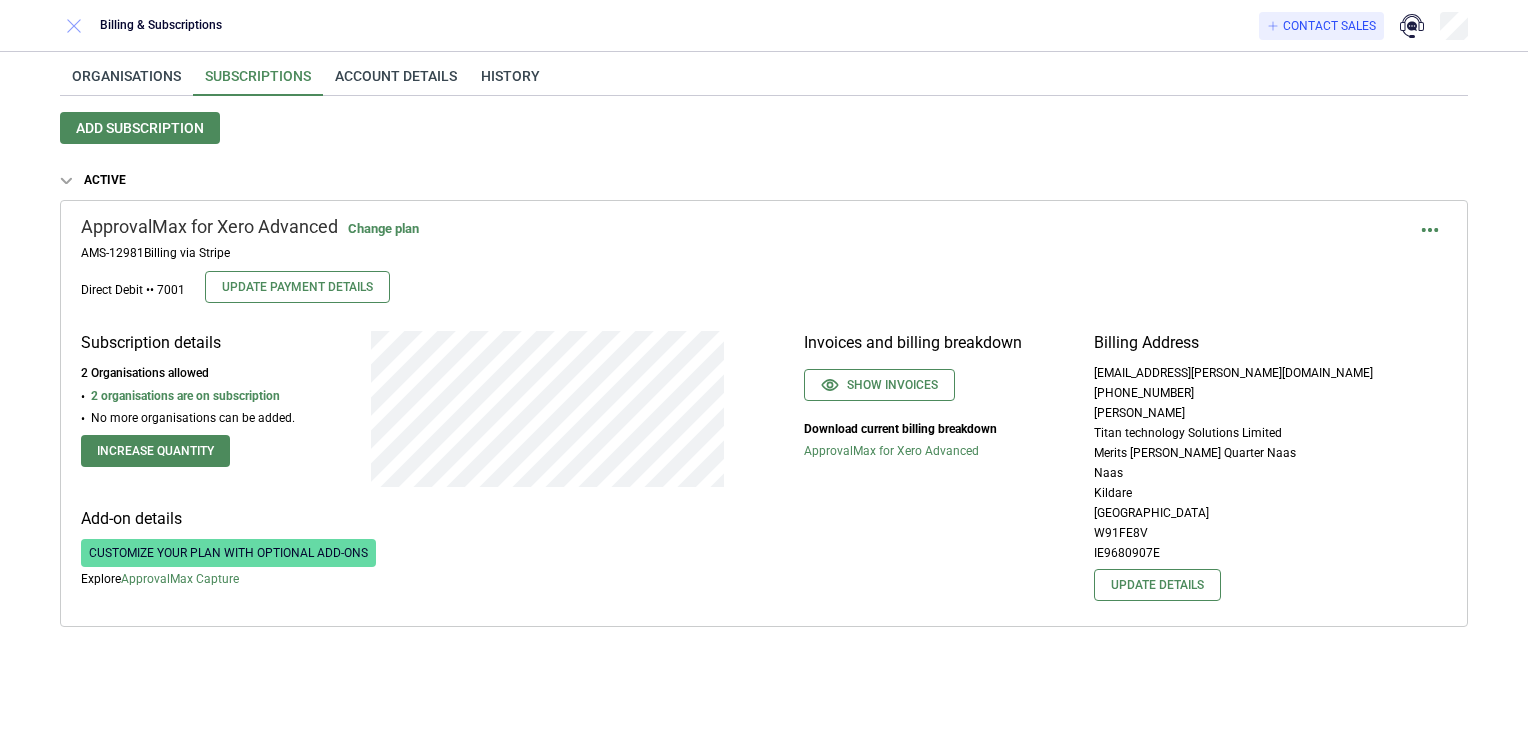 click 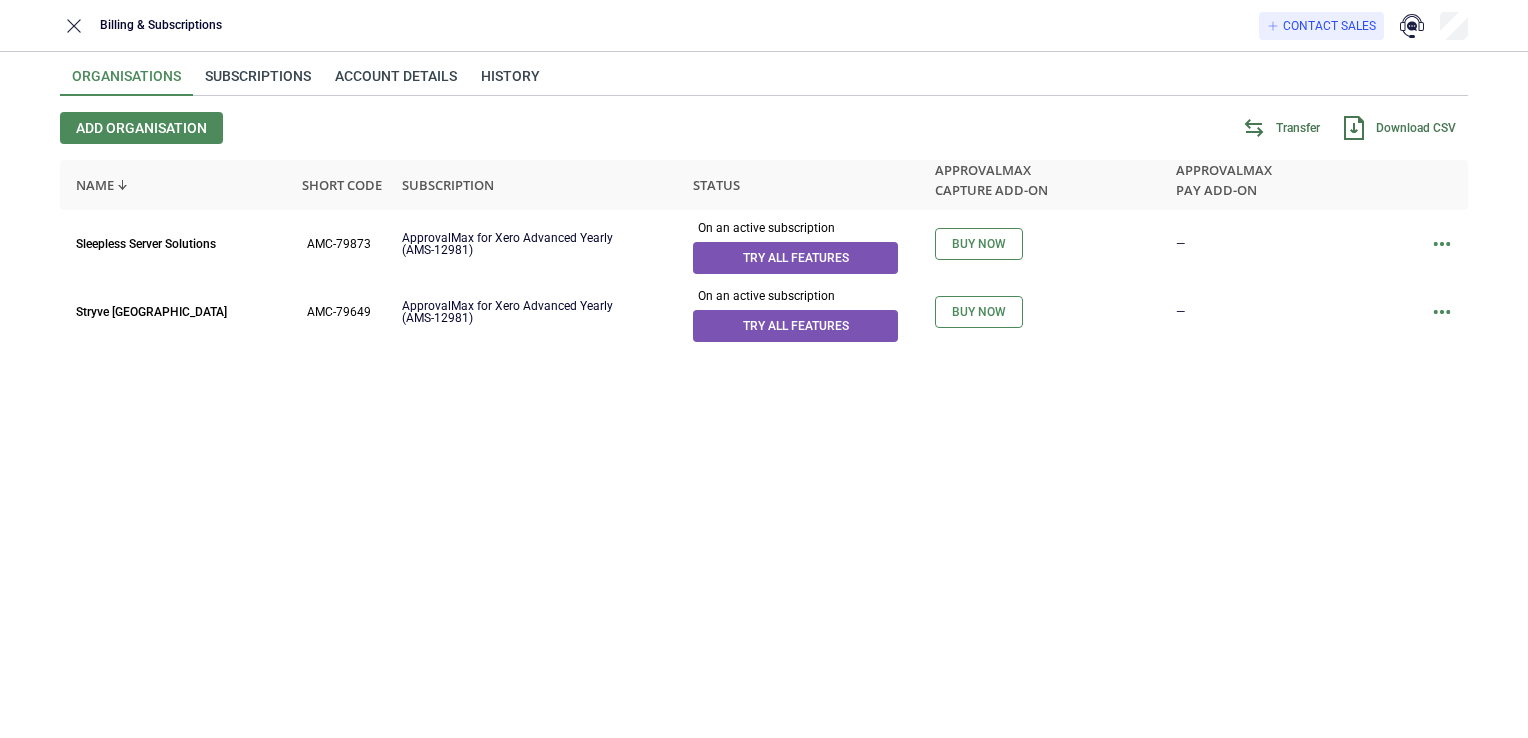 scroll, scrollTop: 0, scrollLeft: 0, axis: both 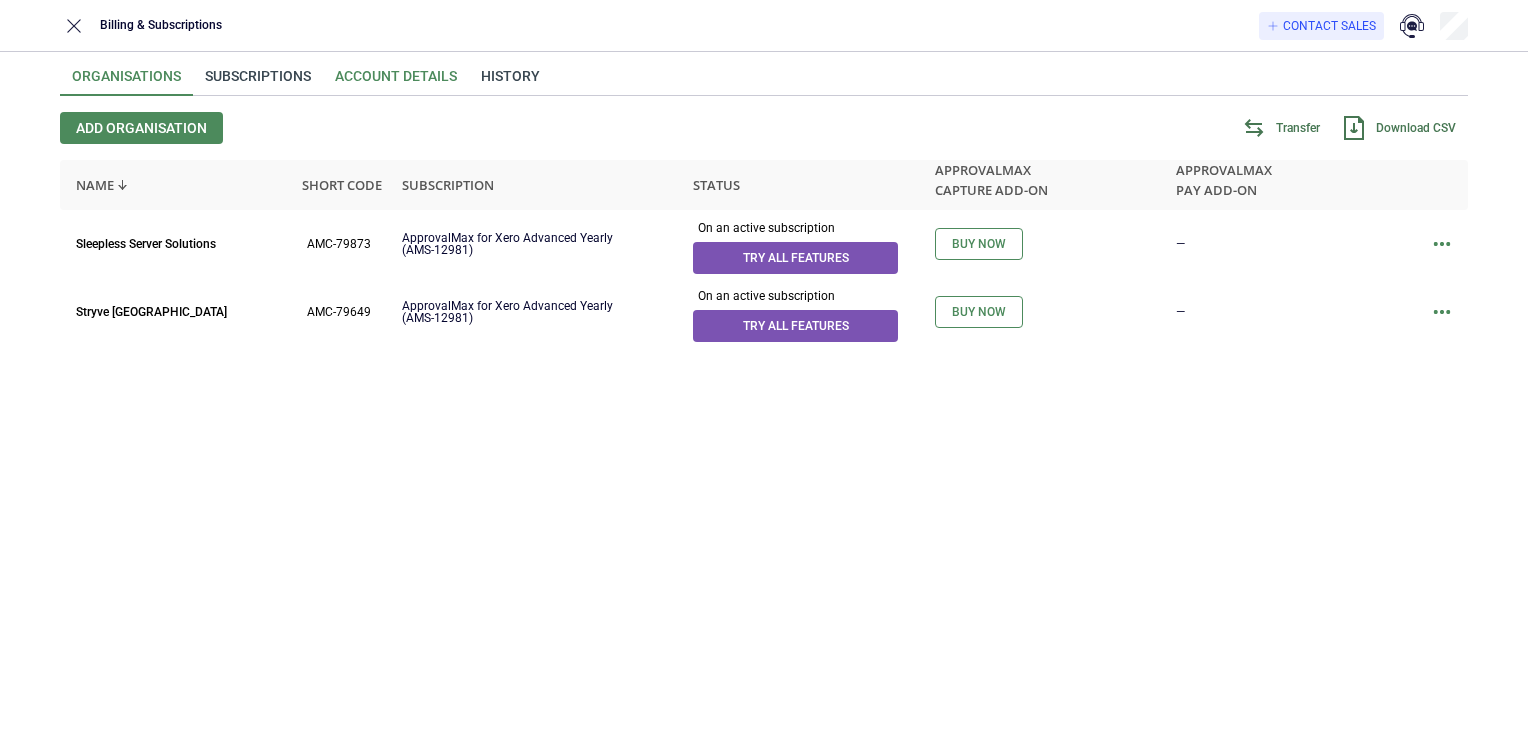 click on "Account details" at bounding box center [396, 82] 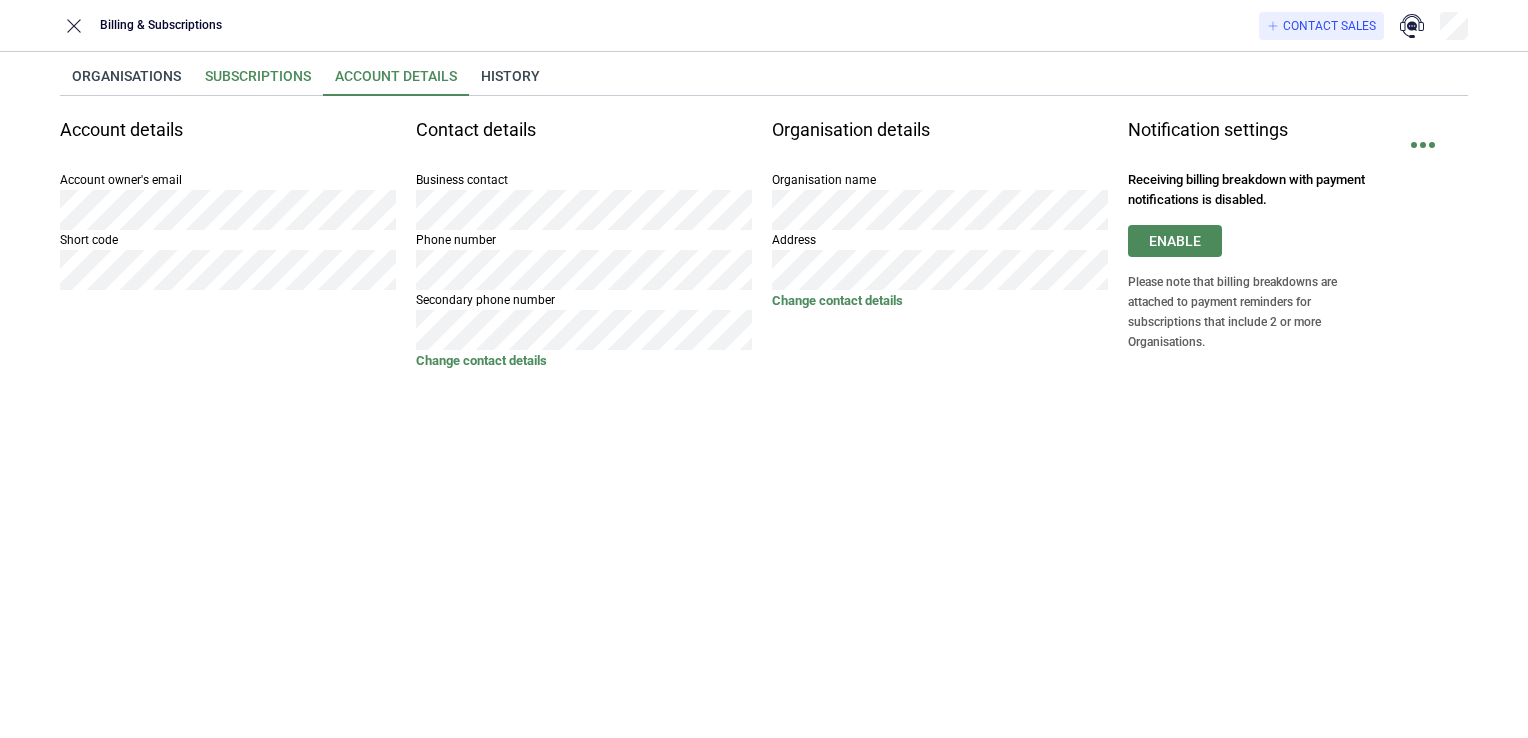 click on "Subscriptions" at bounding box center [258, 82] 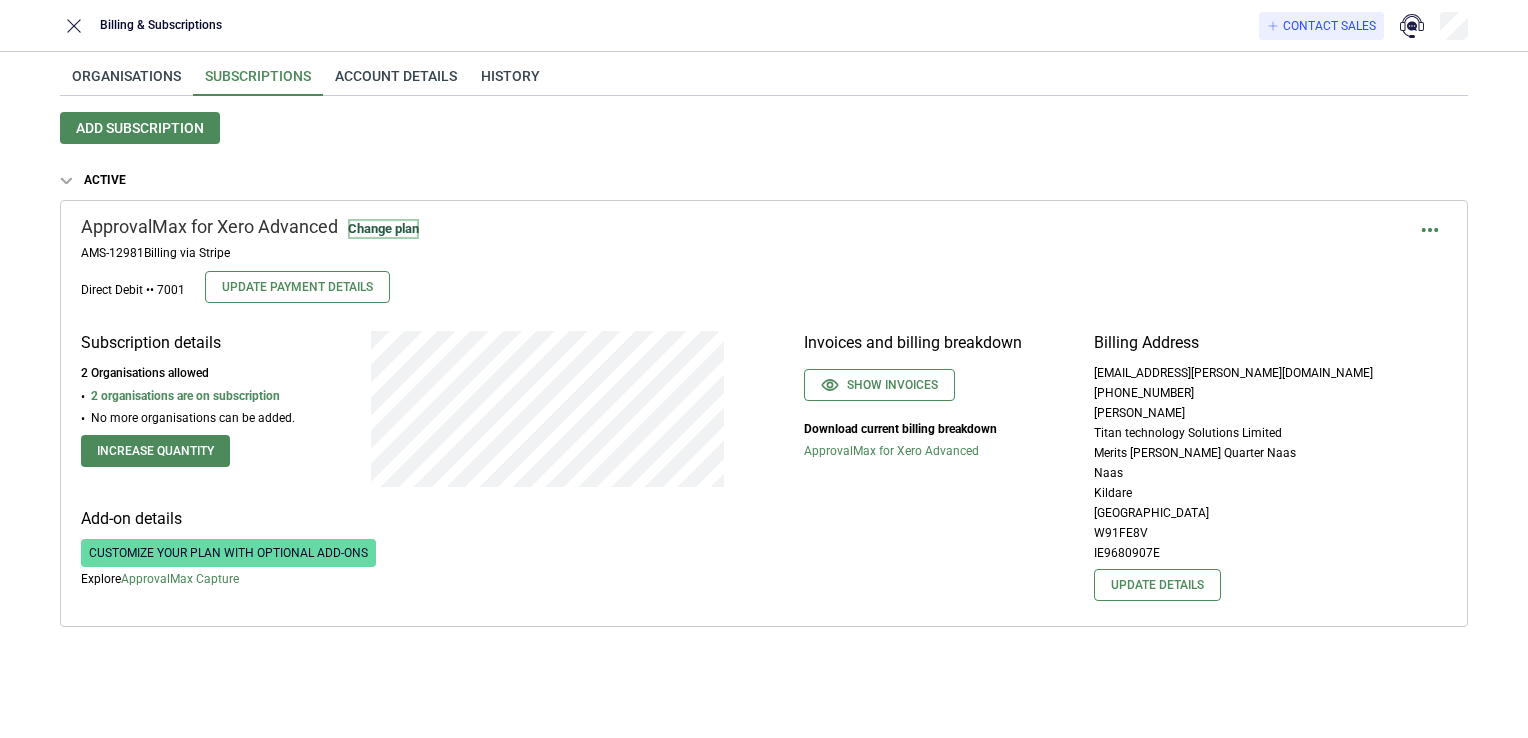 click on "Change plan" at bounding box center [383, 229] 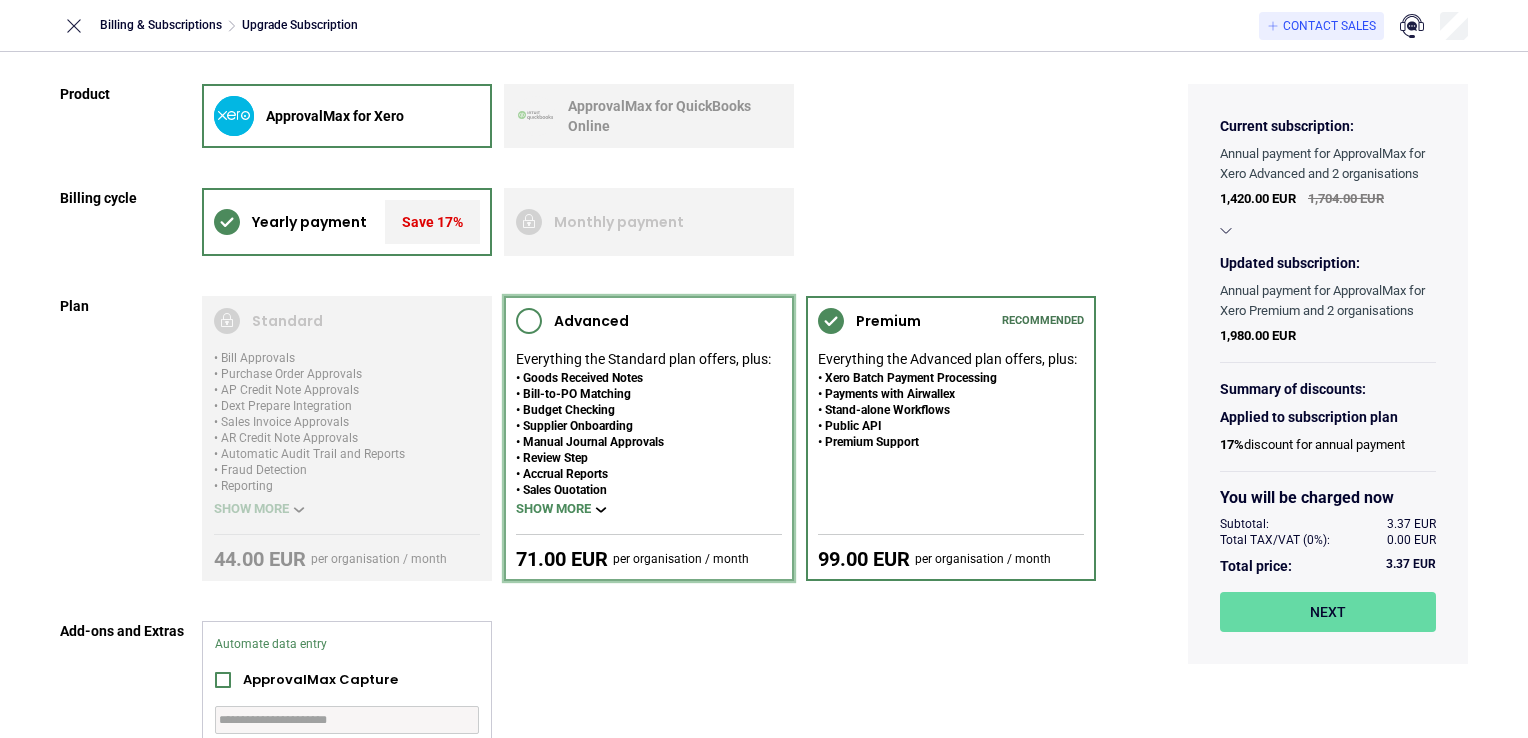 click 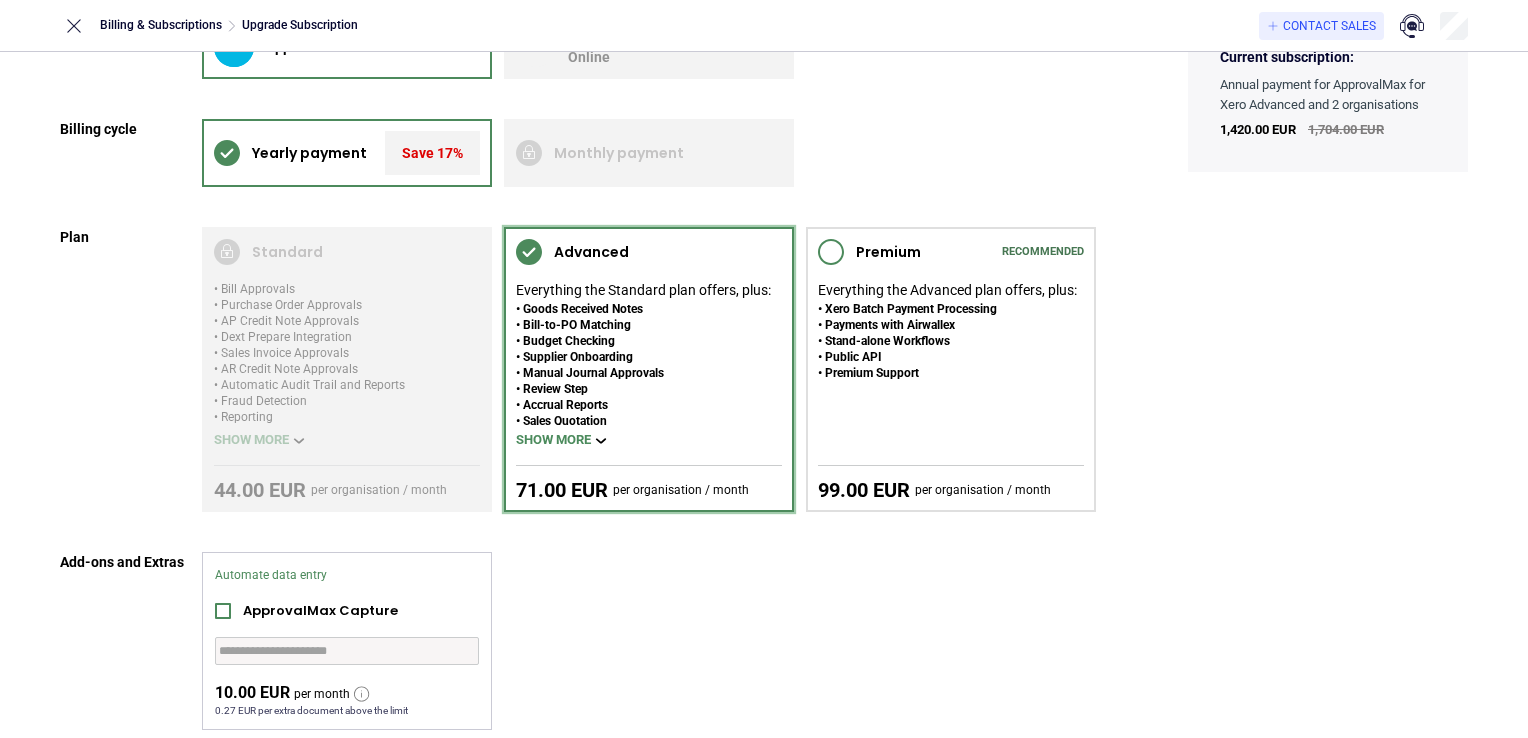 scroll, scrollTop: 0, scrollLeft: 0, axis: both 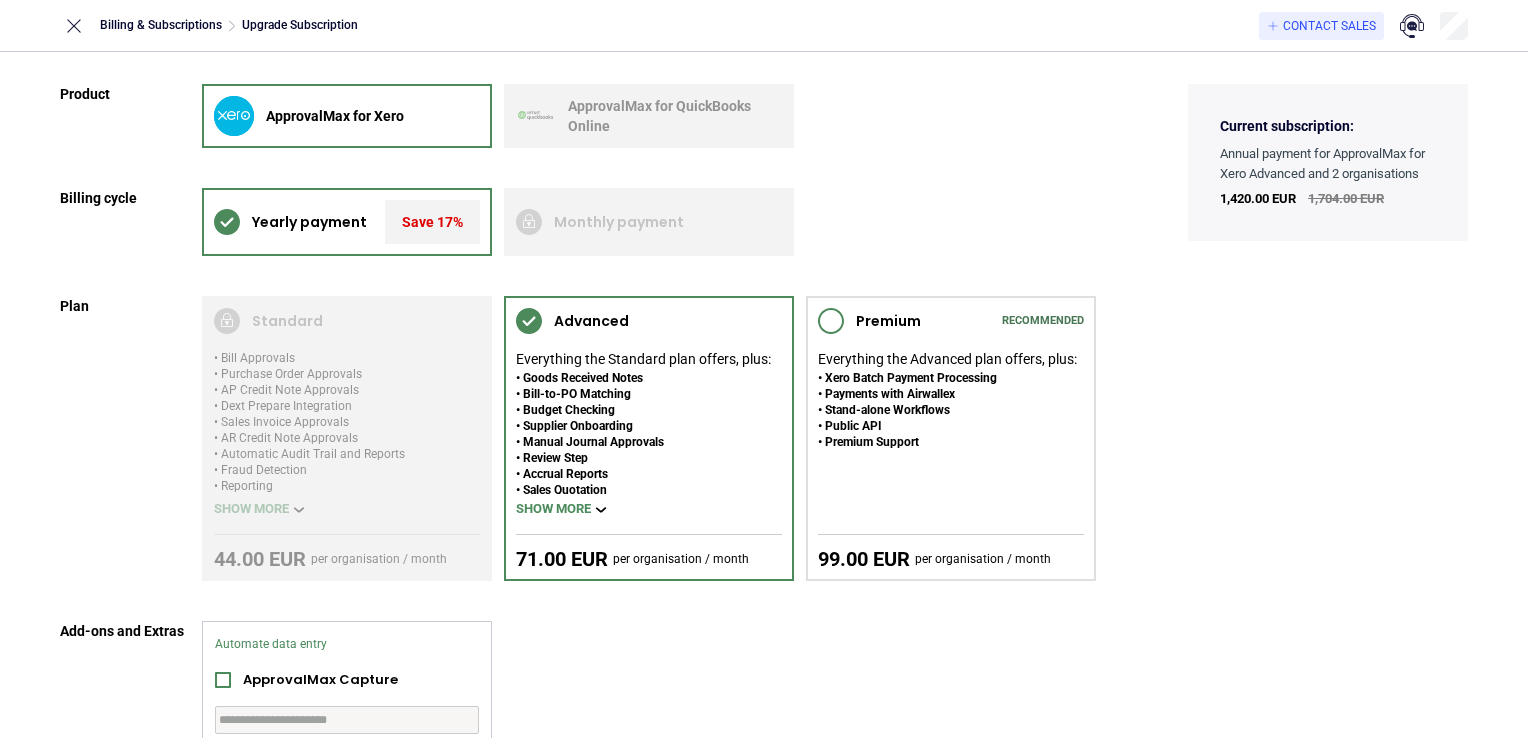 drag, startPoint x: 1496, startPoint y: 403, endPoint x: 1489, endPoint y: 366, distance: 37.65634 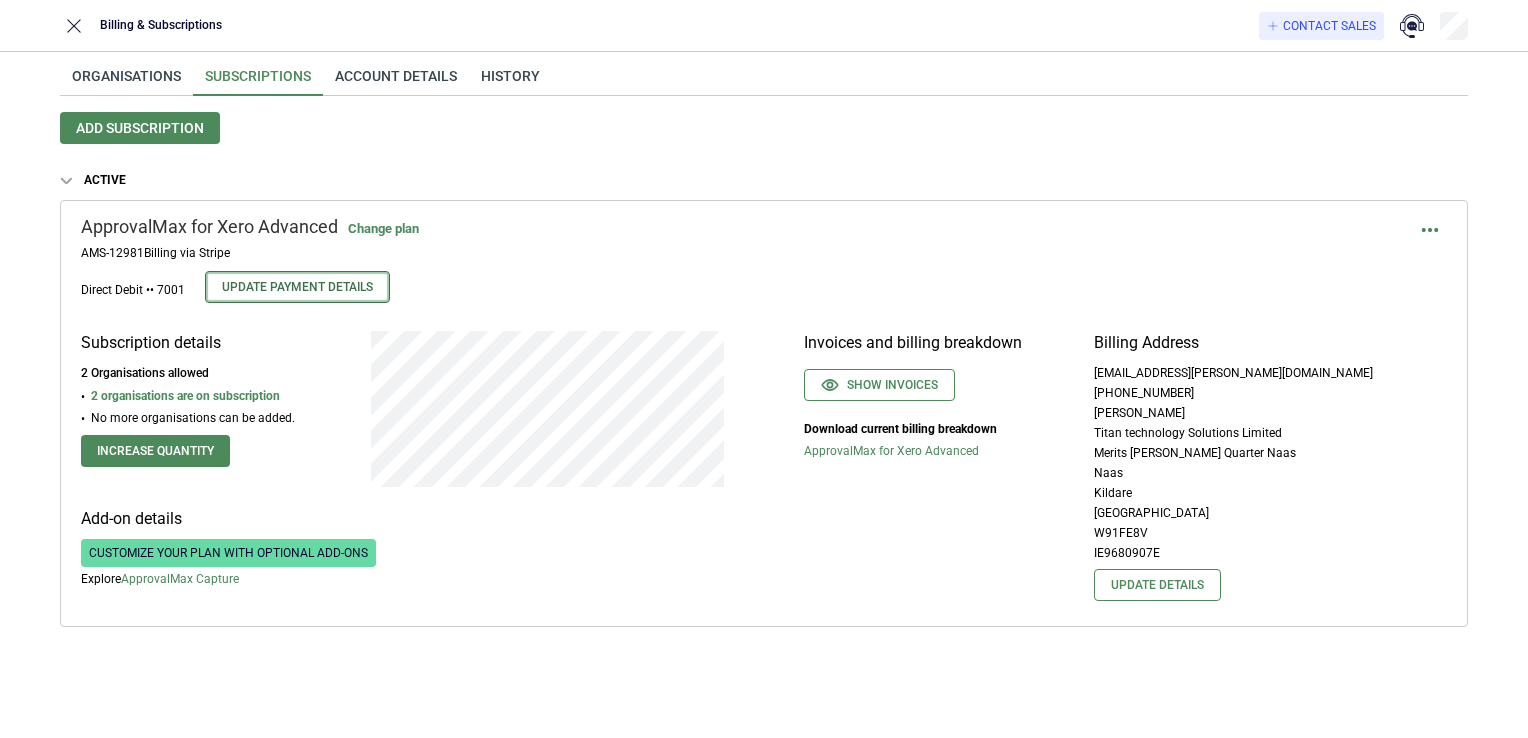 click on "Update Payment Details" at bounding box center [297, 287] 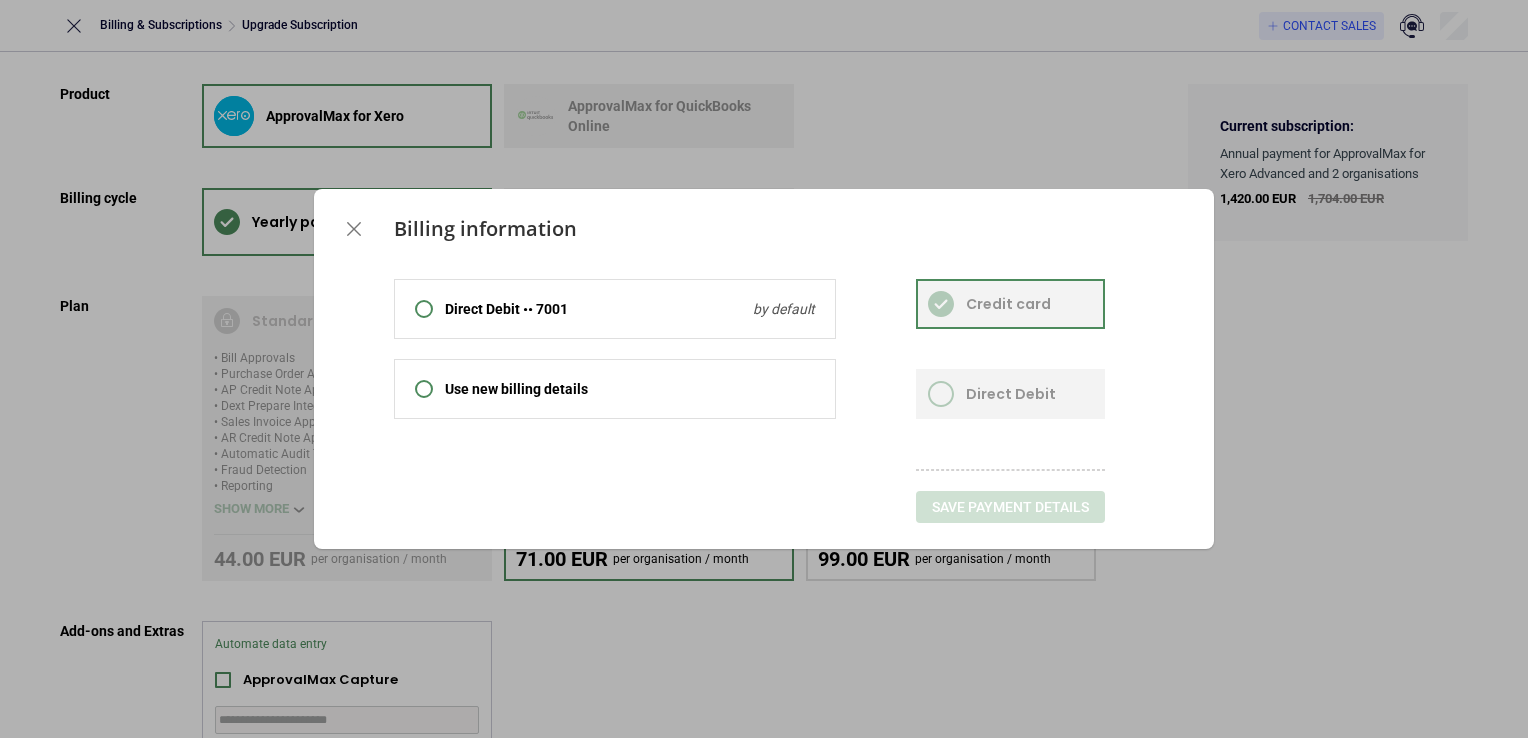 click on "Billing information Direct Debit •• 7001 by default Use new billing details Credit card Direct Debit Save payment details" at bounding box center (764, 369) 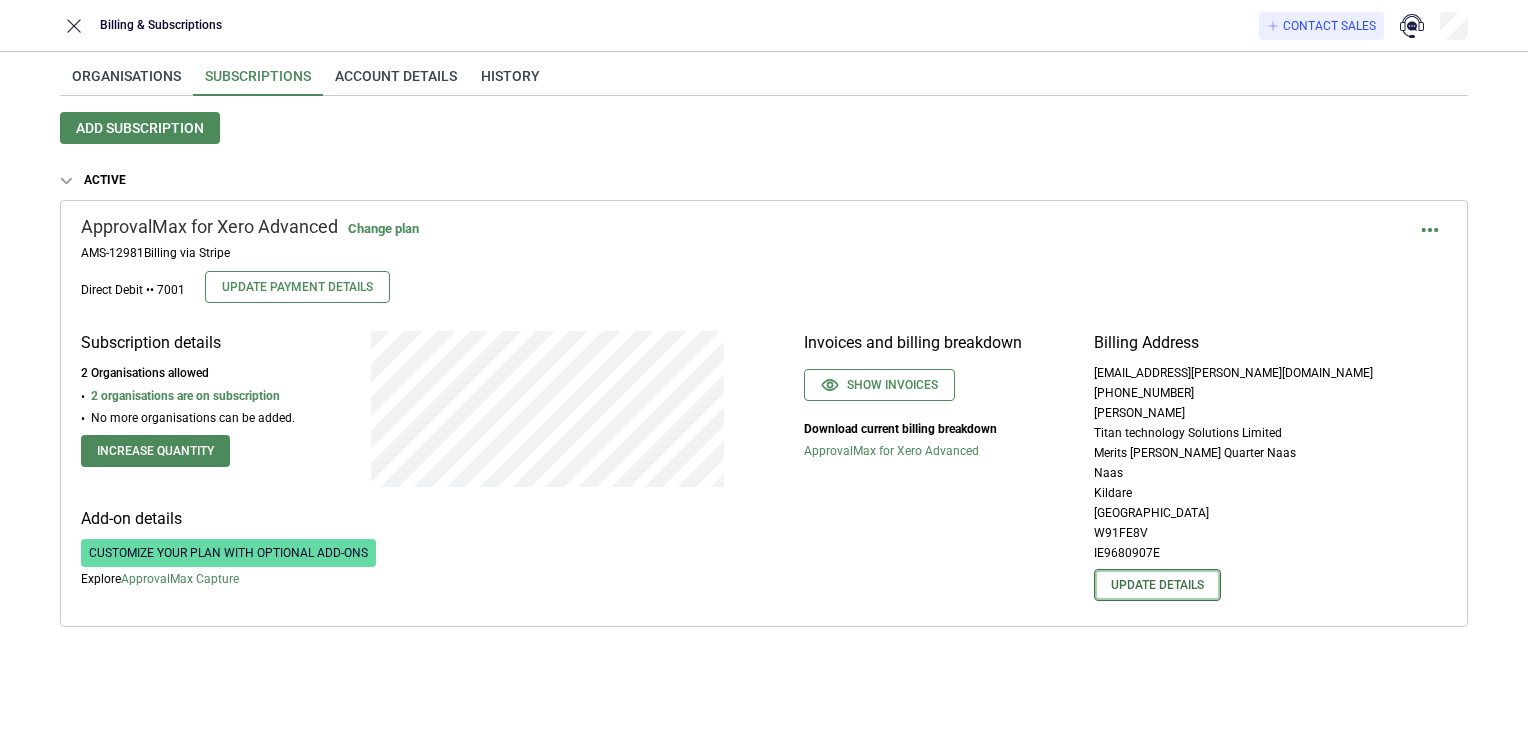 click on "Update details" at bounding box center [1157, 585] 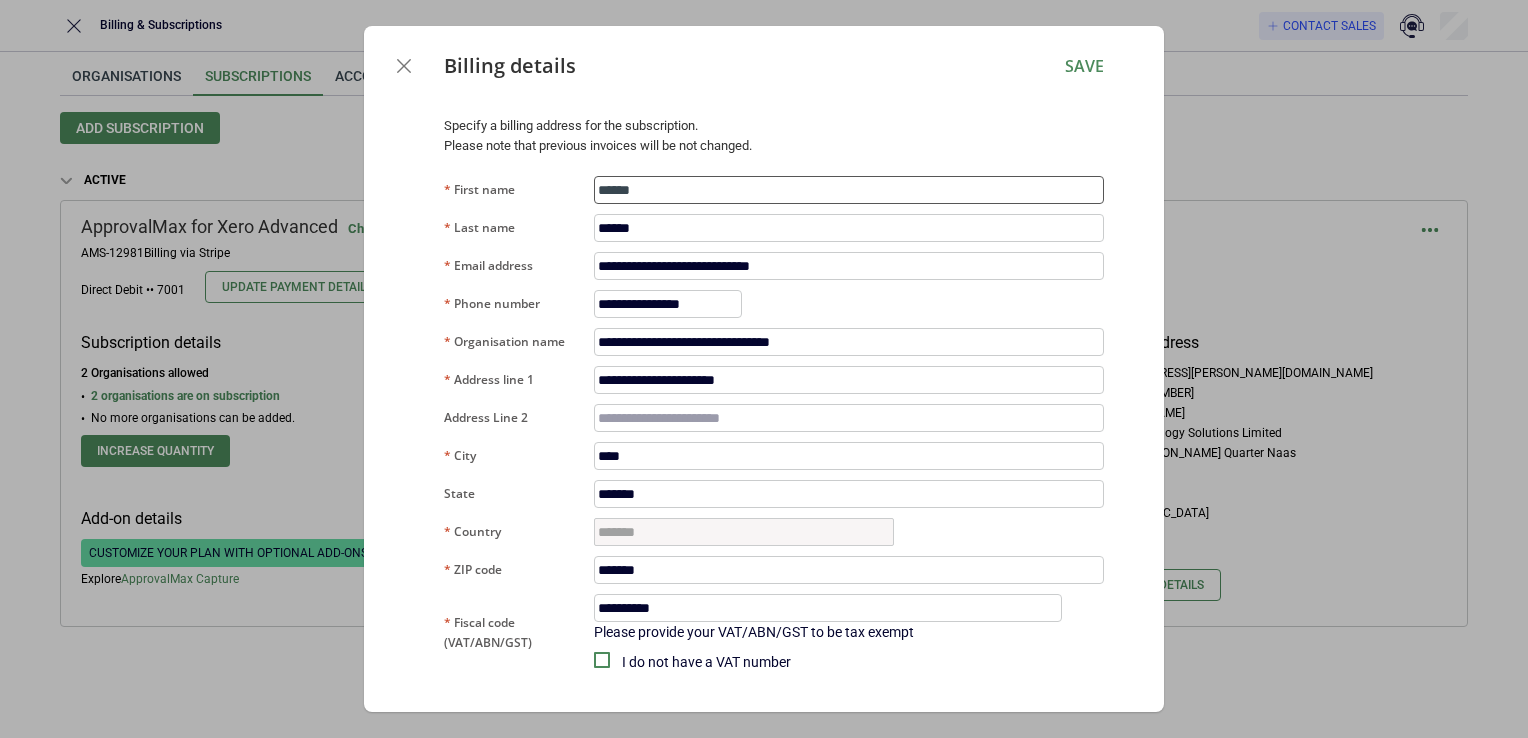 drag, startPoint x: 651, startPoint y: 198, endPoint x: 444, endPoint y: 181, distance: 207.6969 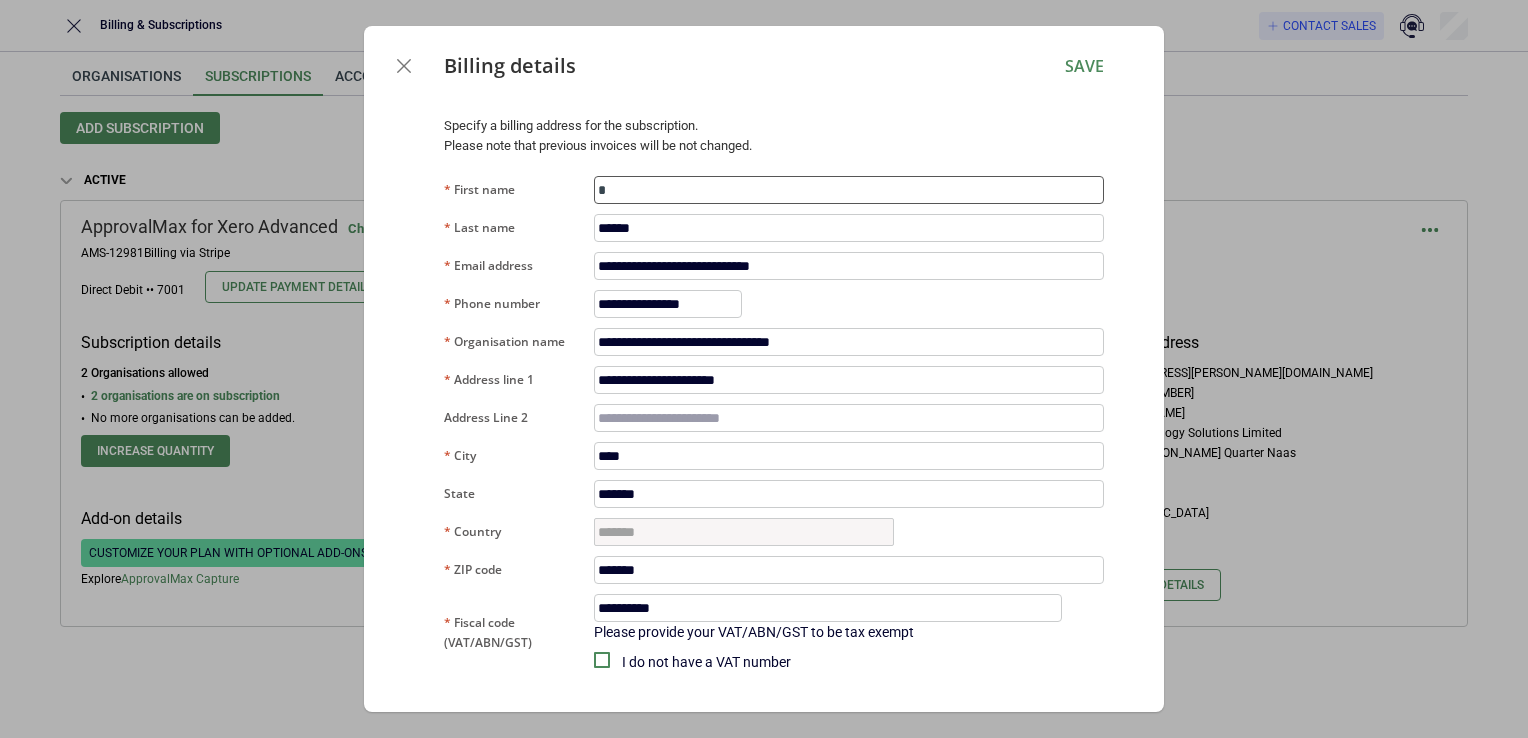 type on "**" 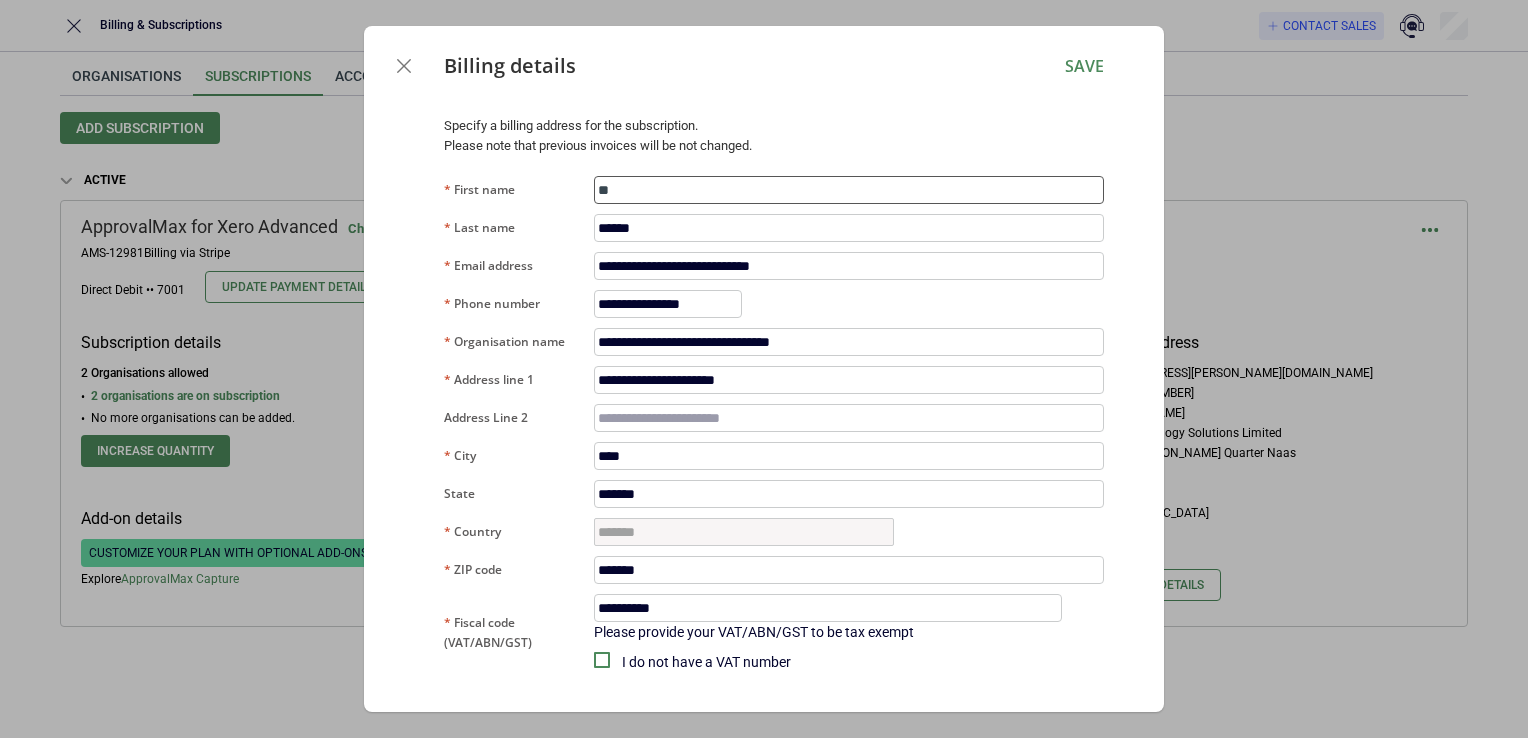 type on "***" 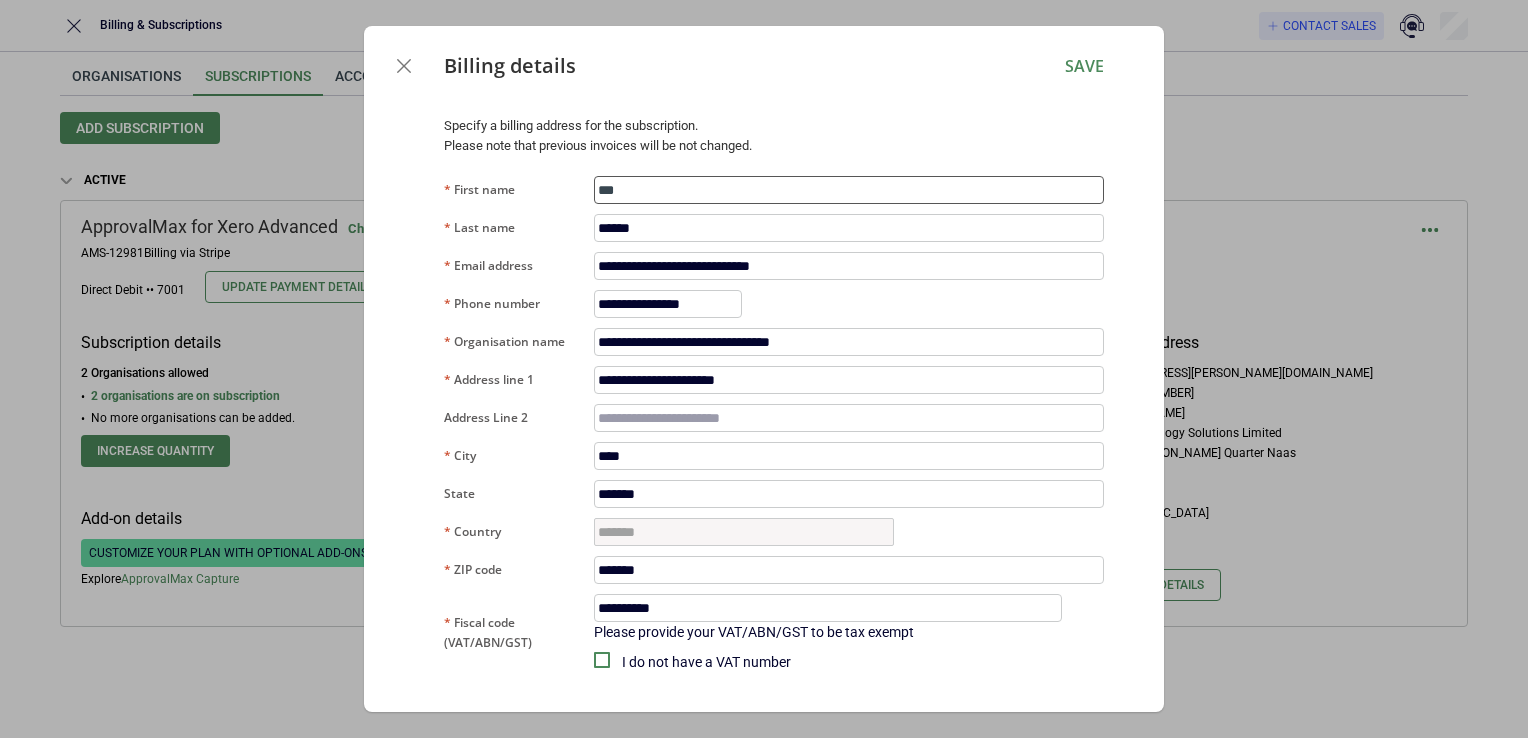 type on "****" 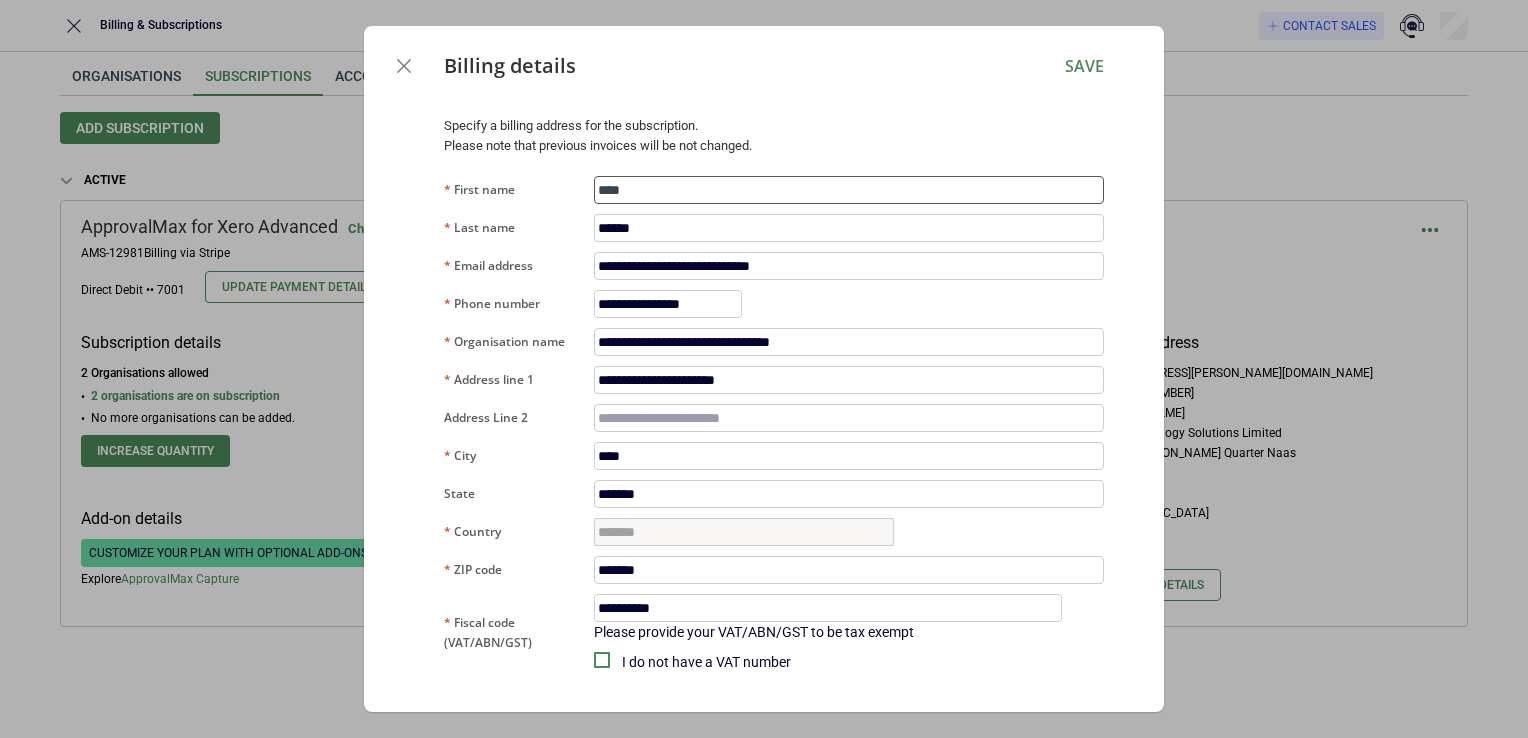 type on "****" 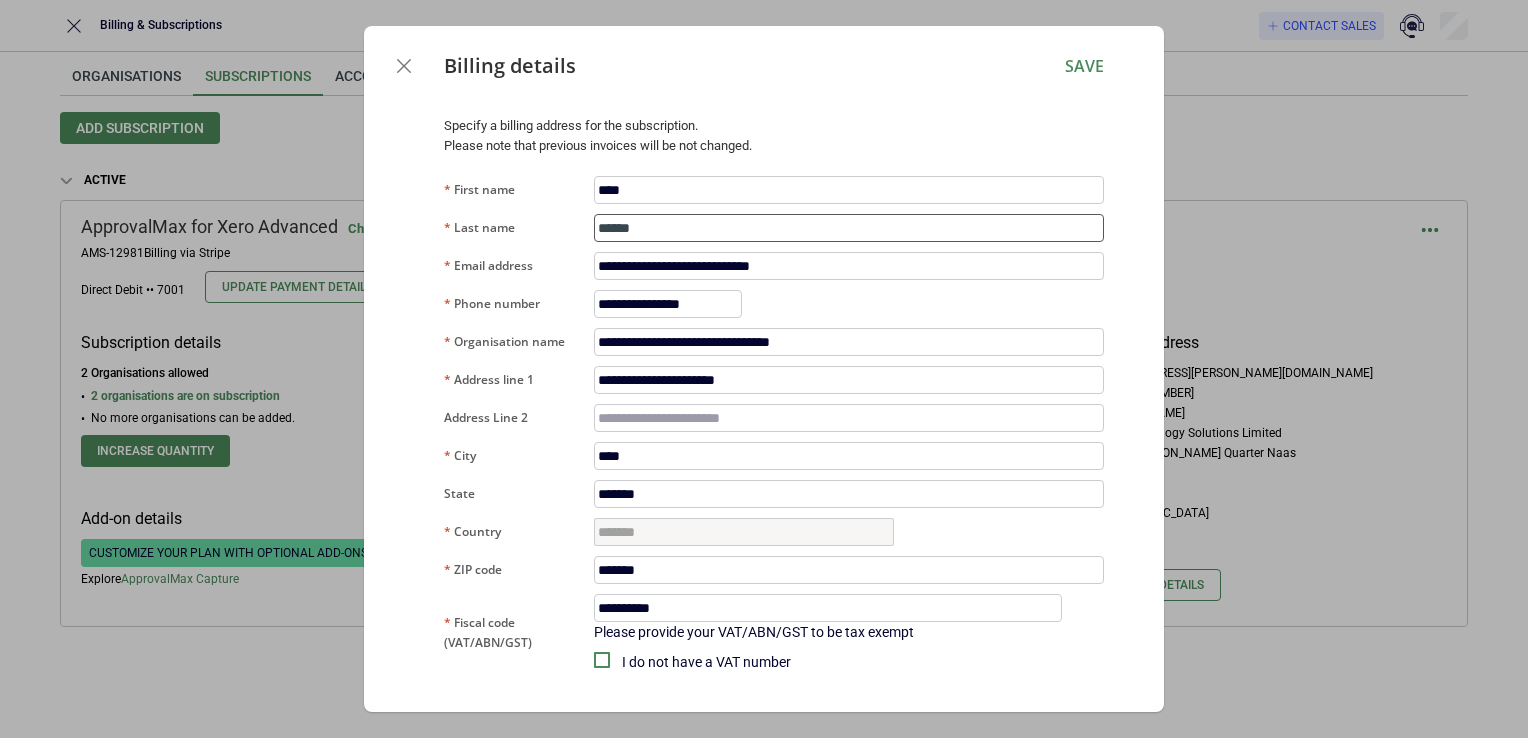 type on "*" 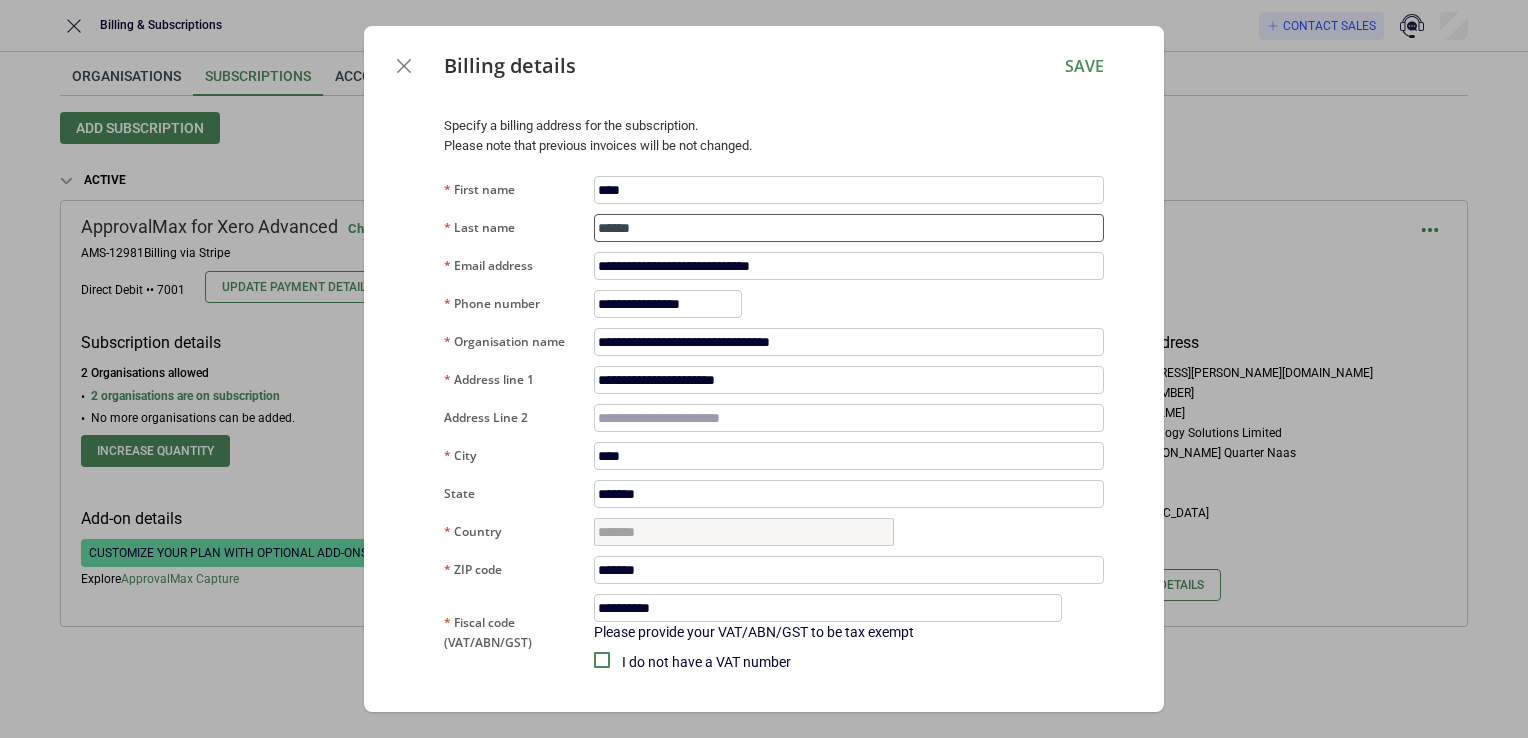 type on "**********" 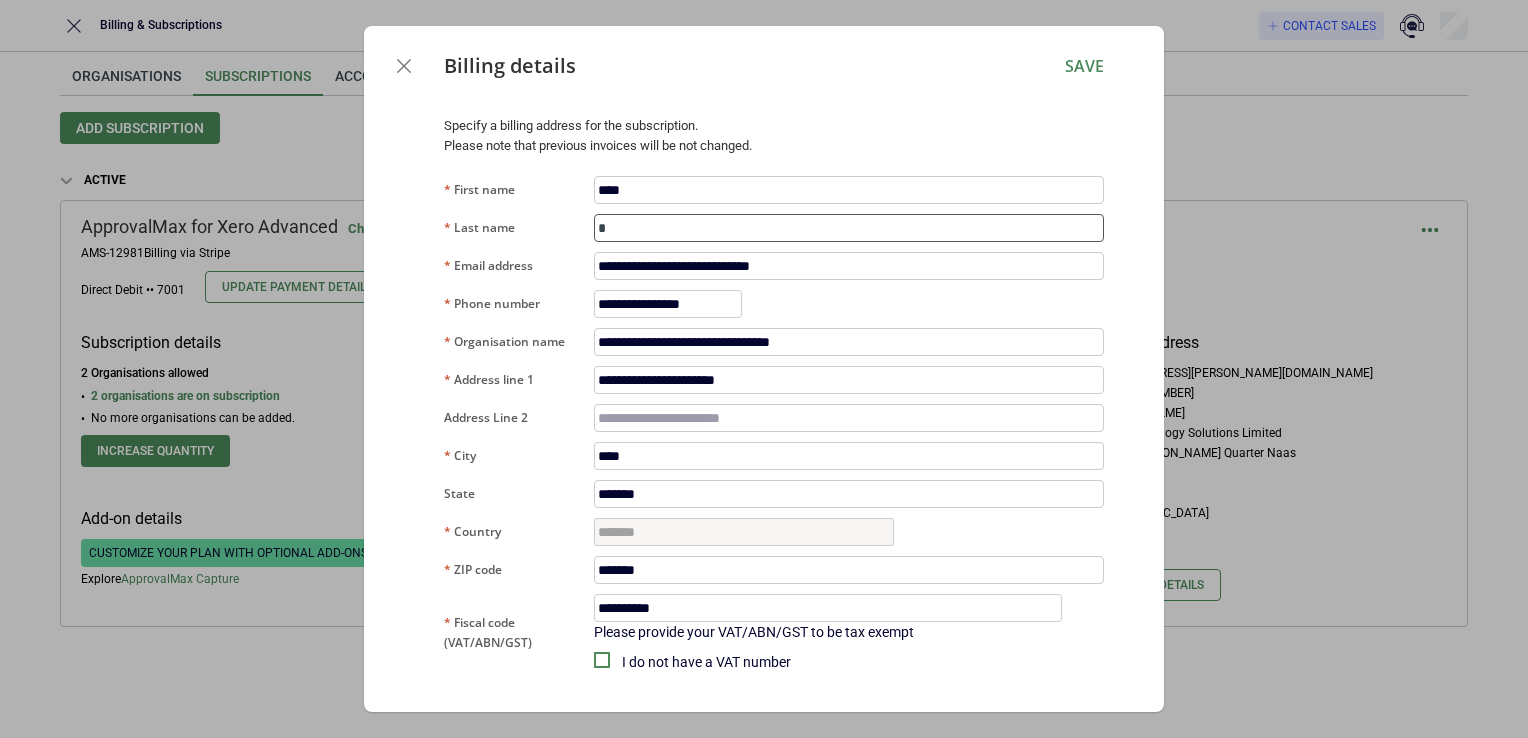 type on "**" 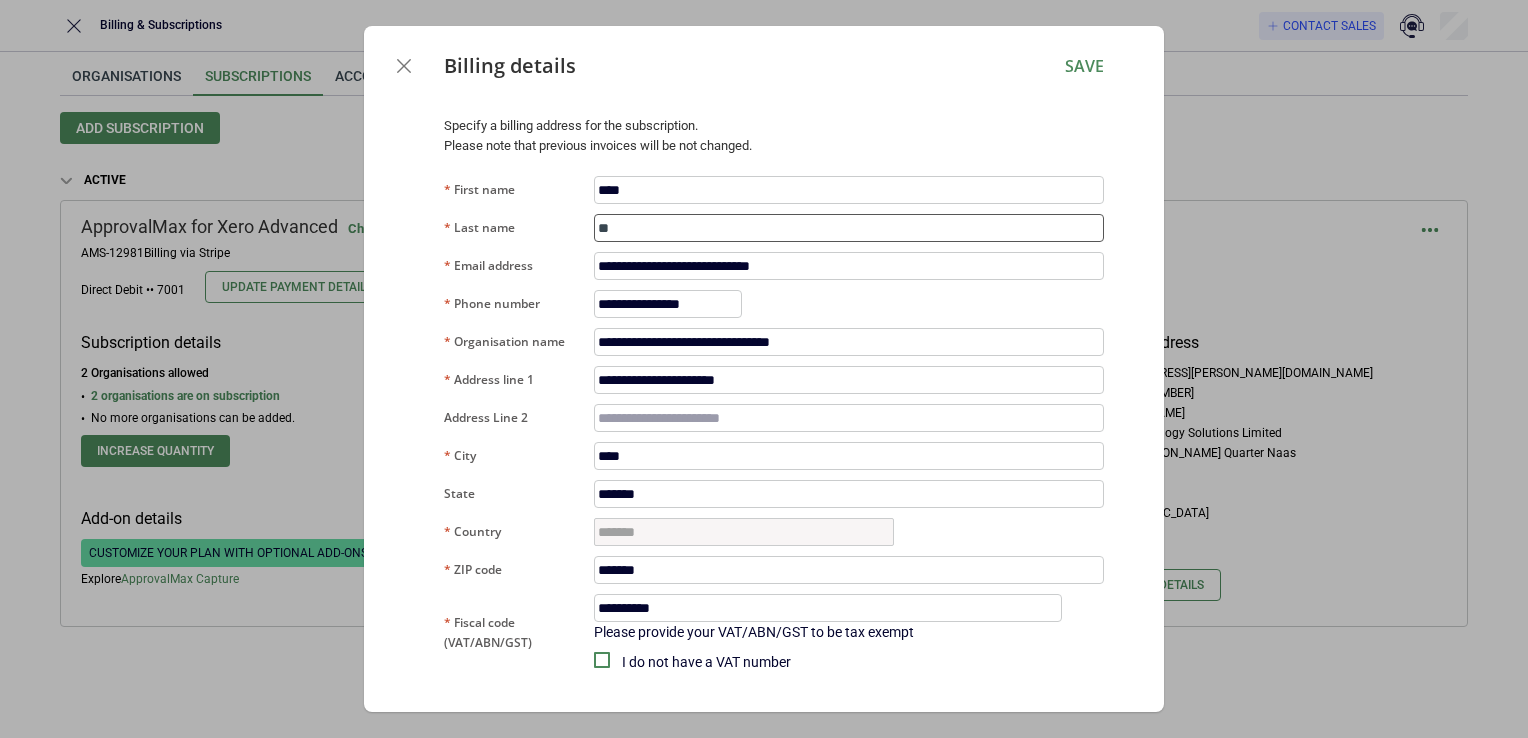 type on "***" 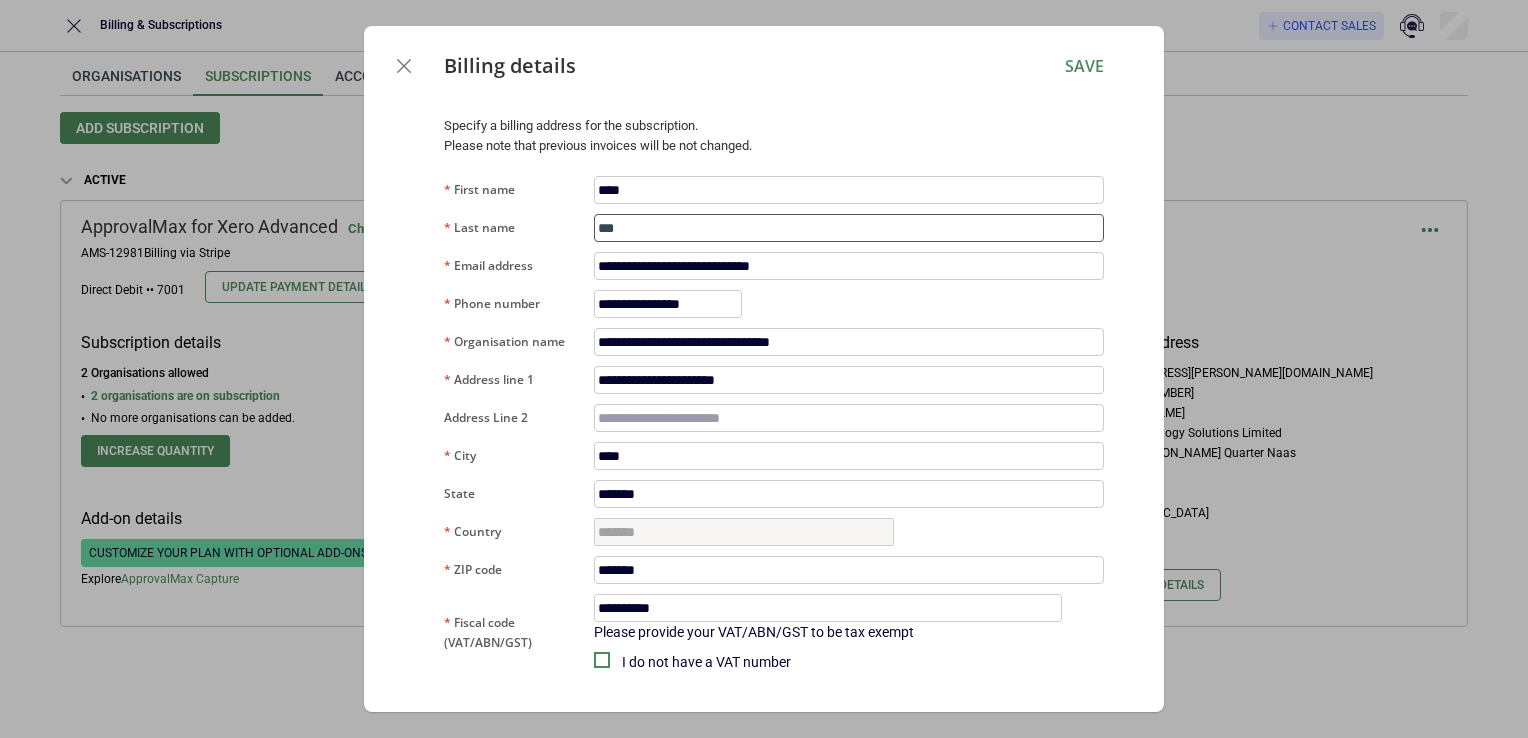 type on "****" 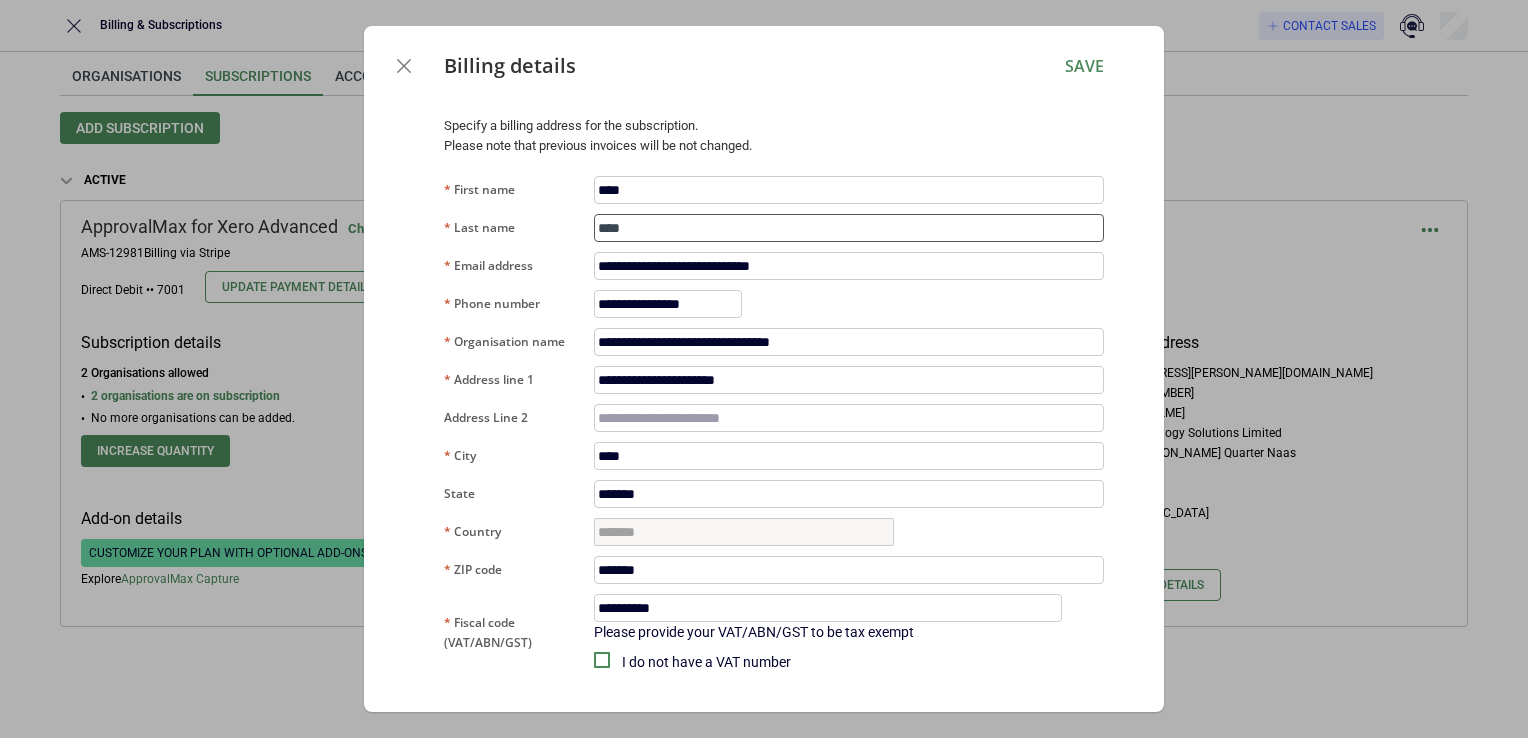 type on "****" 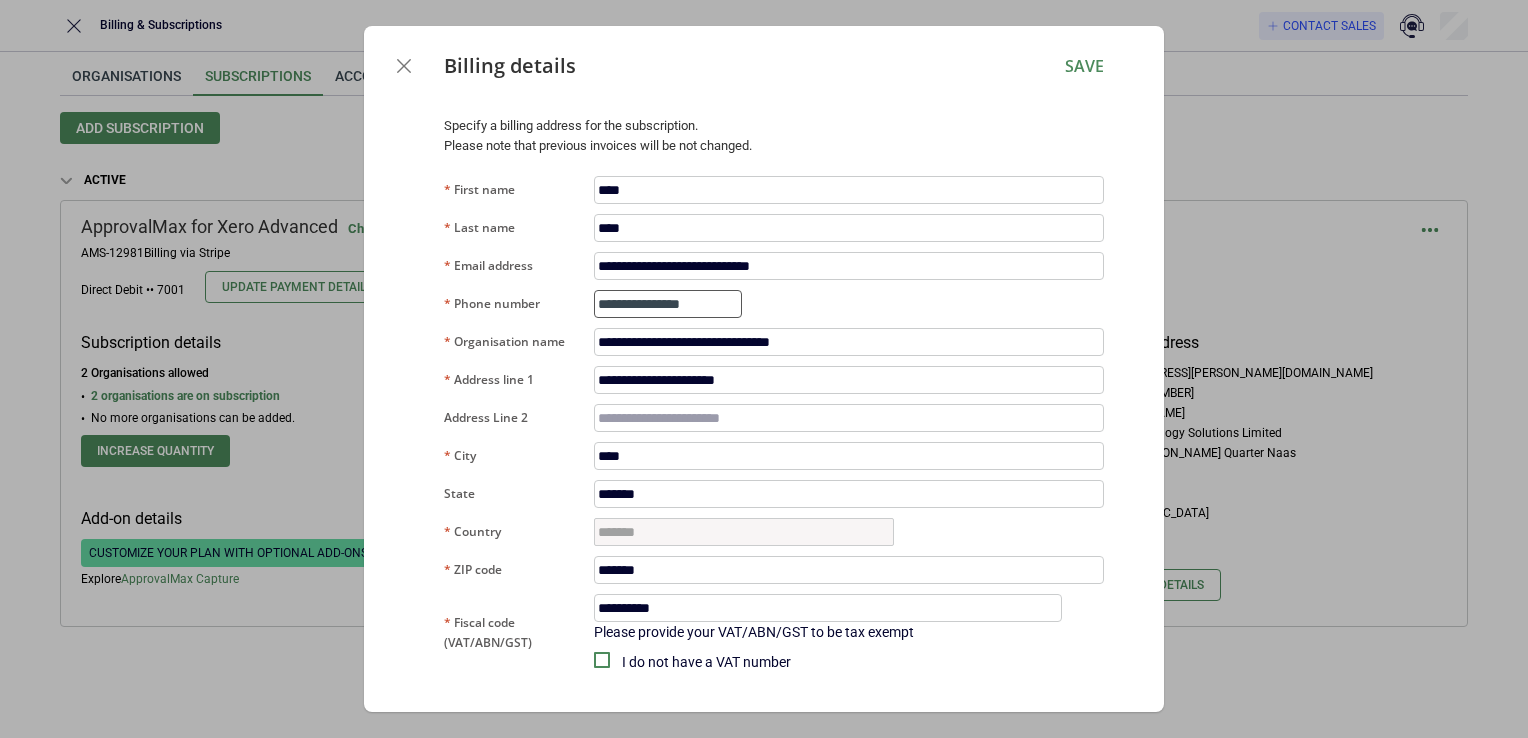 click on "**********" at bounding box center (668, 304) 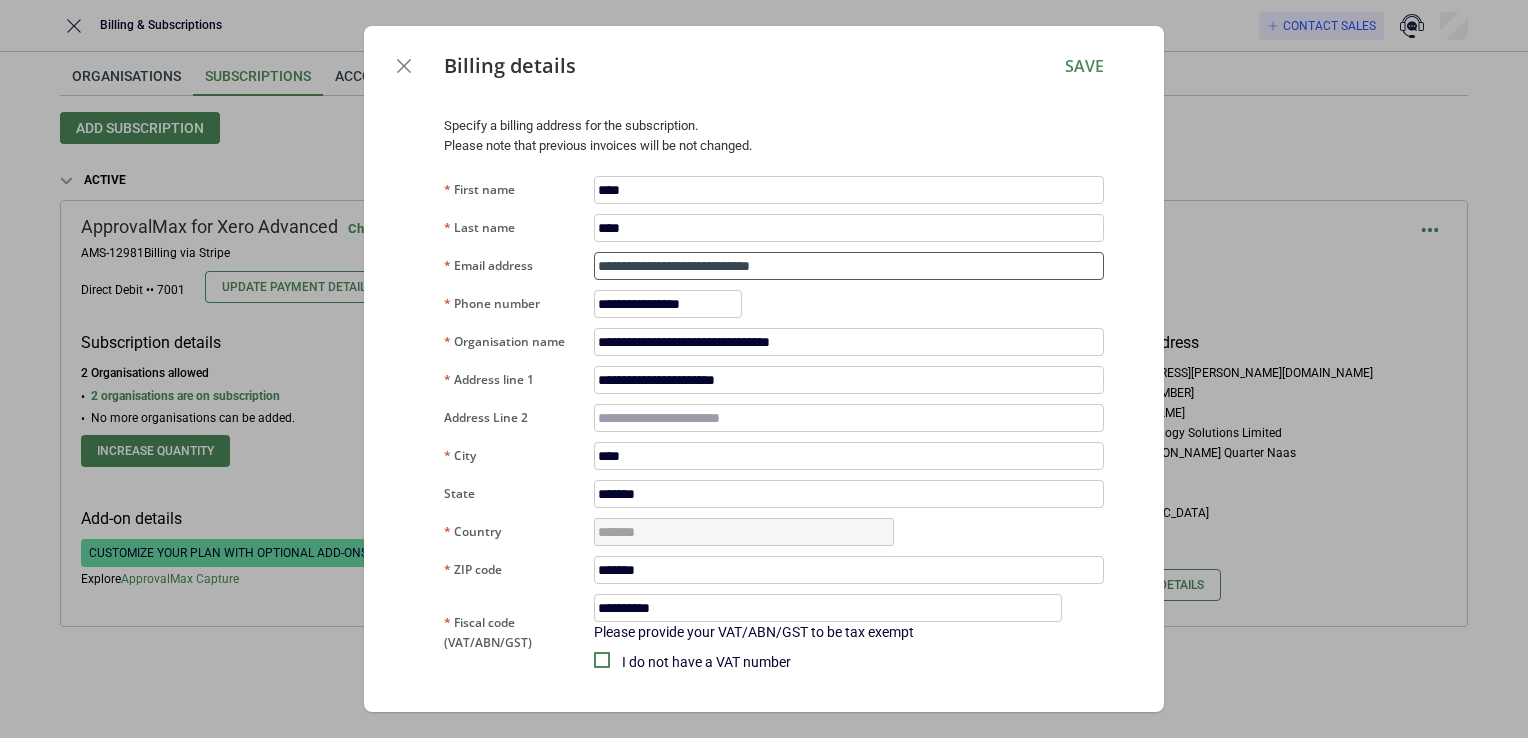 click on "**********" at bounding box center [849, 266] 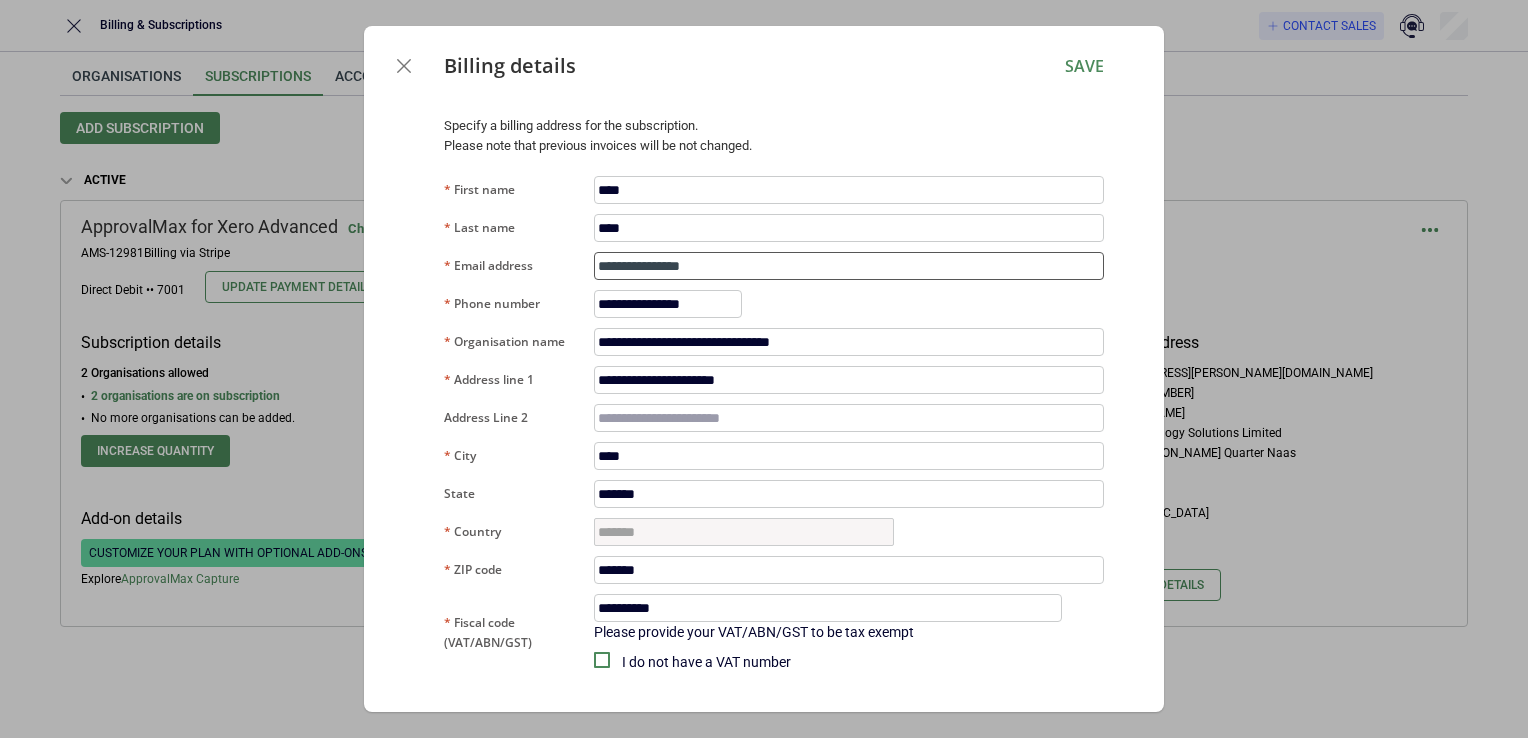 type on "**********" 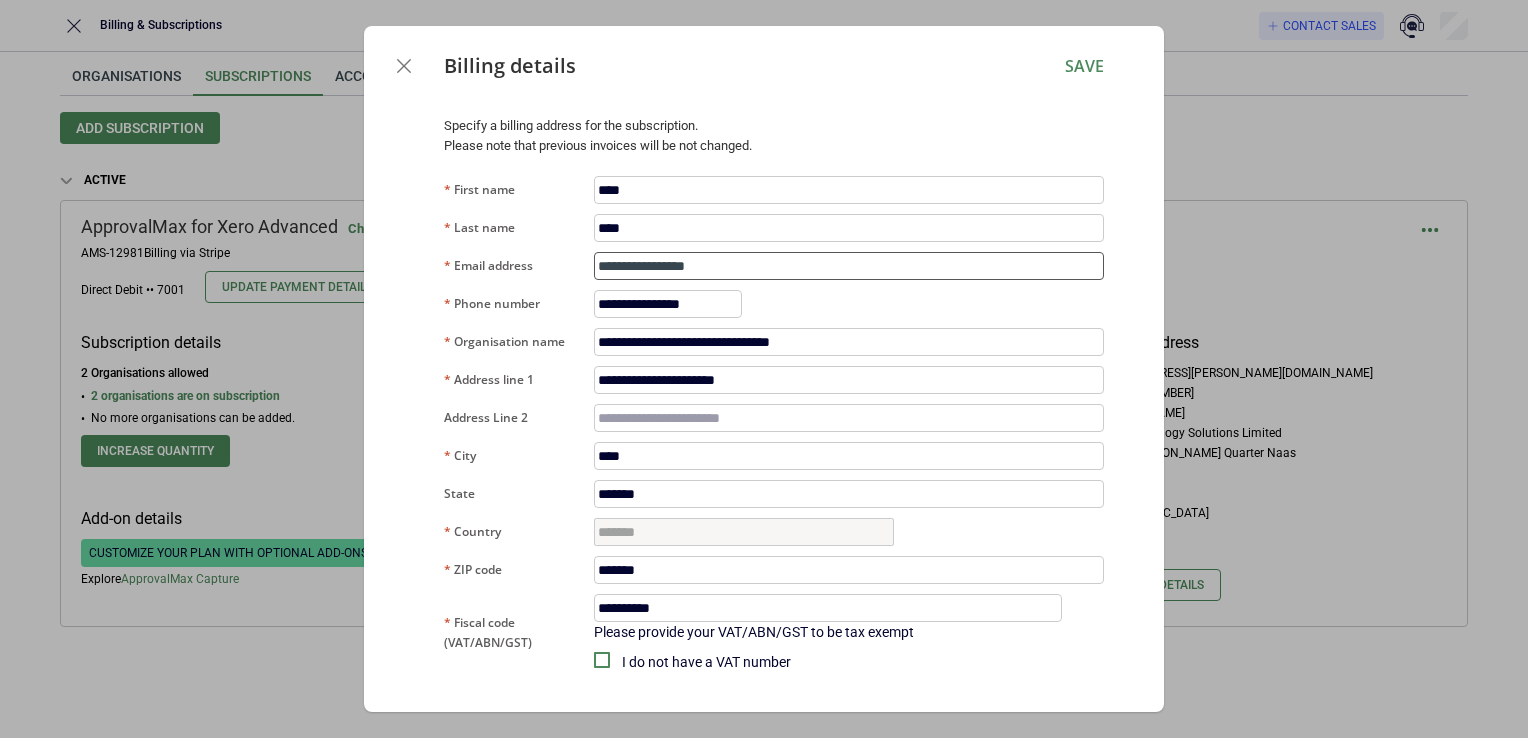 type on "**********" 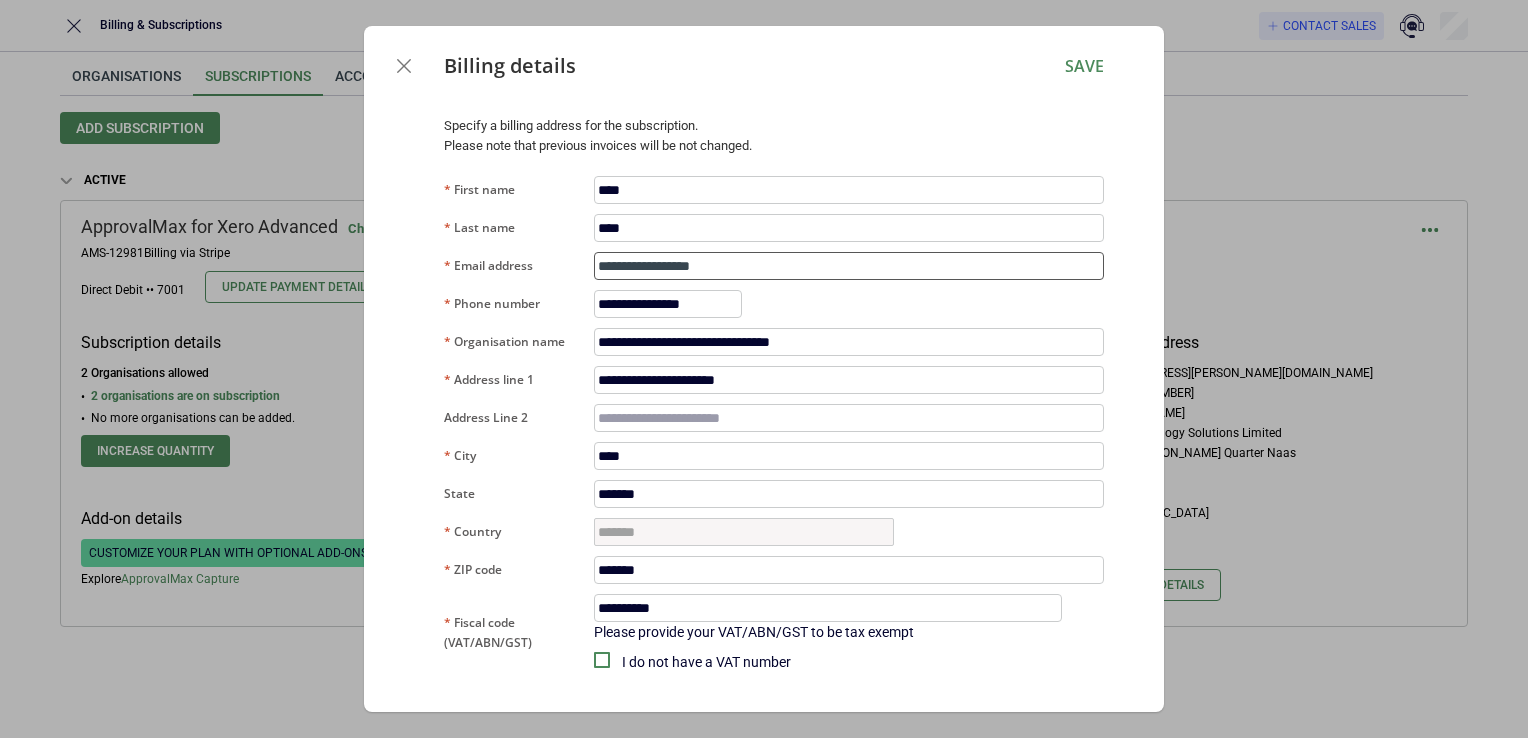 type on "**********" 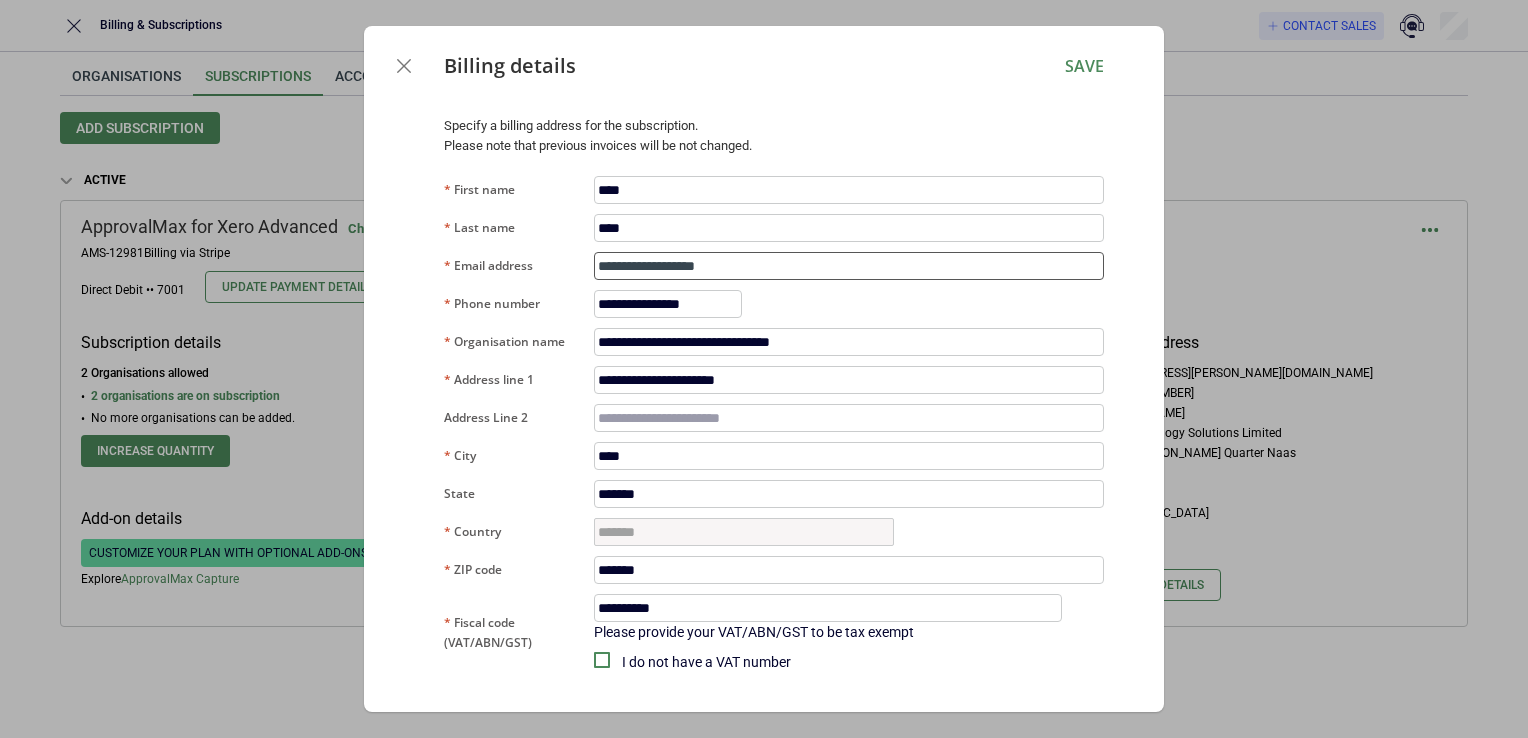 type on "**********" 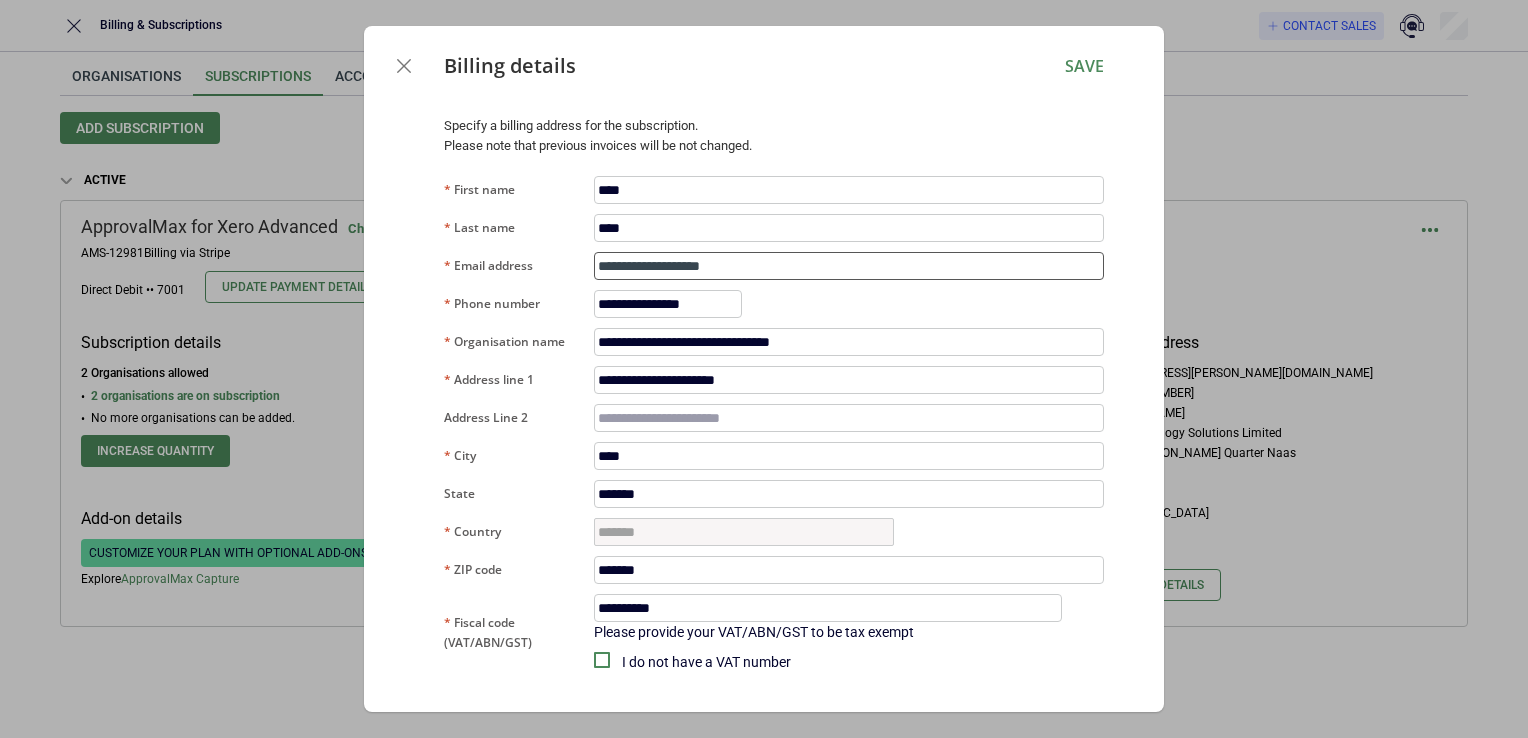 type on "**********" 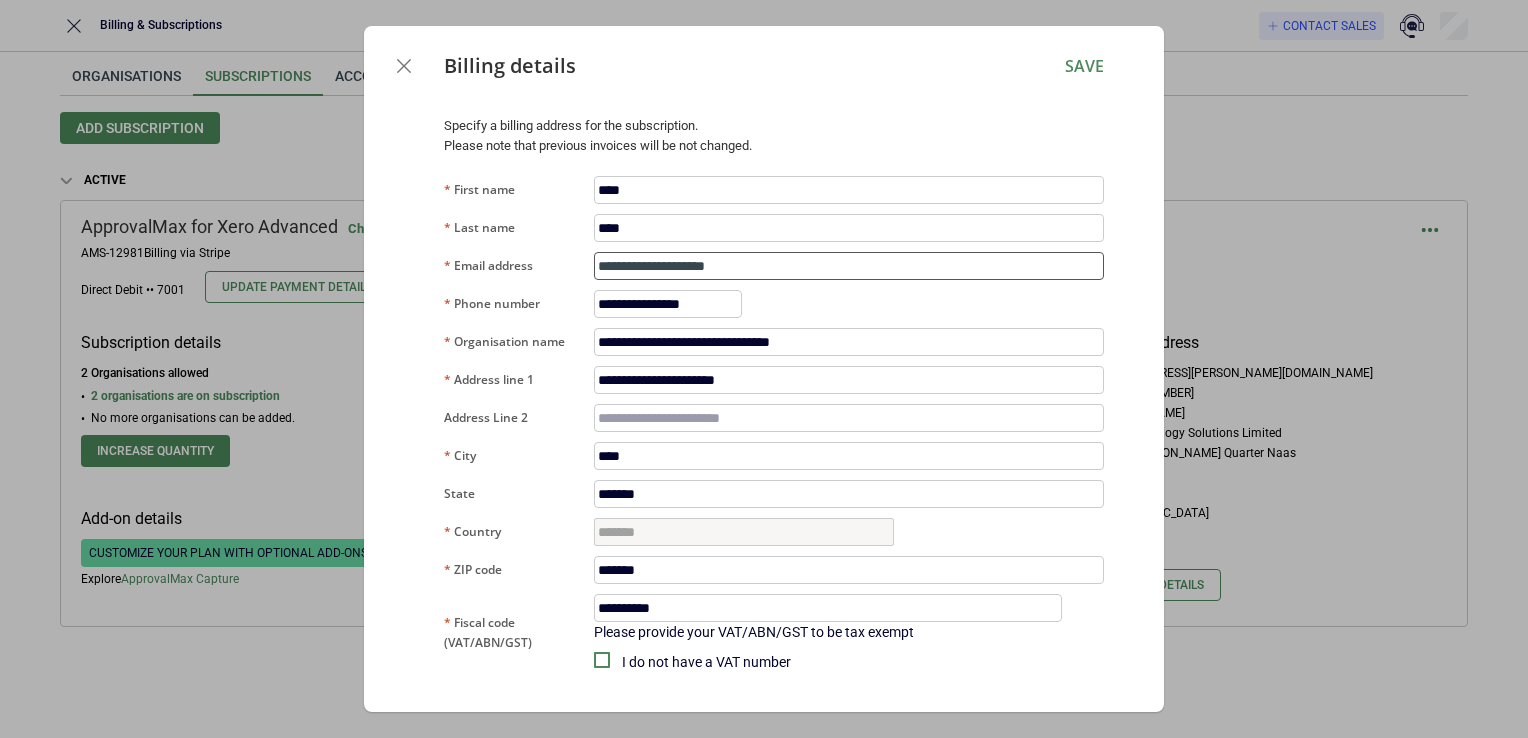 type on "**********" 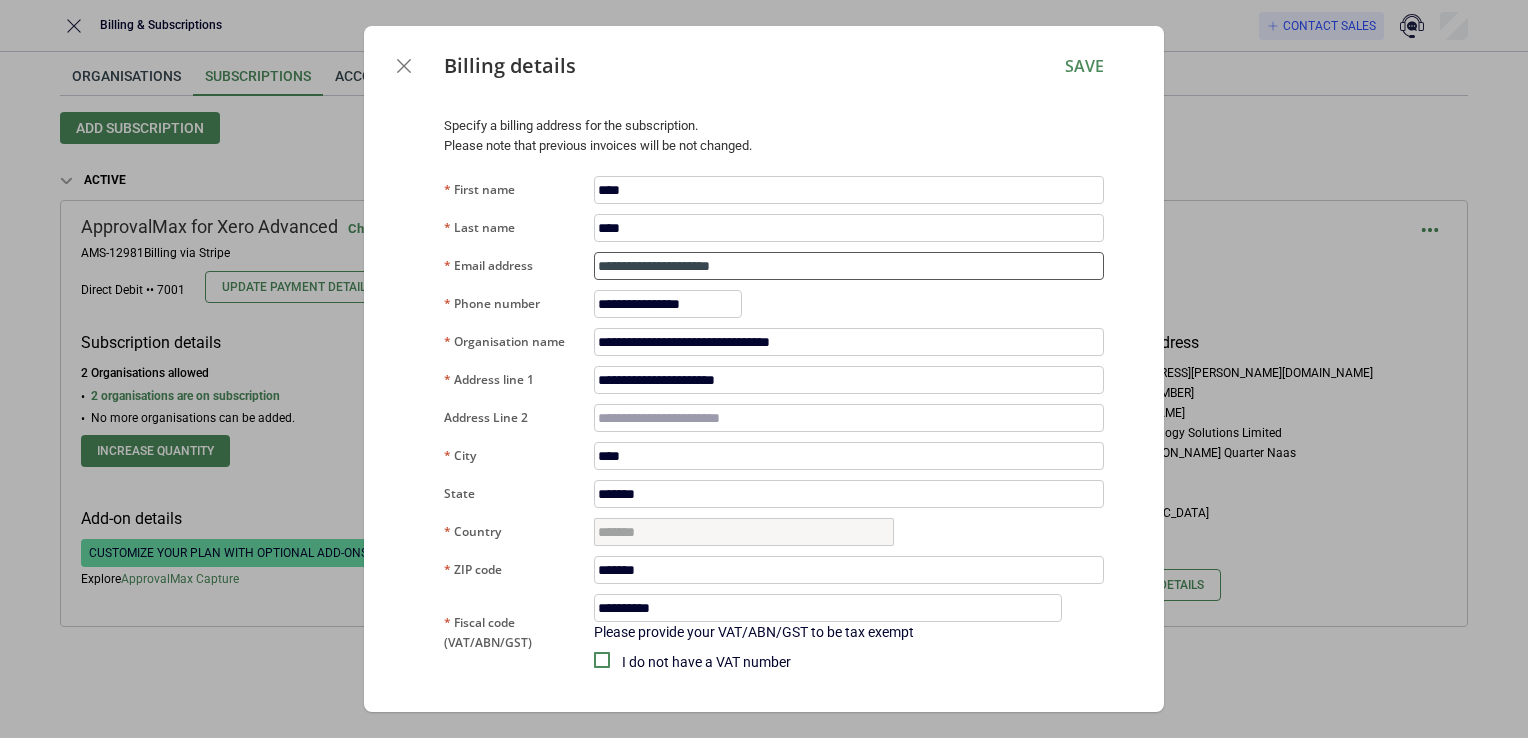type on "**********" 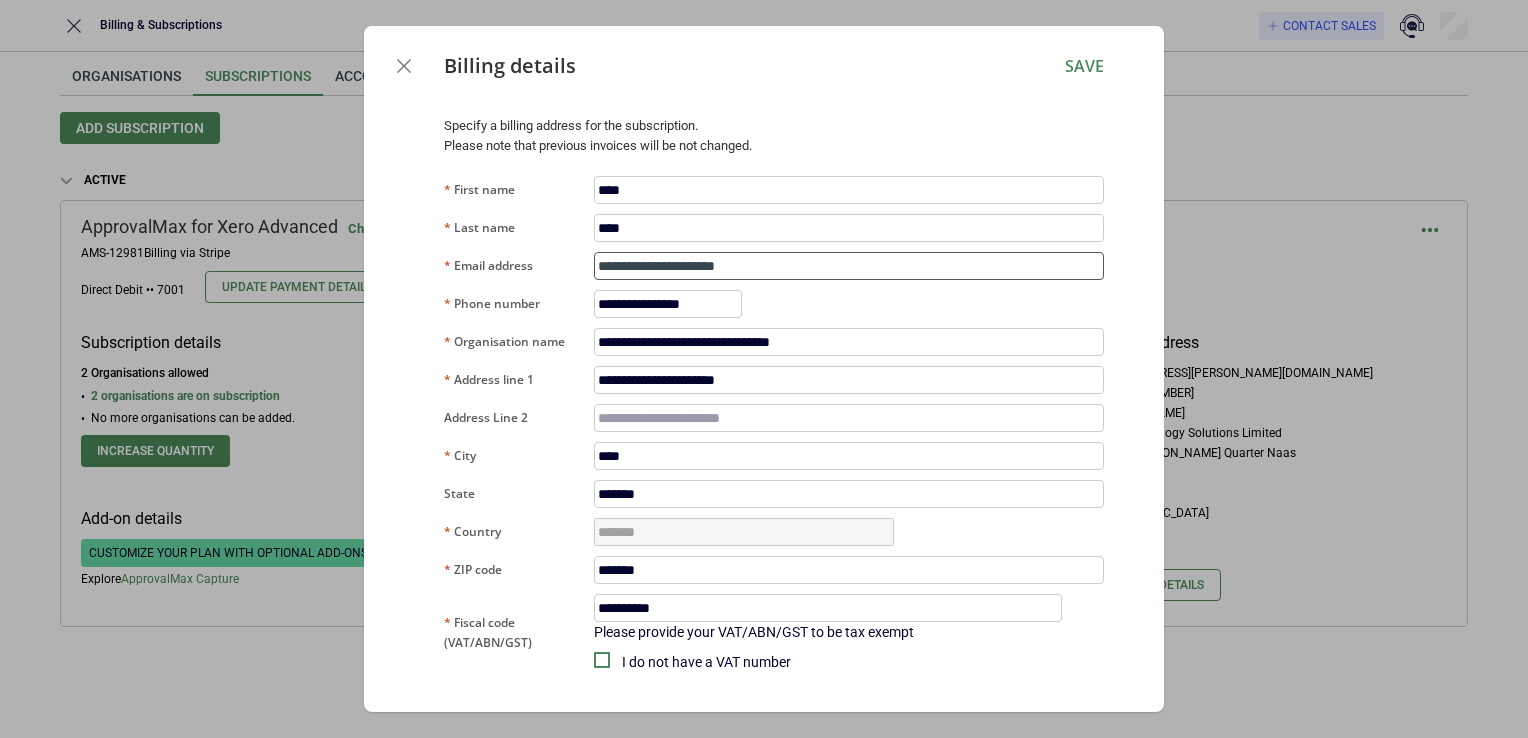 type on "**********" 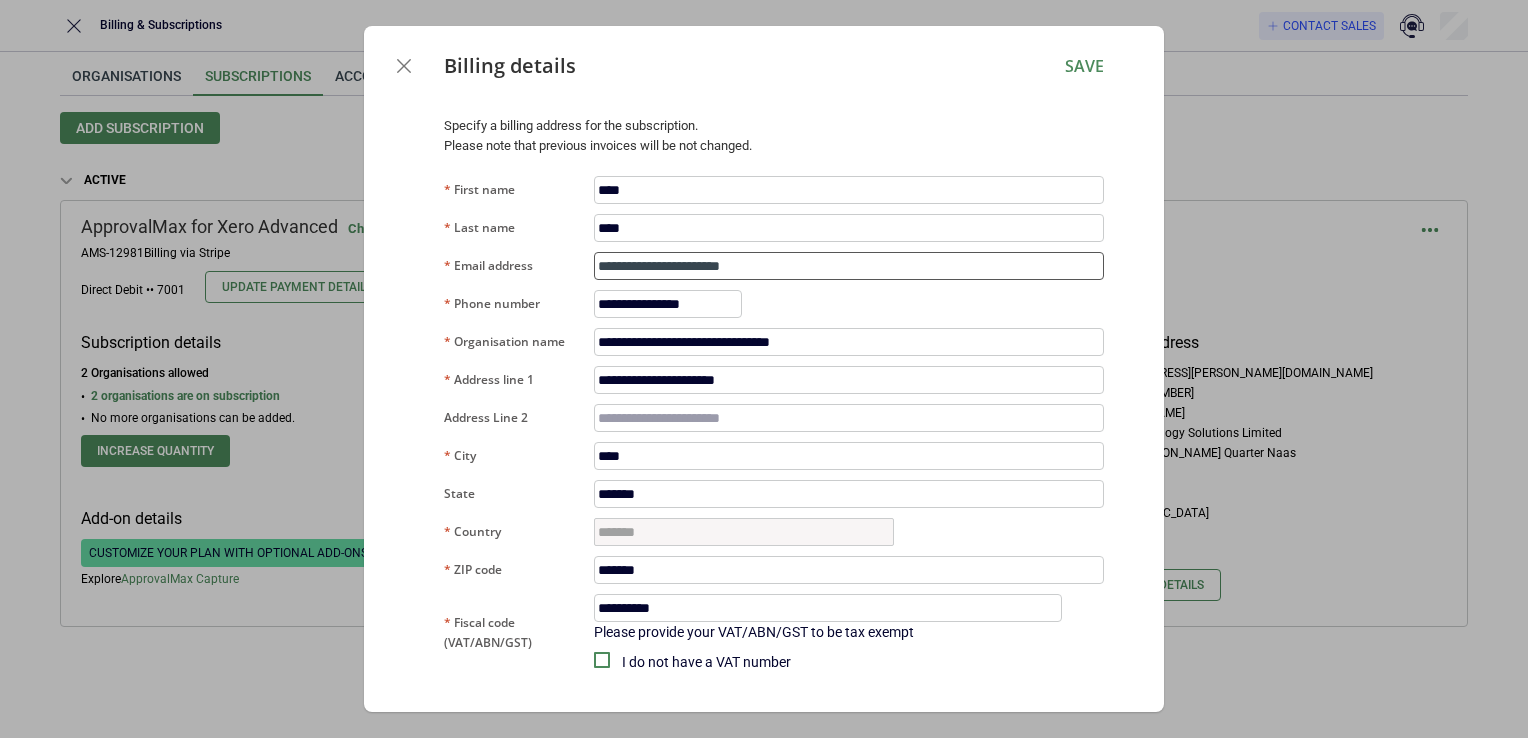 type on "**********" 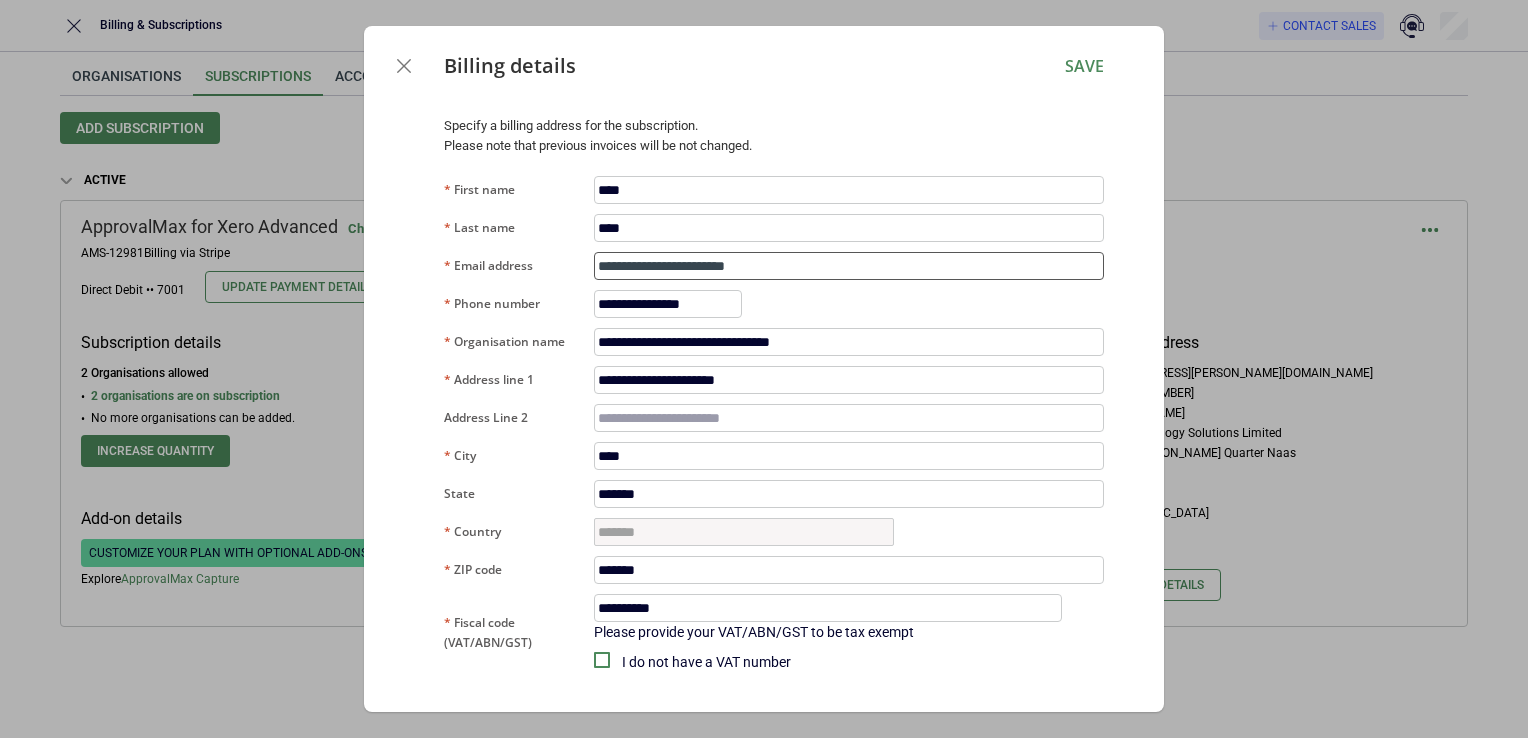 type on "**********" 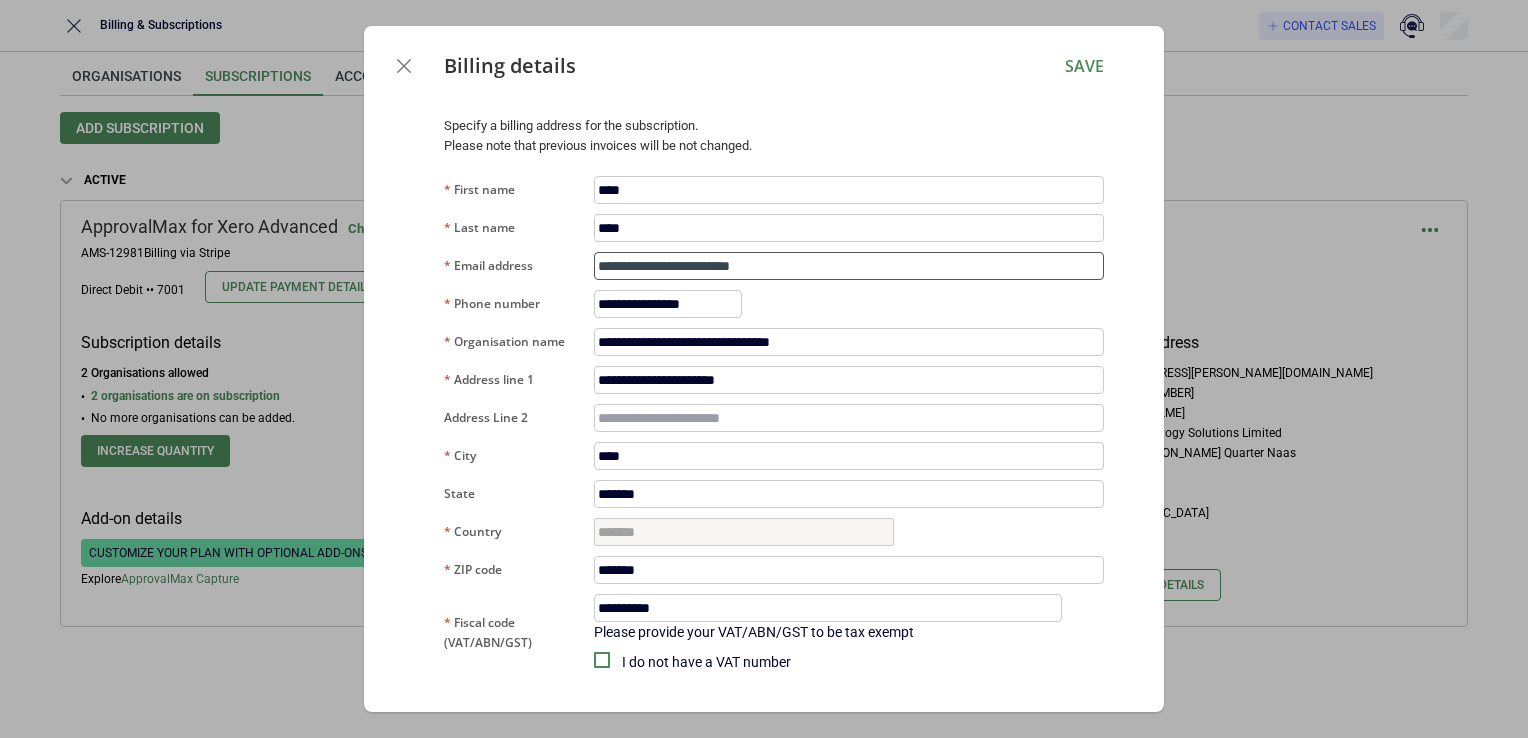 type on "**********" 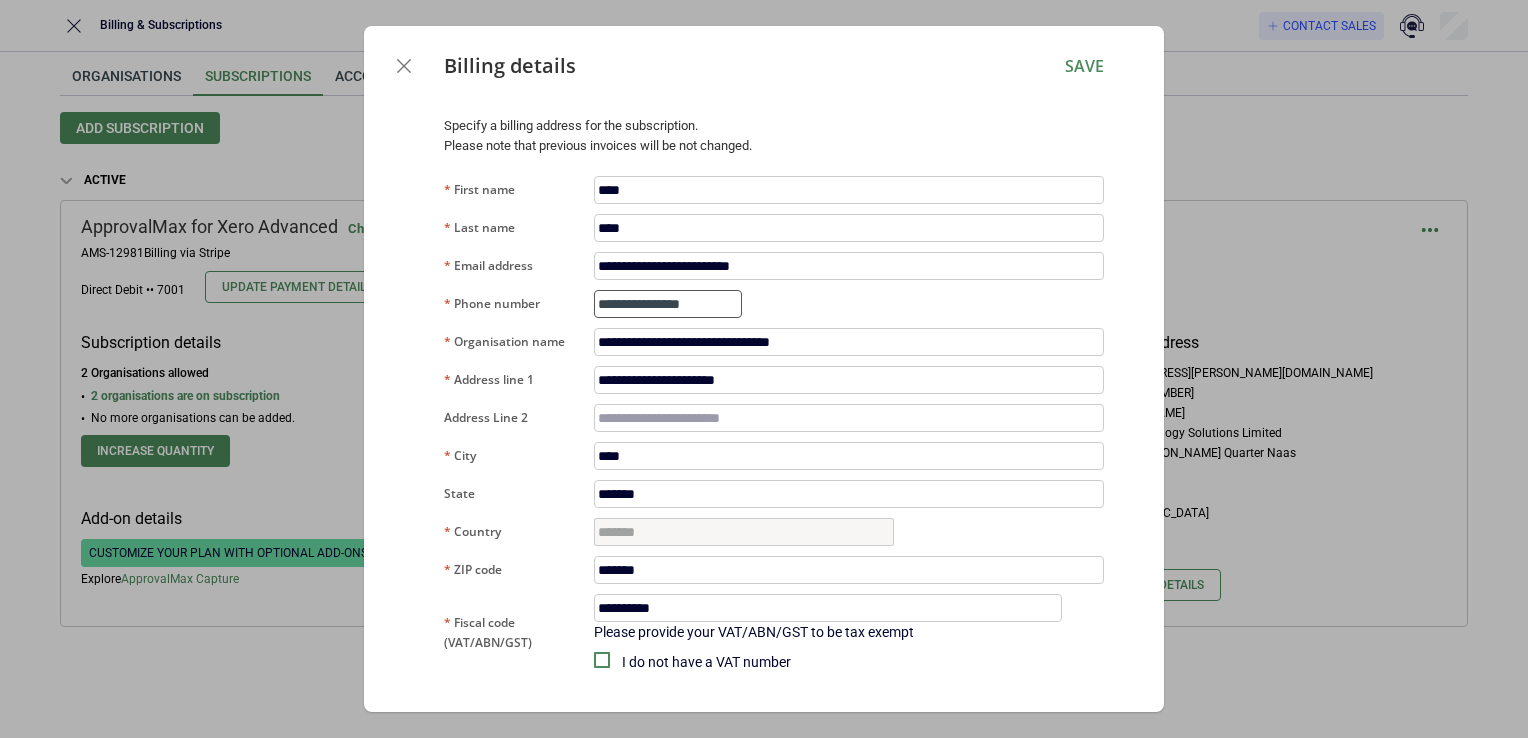 click on "**********" at bounding box center [668, 304] 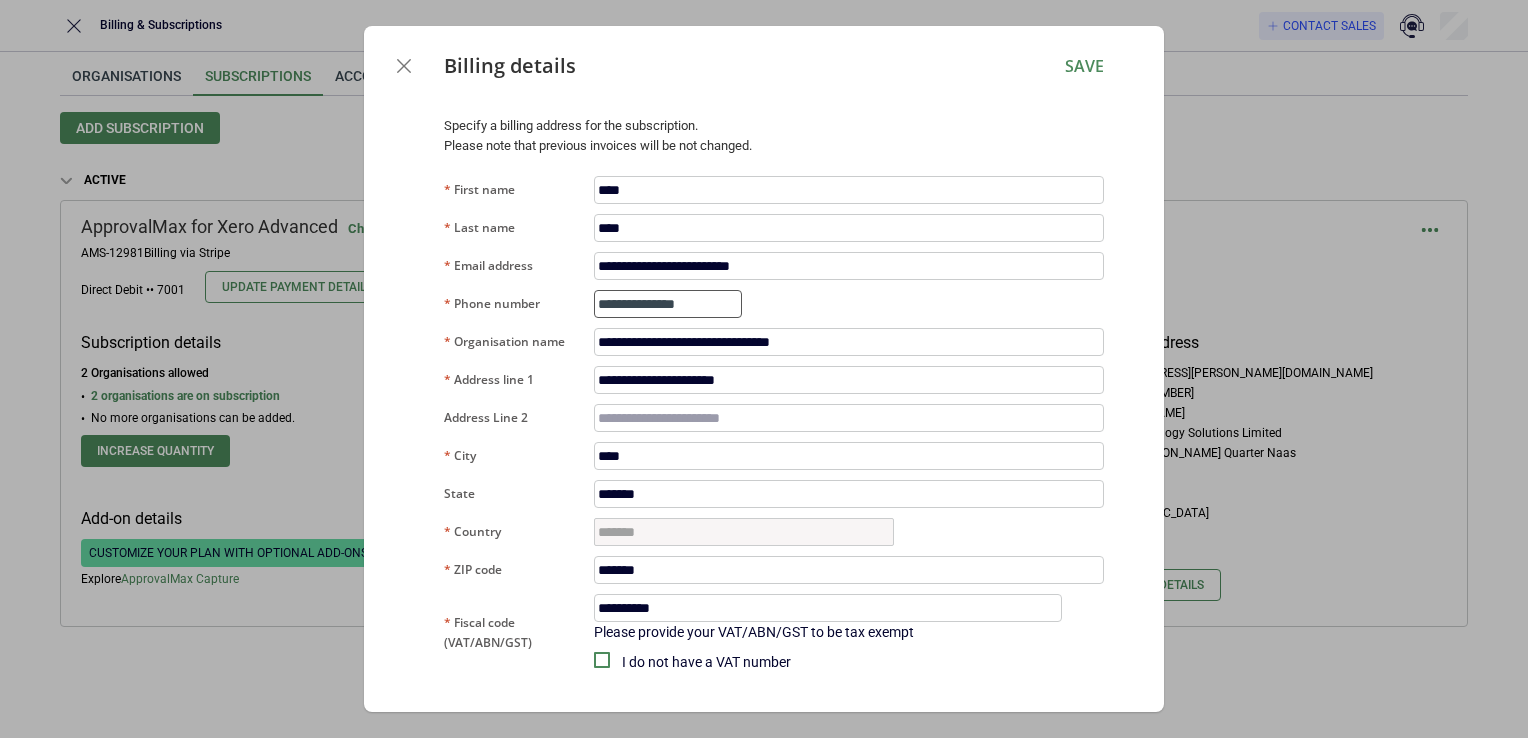 type on "**********" 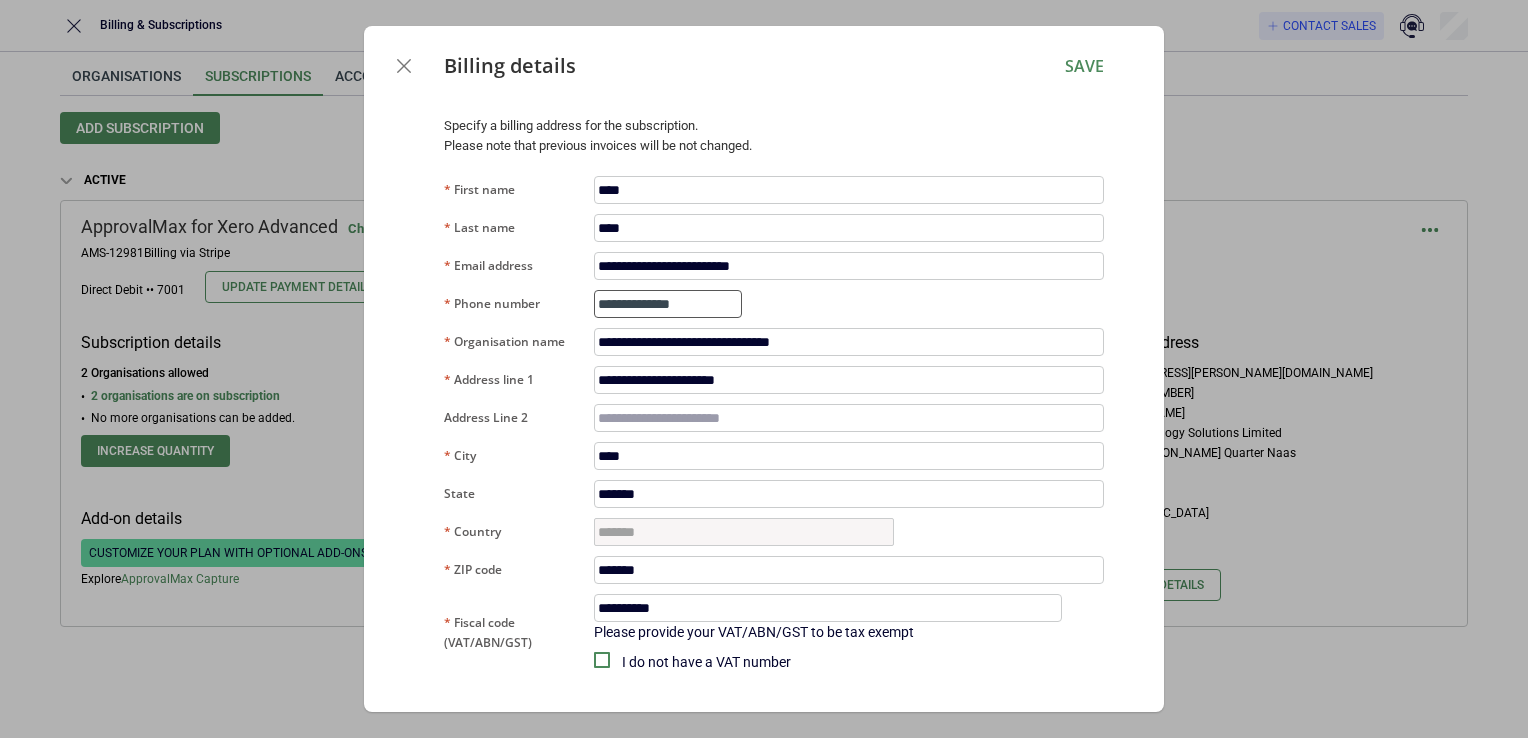 type on "**********" 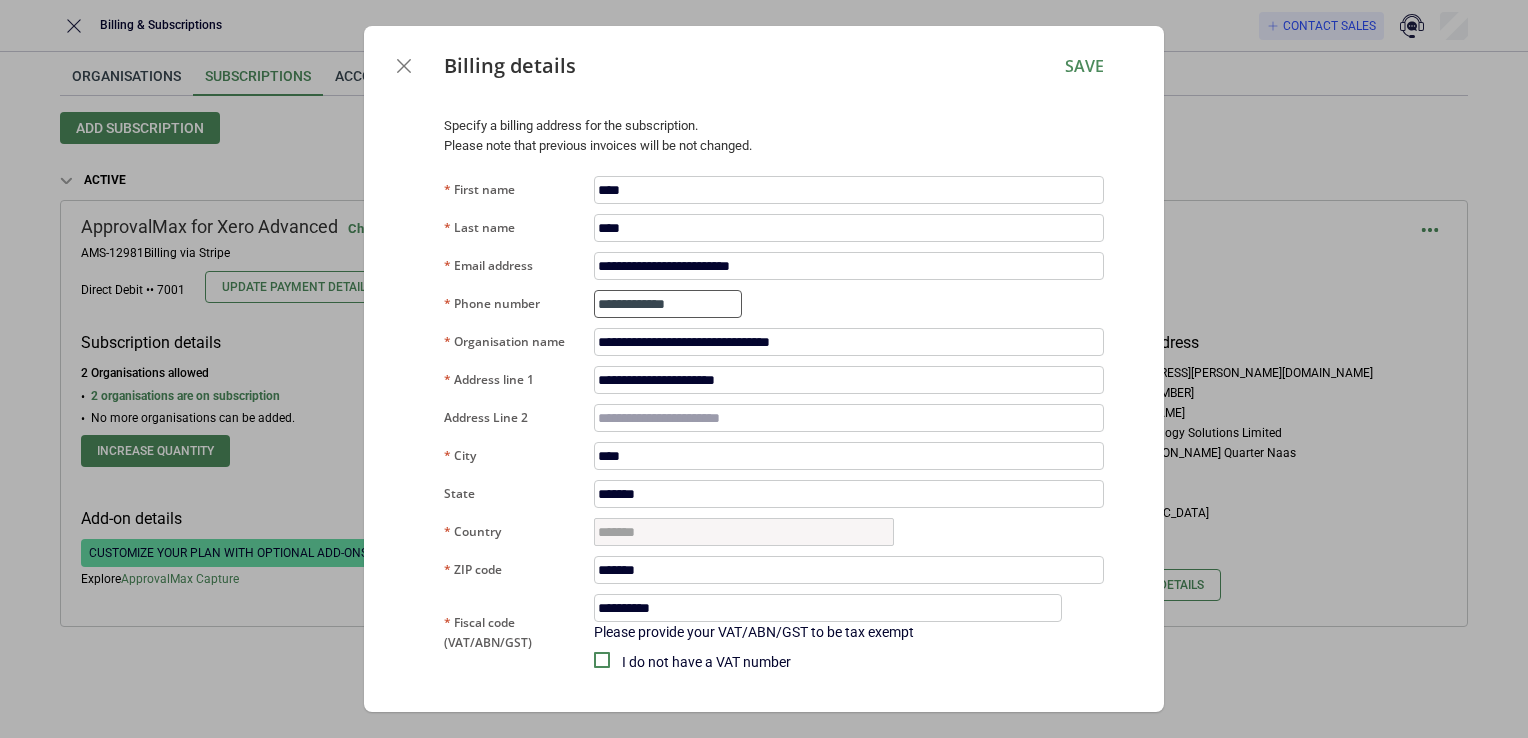 type on "**********" 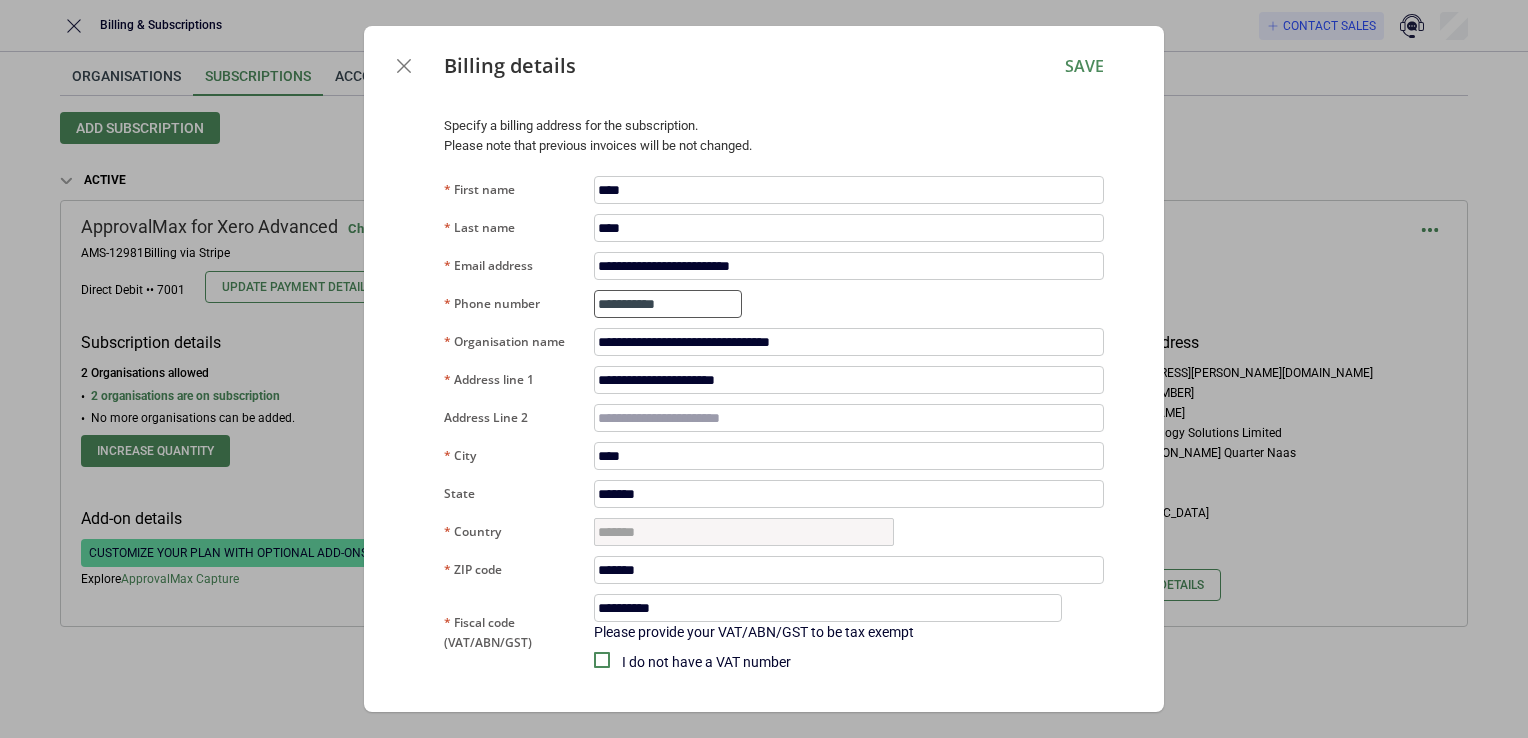 type on "**********" 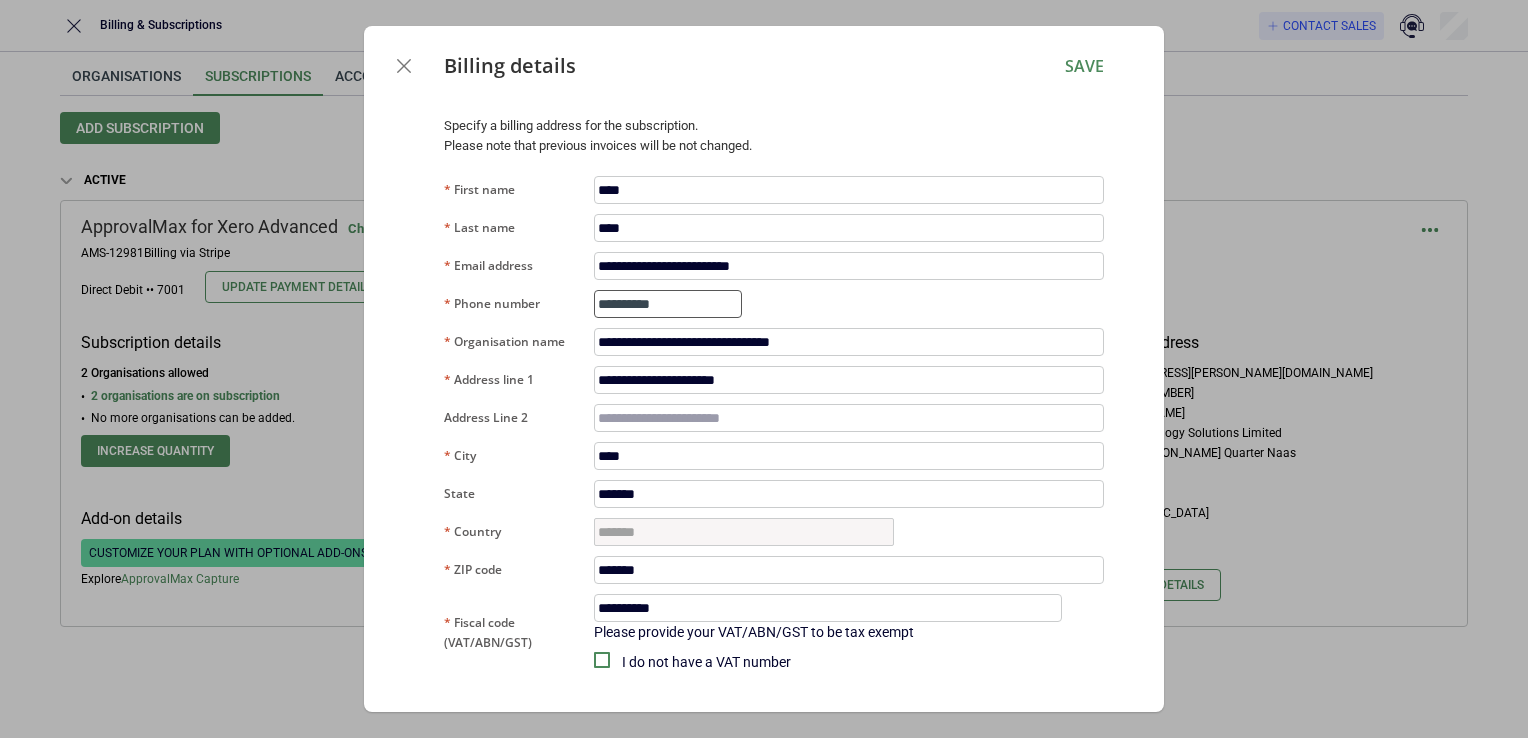 type on "**********" 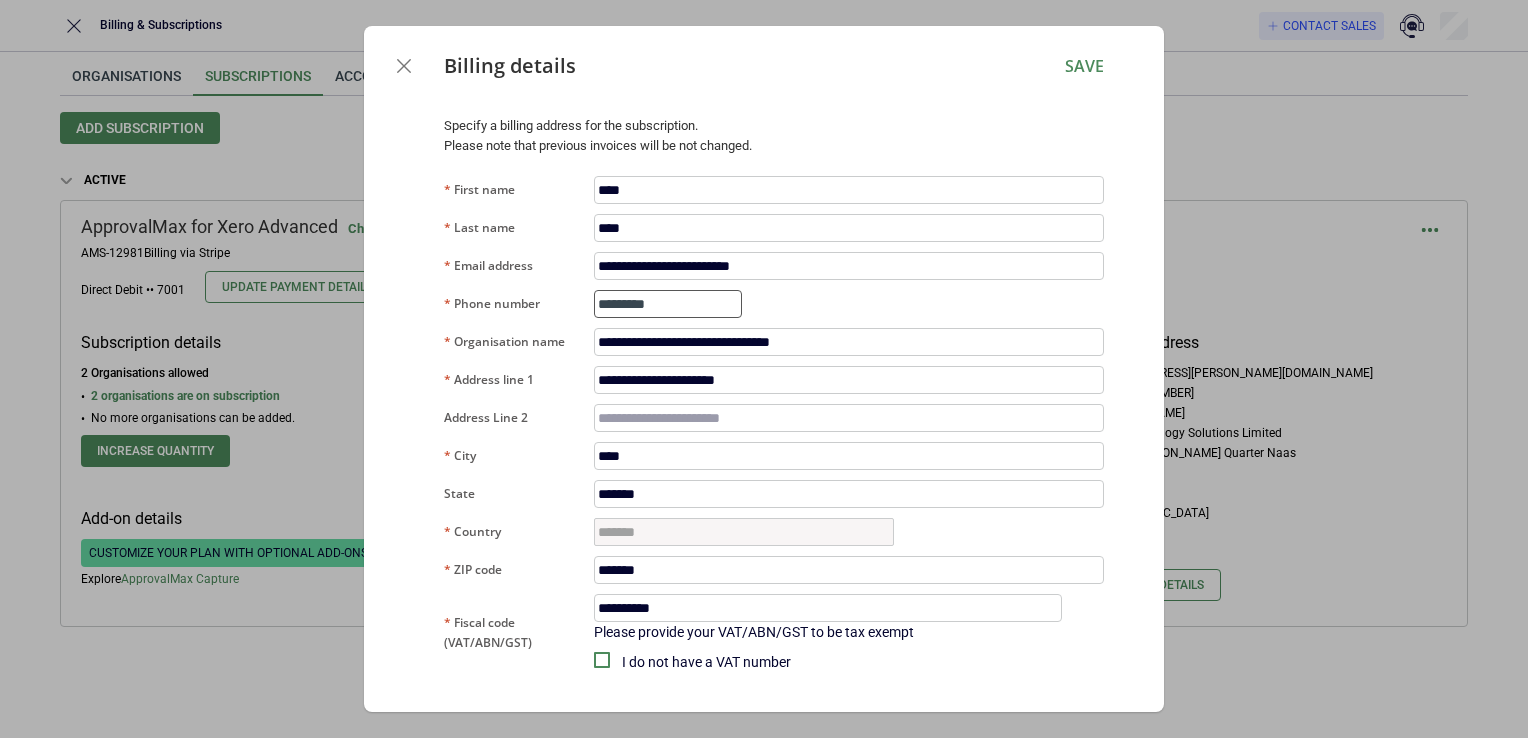 type on "**********" 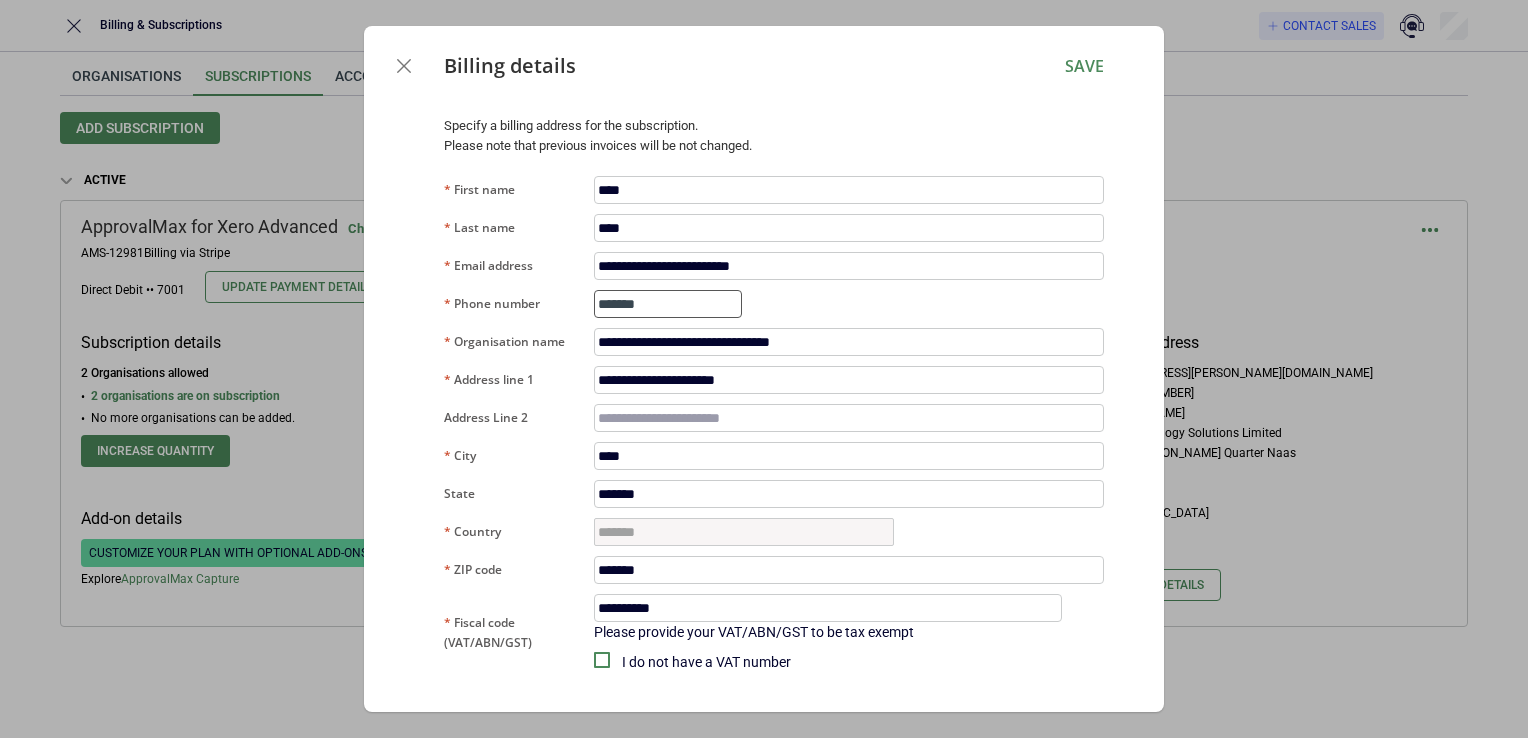 type on "**********" 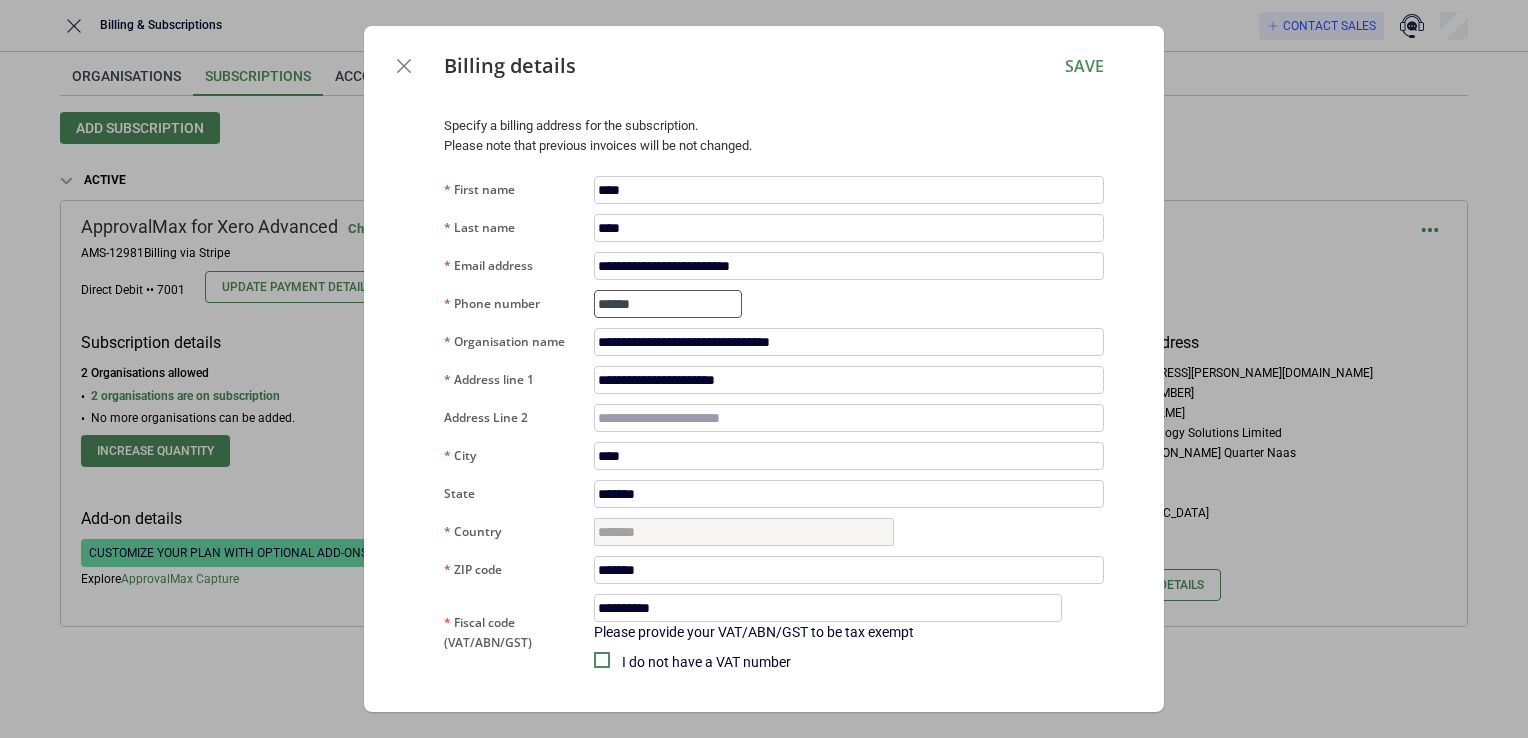 type on "**********" 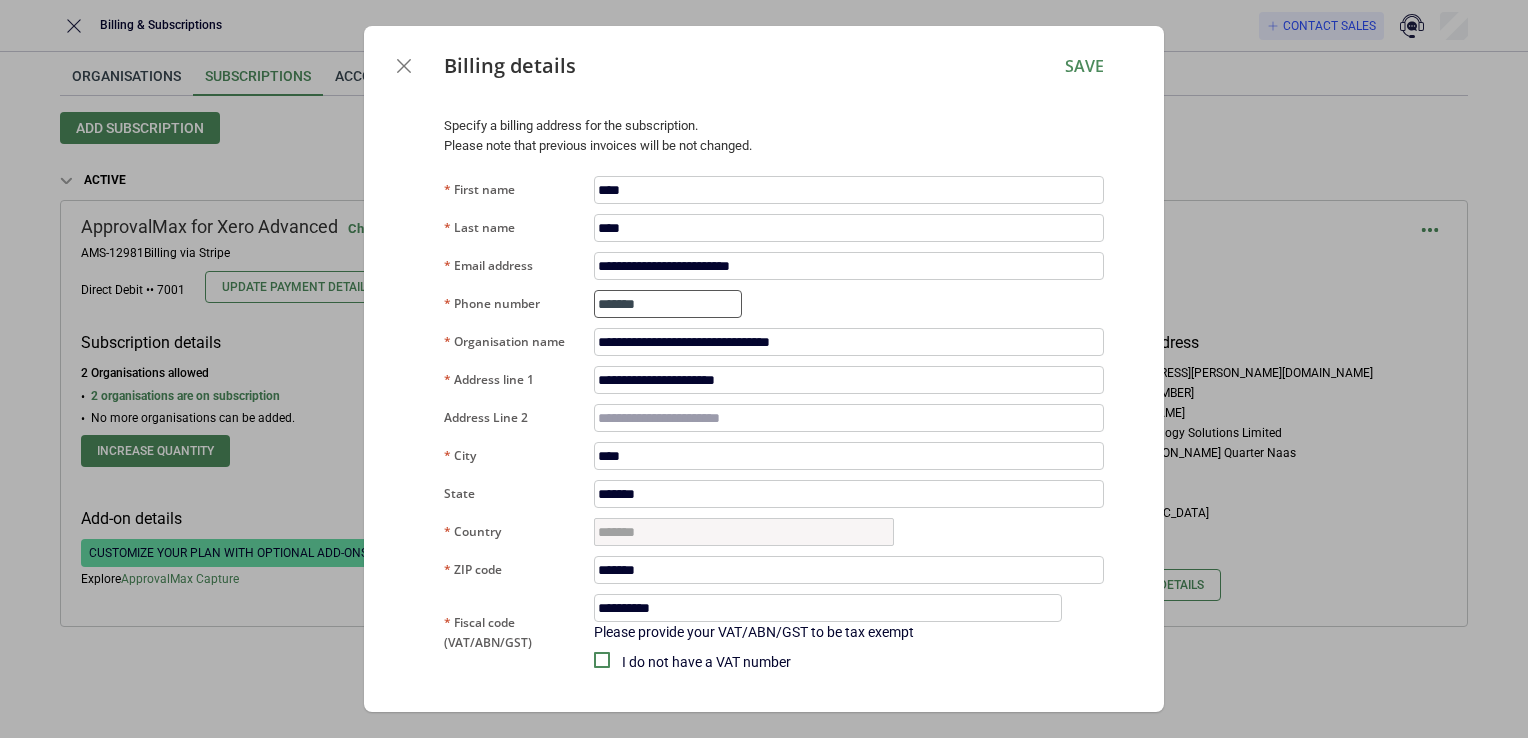 type on "**********" 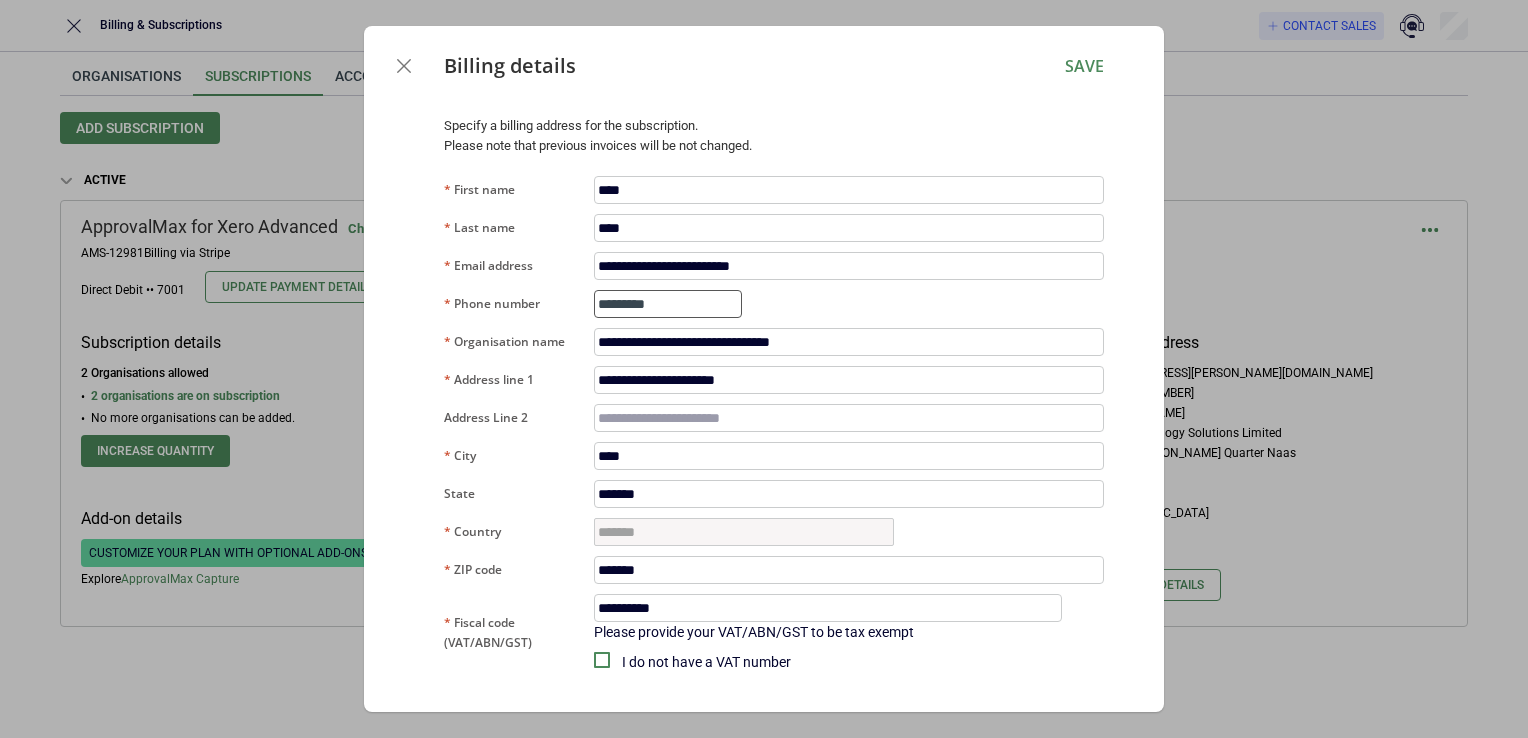type on "**********" 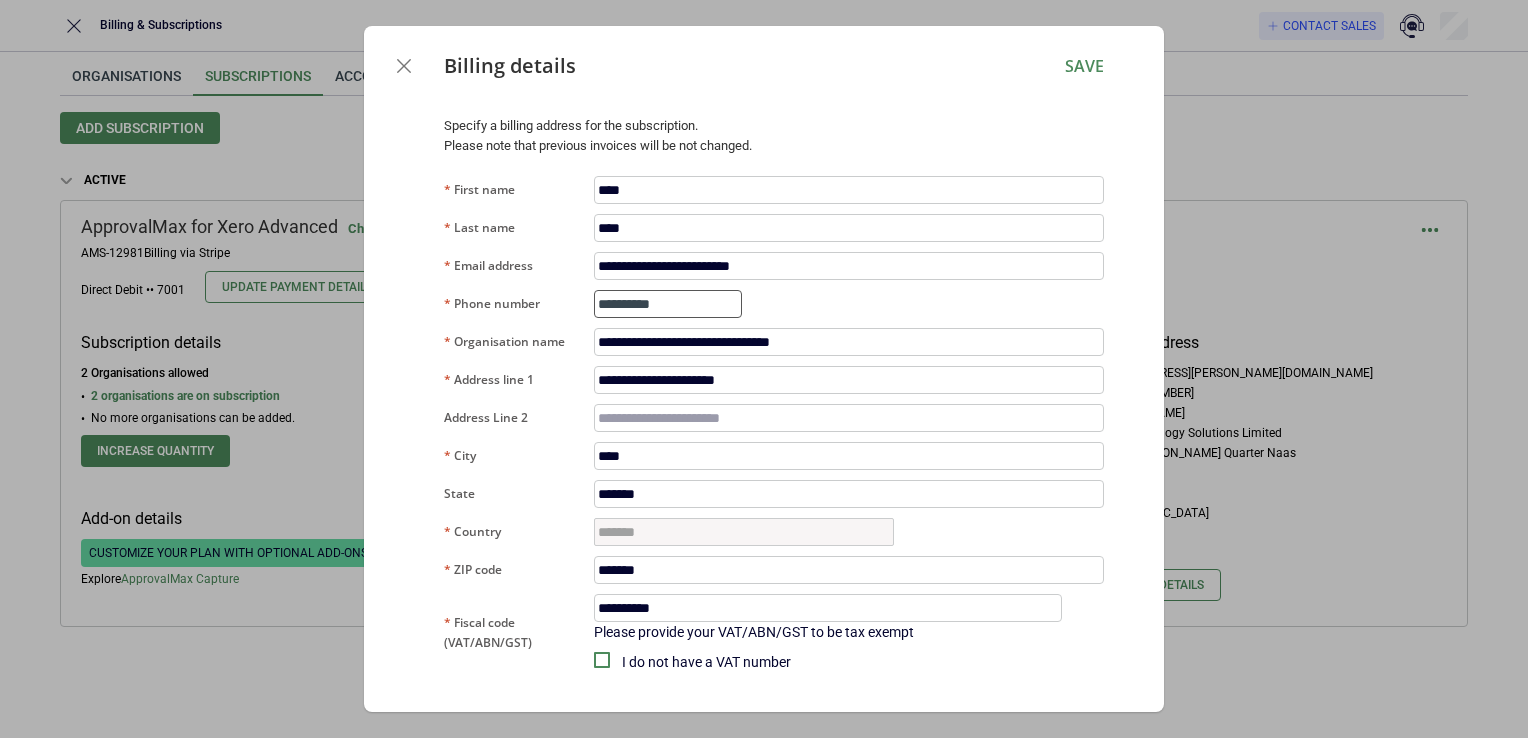 type on "**********" 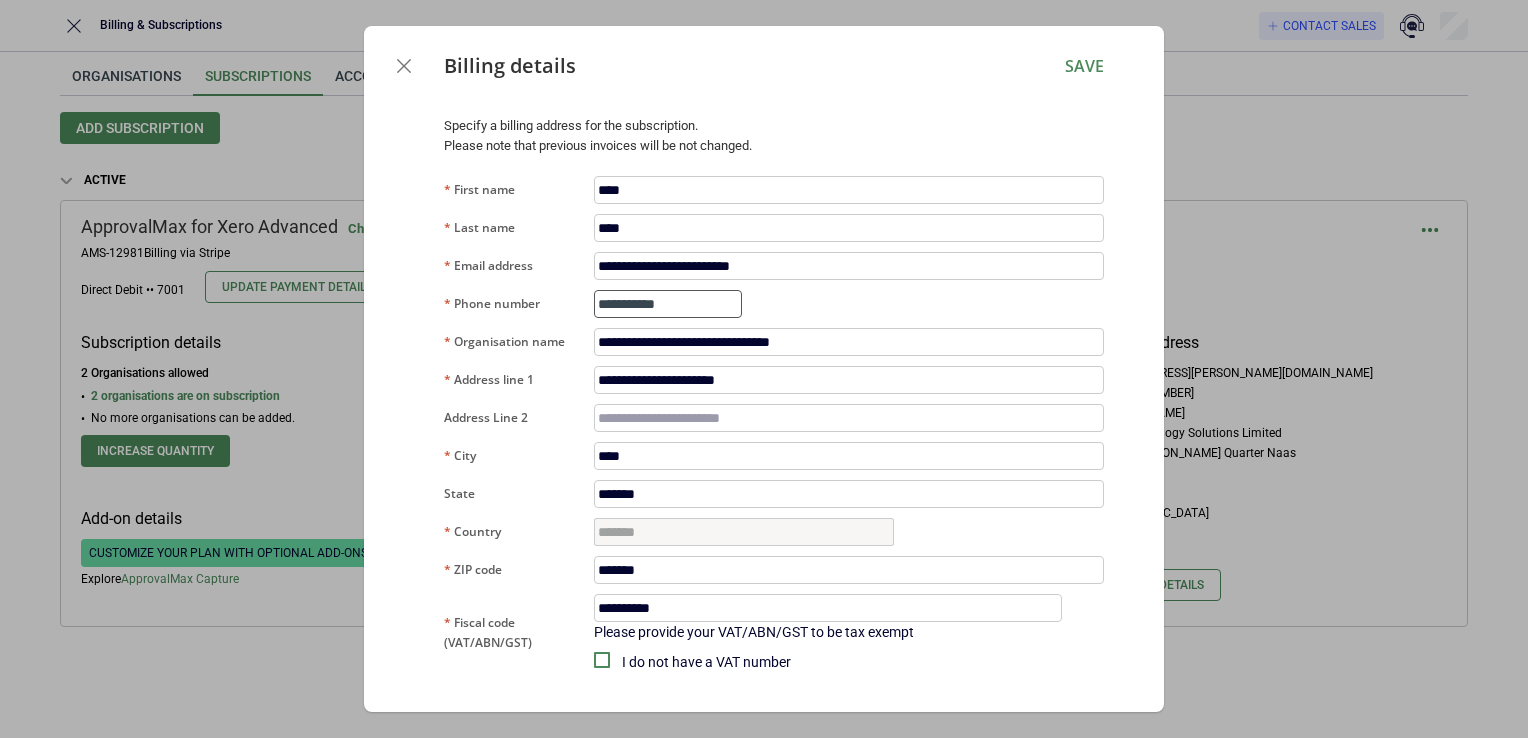 type on "**********" 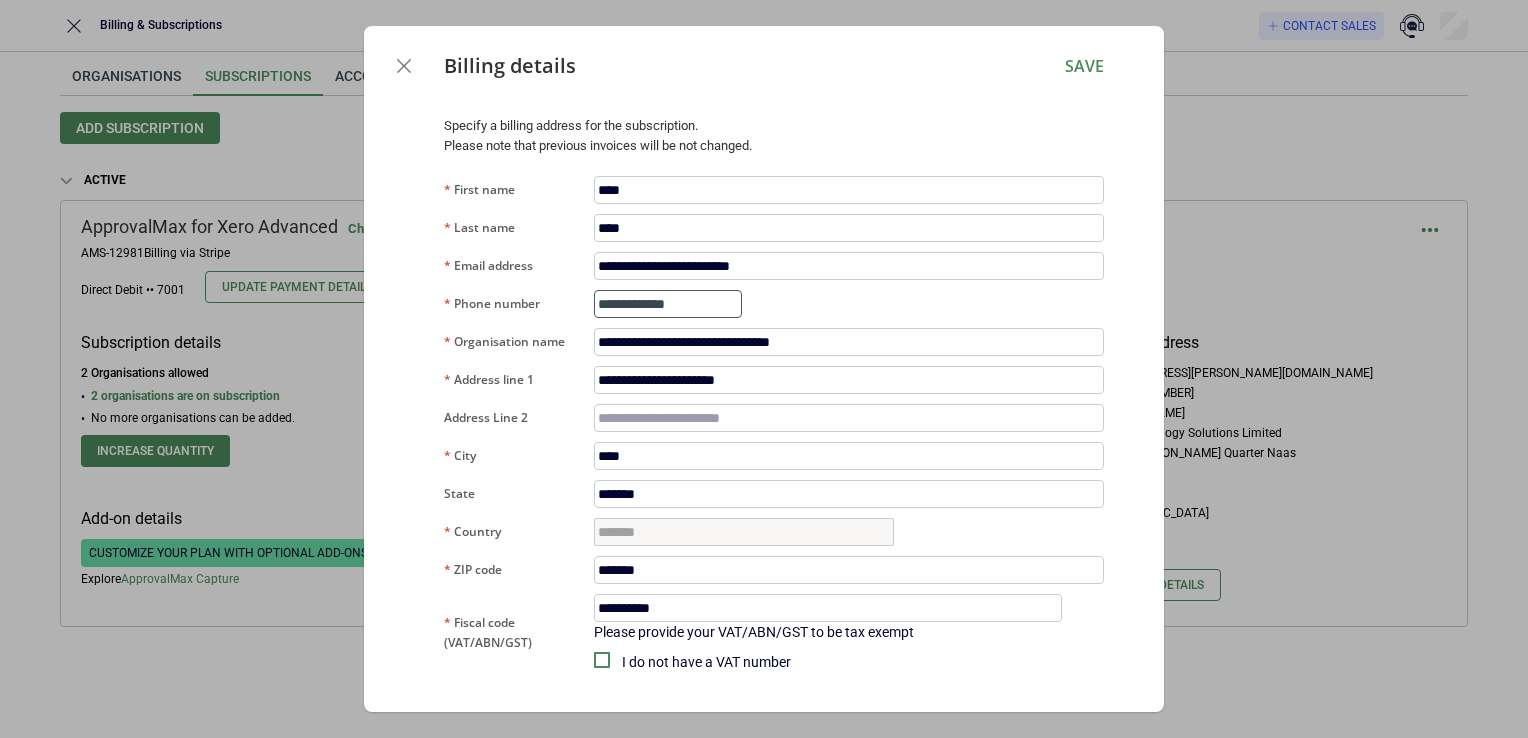 type on "**********" 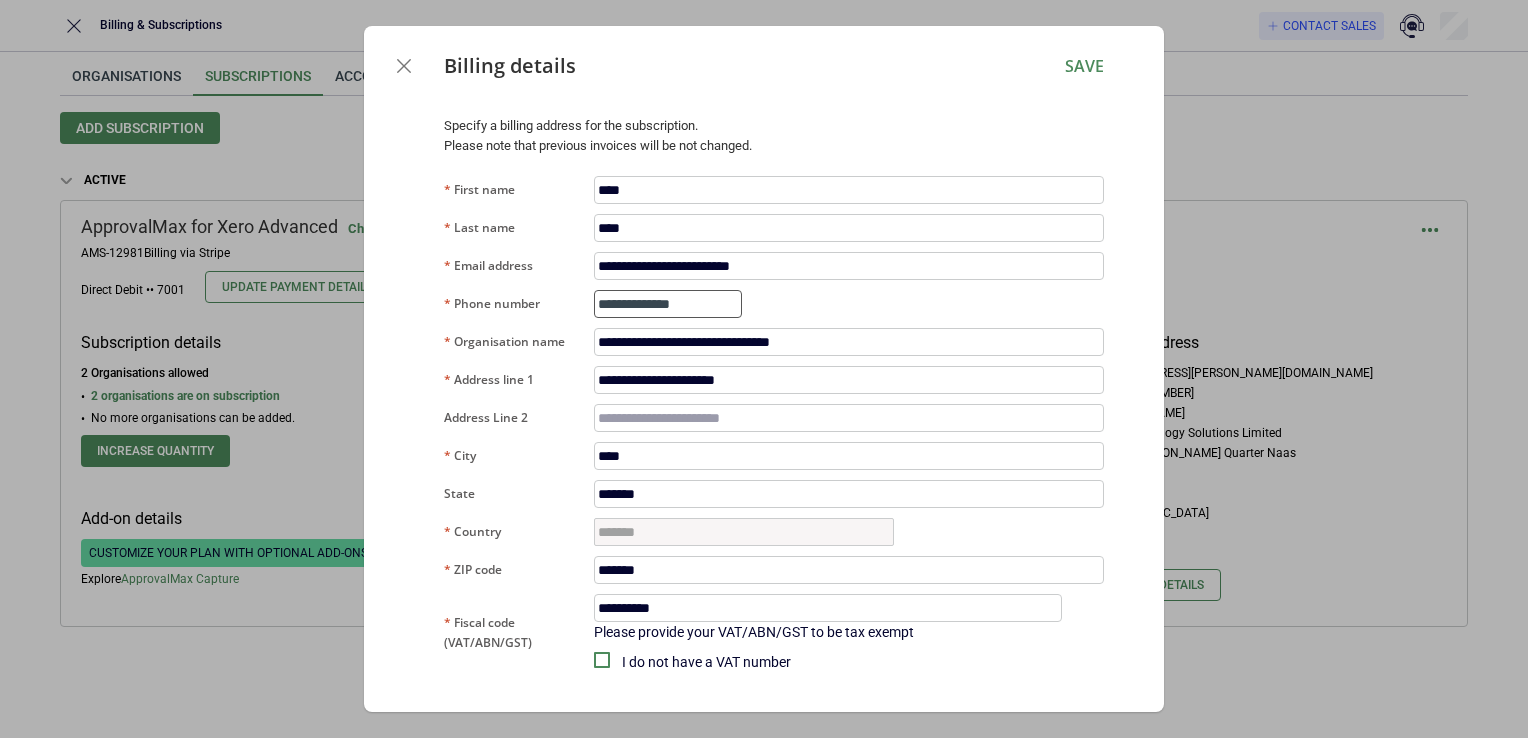 type on "**********" 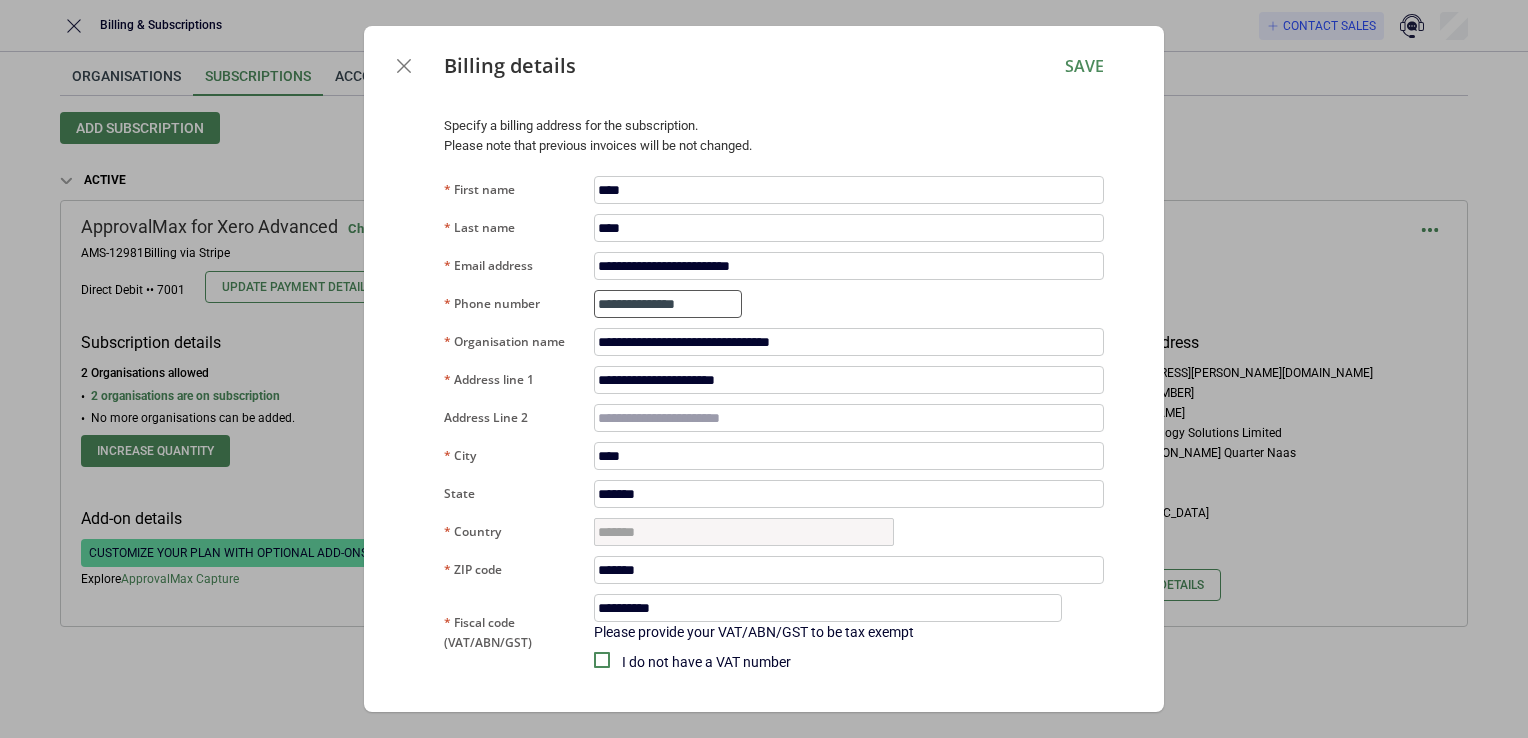 type on "**********" 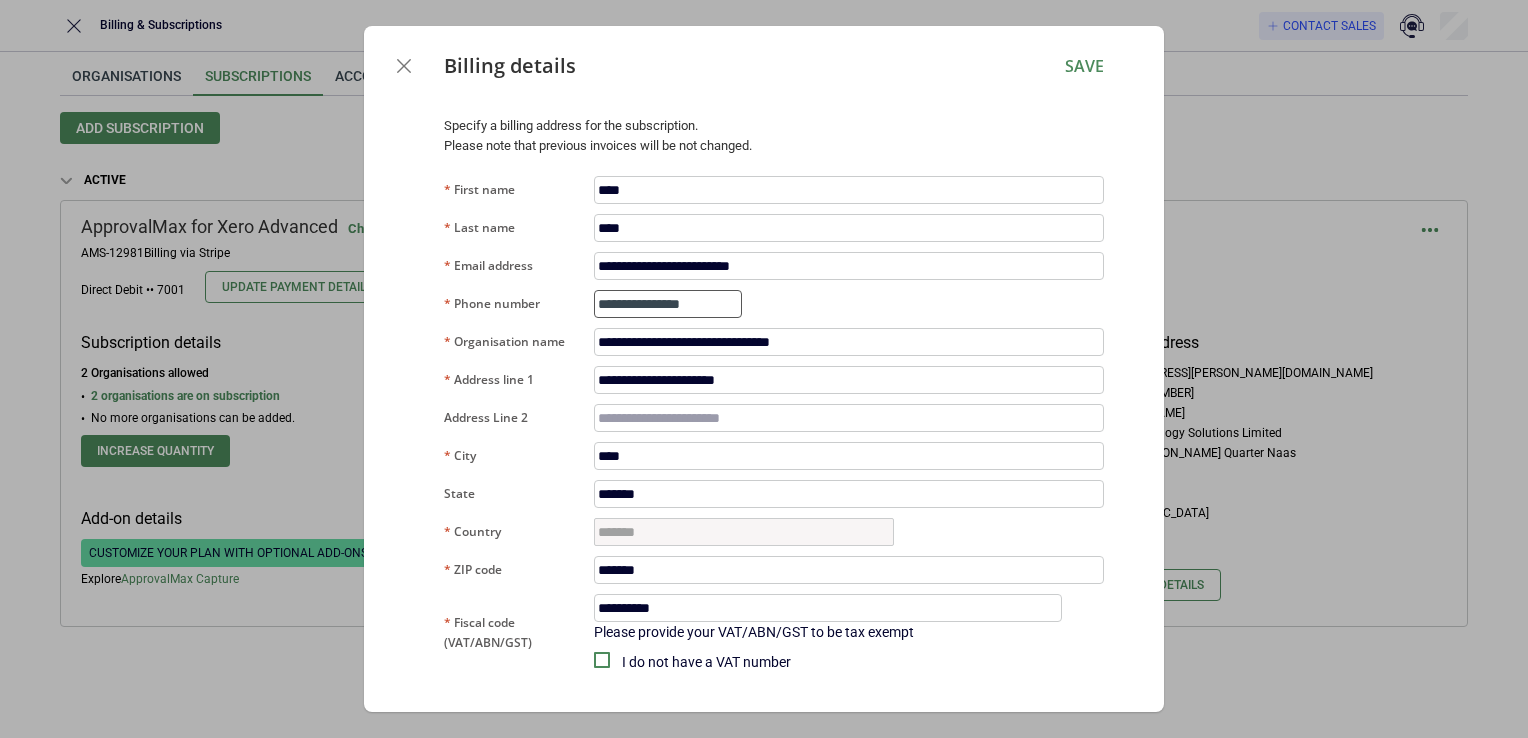 type on "**********" 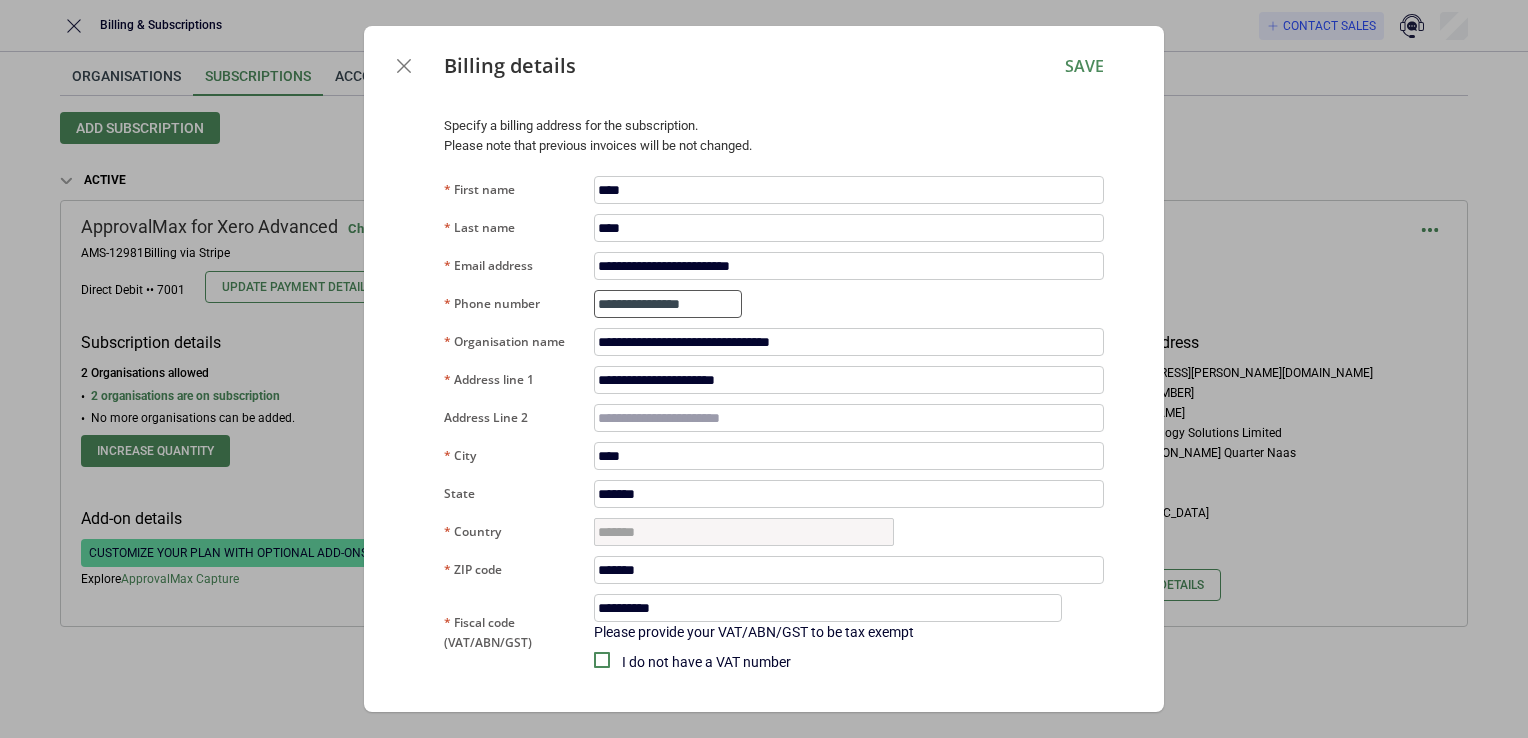 type on "**********" 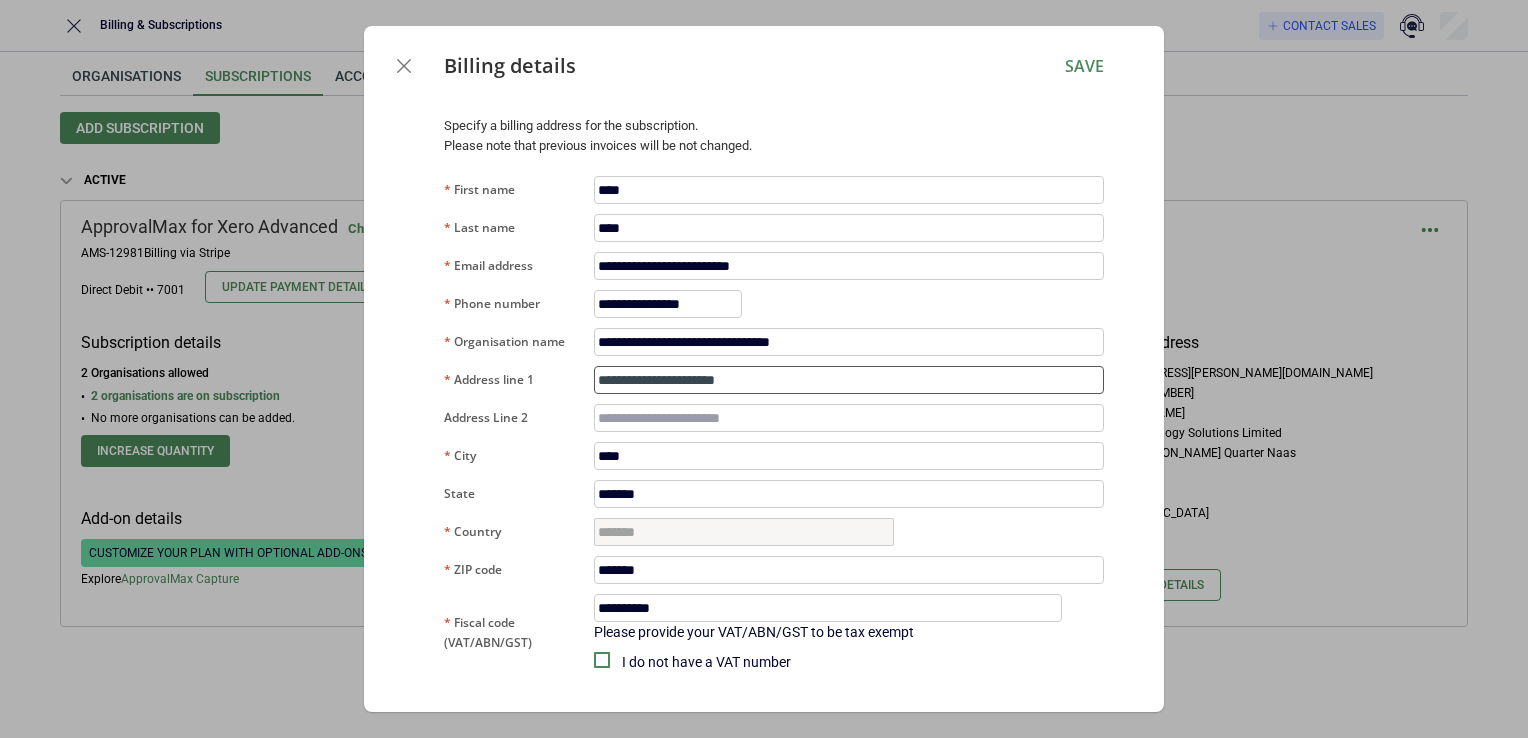 click on "**********" at bounding box center (849, 380) 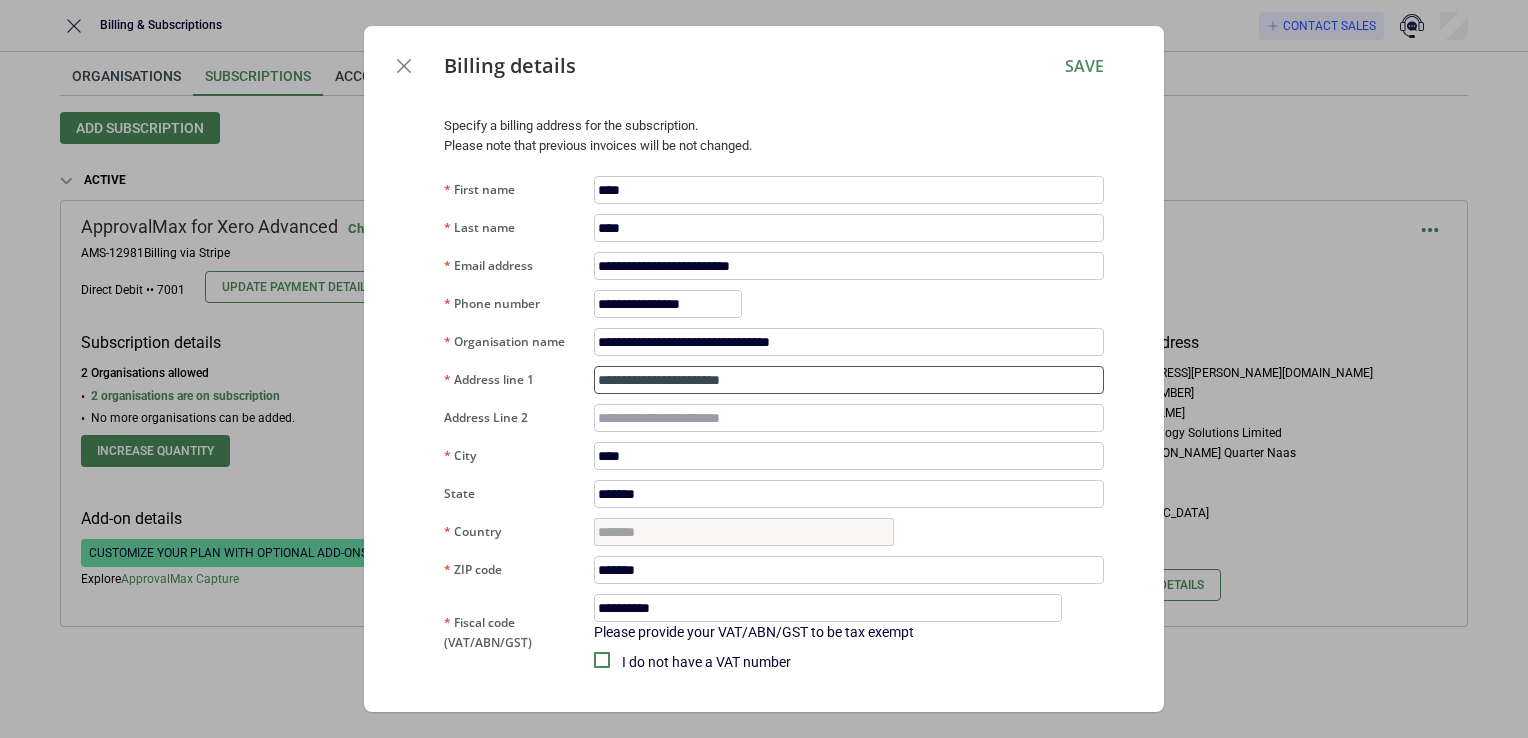 click on "**********" at bounding box center (849, 380) 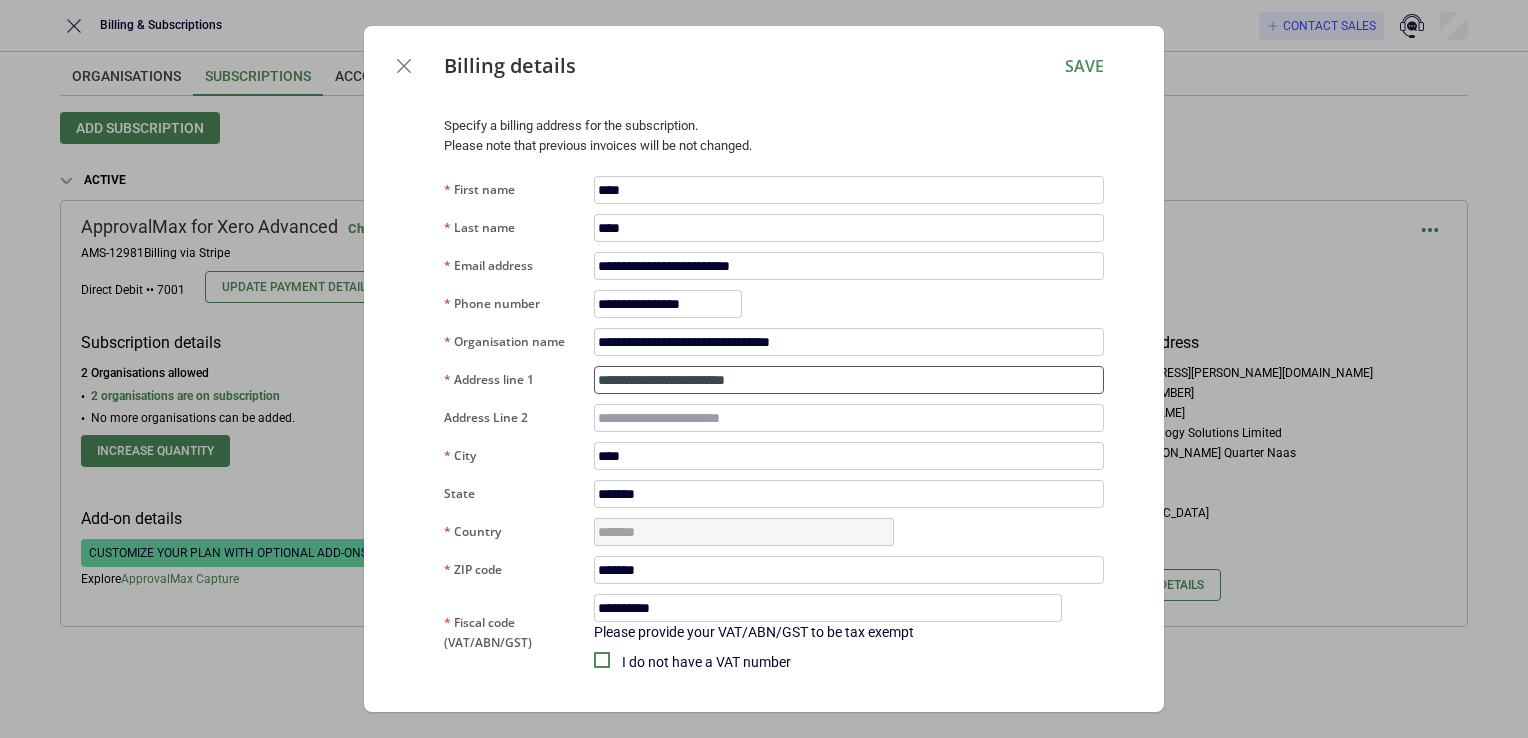 type on "**********" 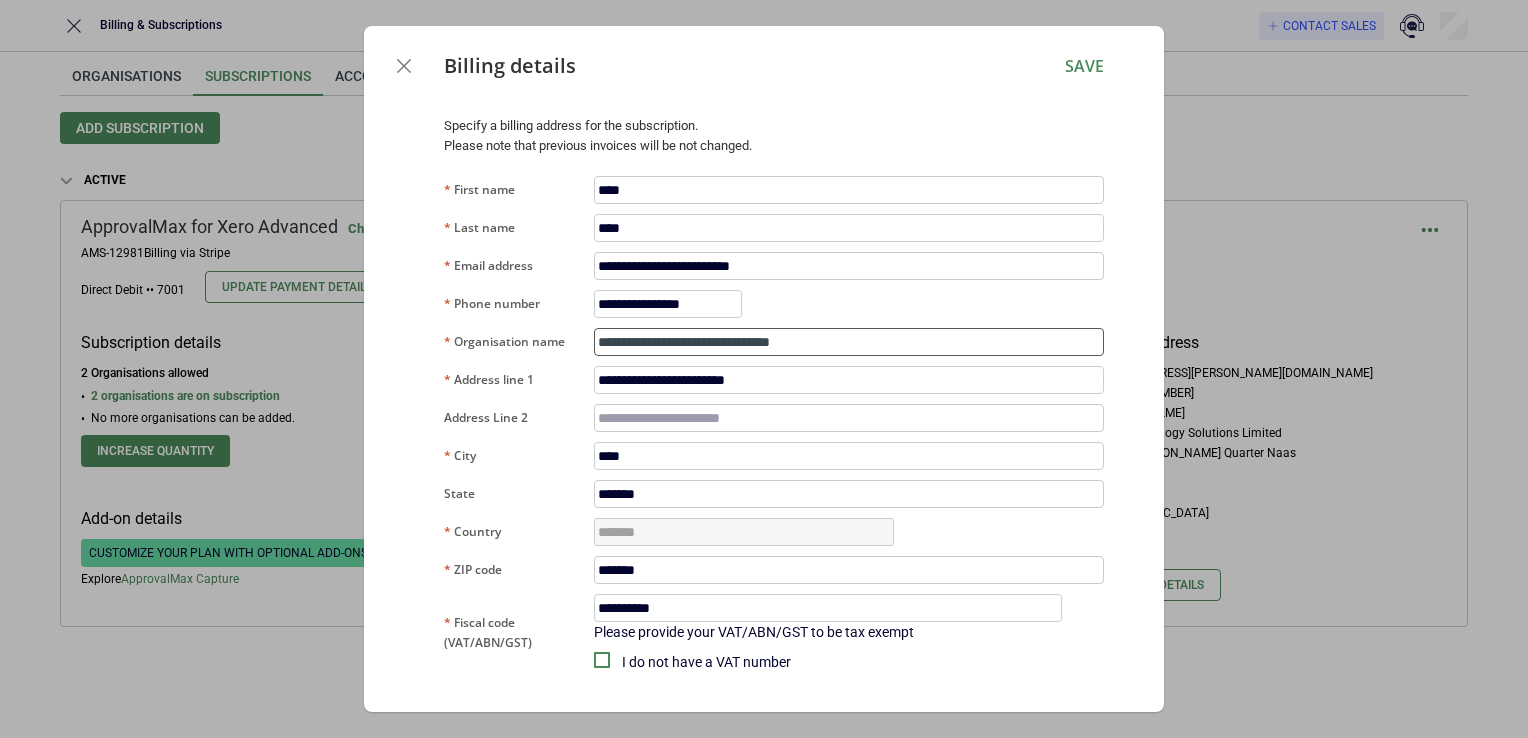 click on "**********" at bounding box center (849, 342) 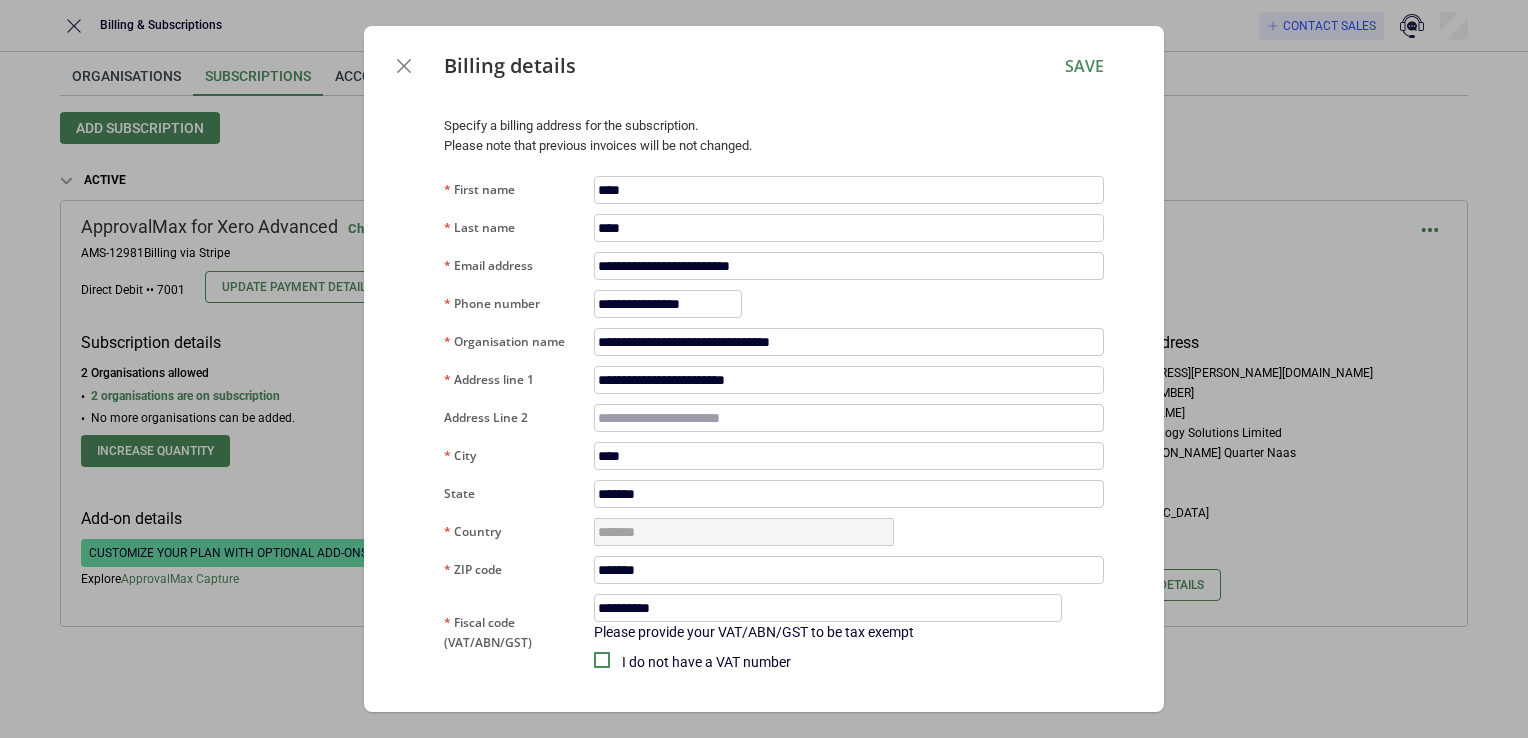 click on "Billing details Save" at bounding box center [764, 66] 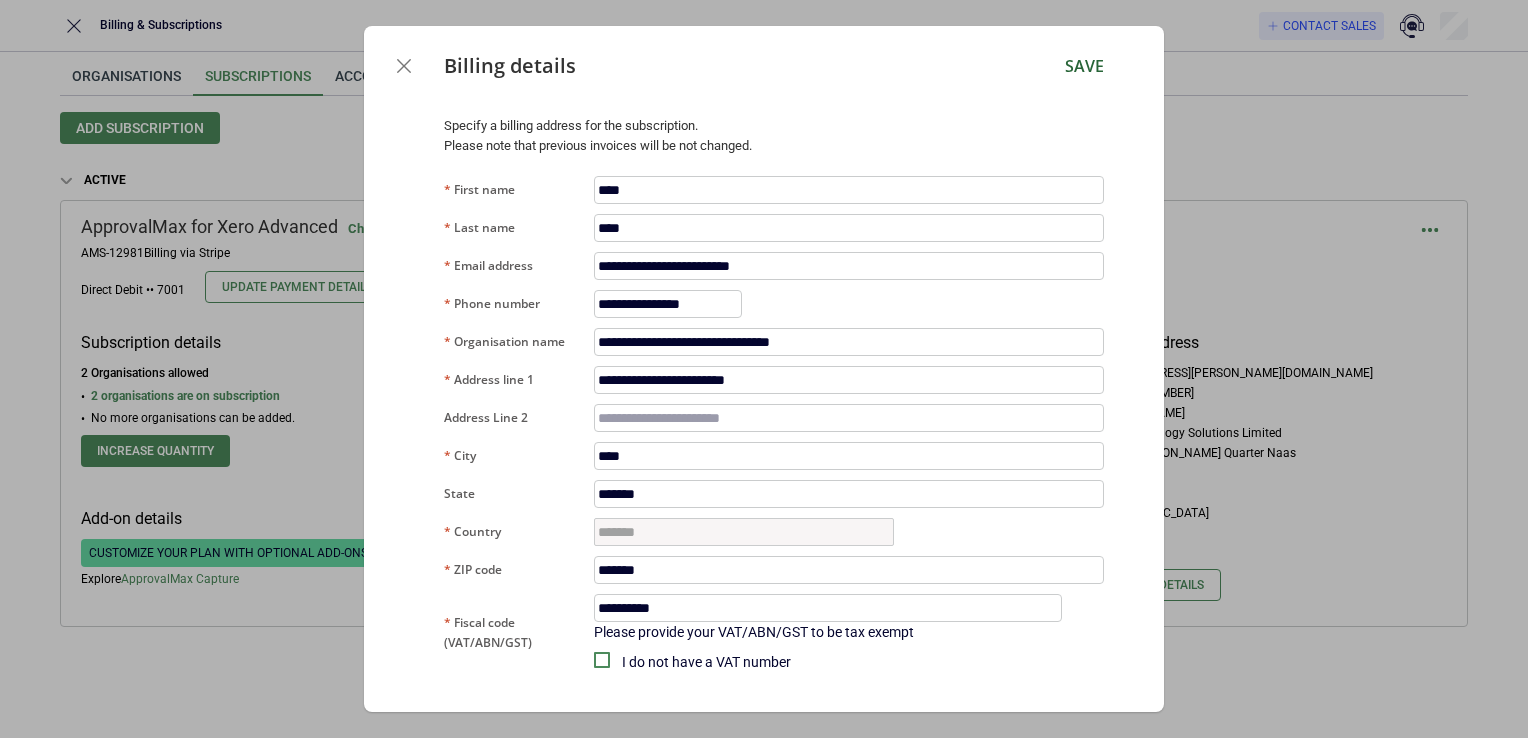 click on "Save" at bounding box center (1084, 66) 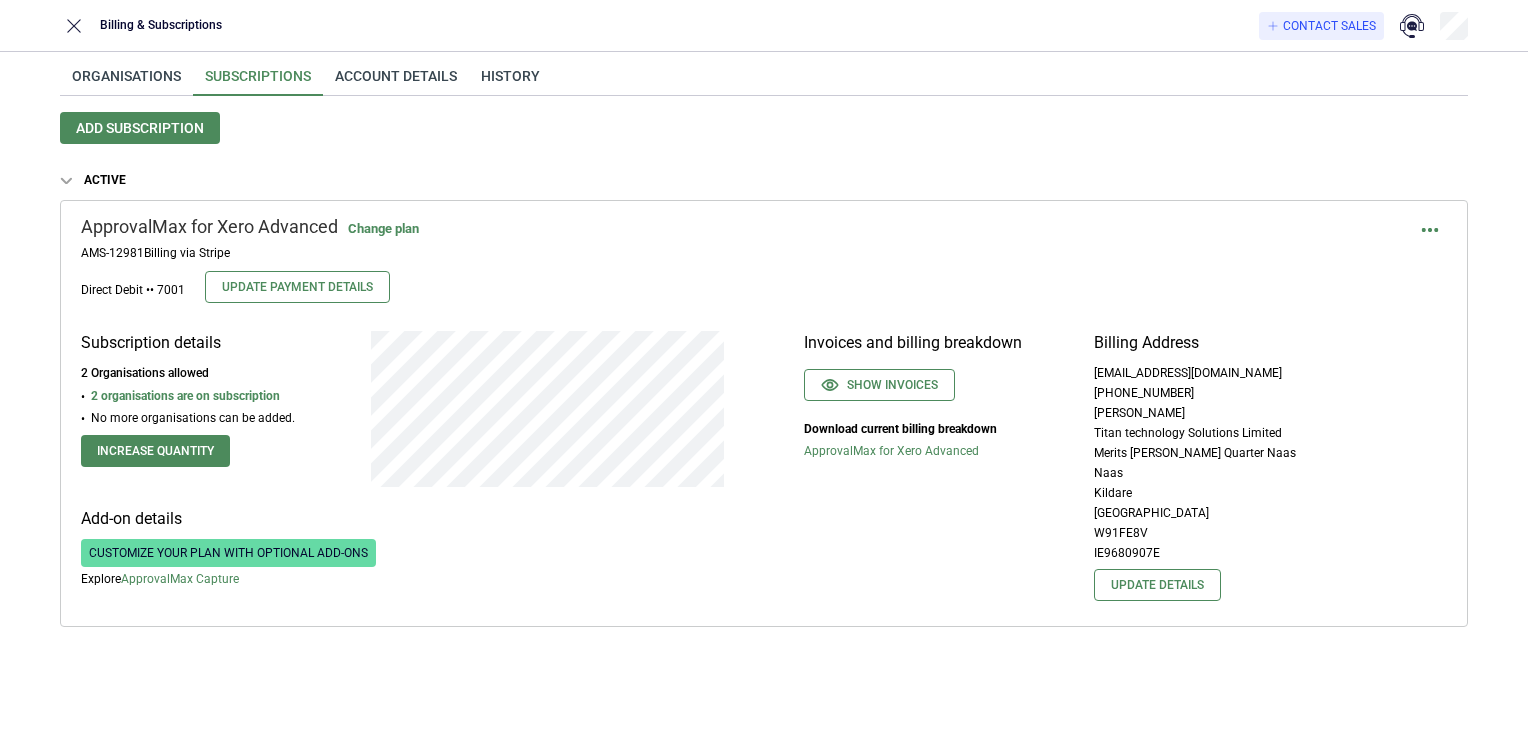 click on "Contact Sales" at bounding box center [851, 26] 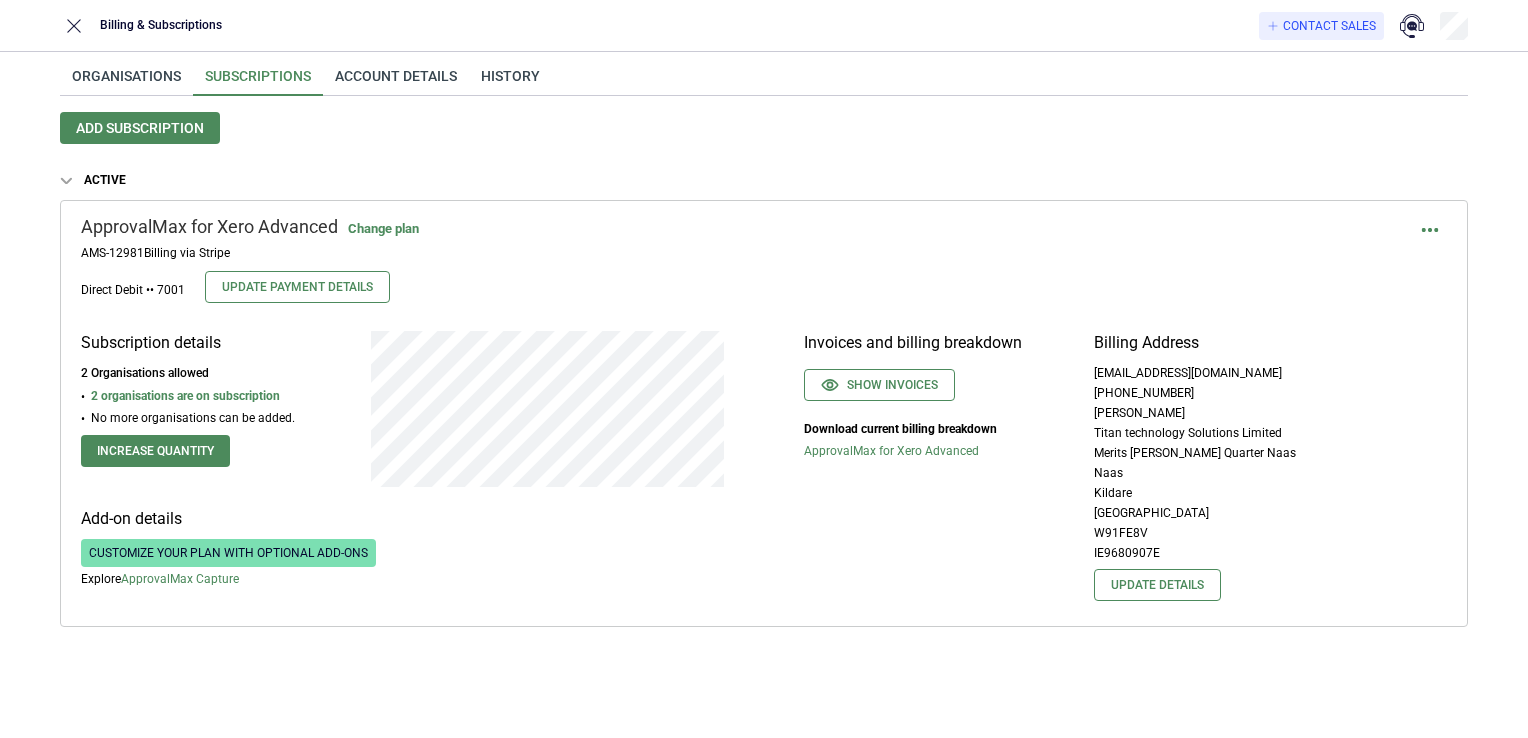 click on "Customize your plan with optional add-ons" at bounding box center (228, 553) 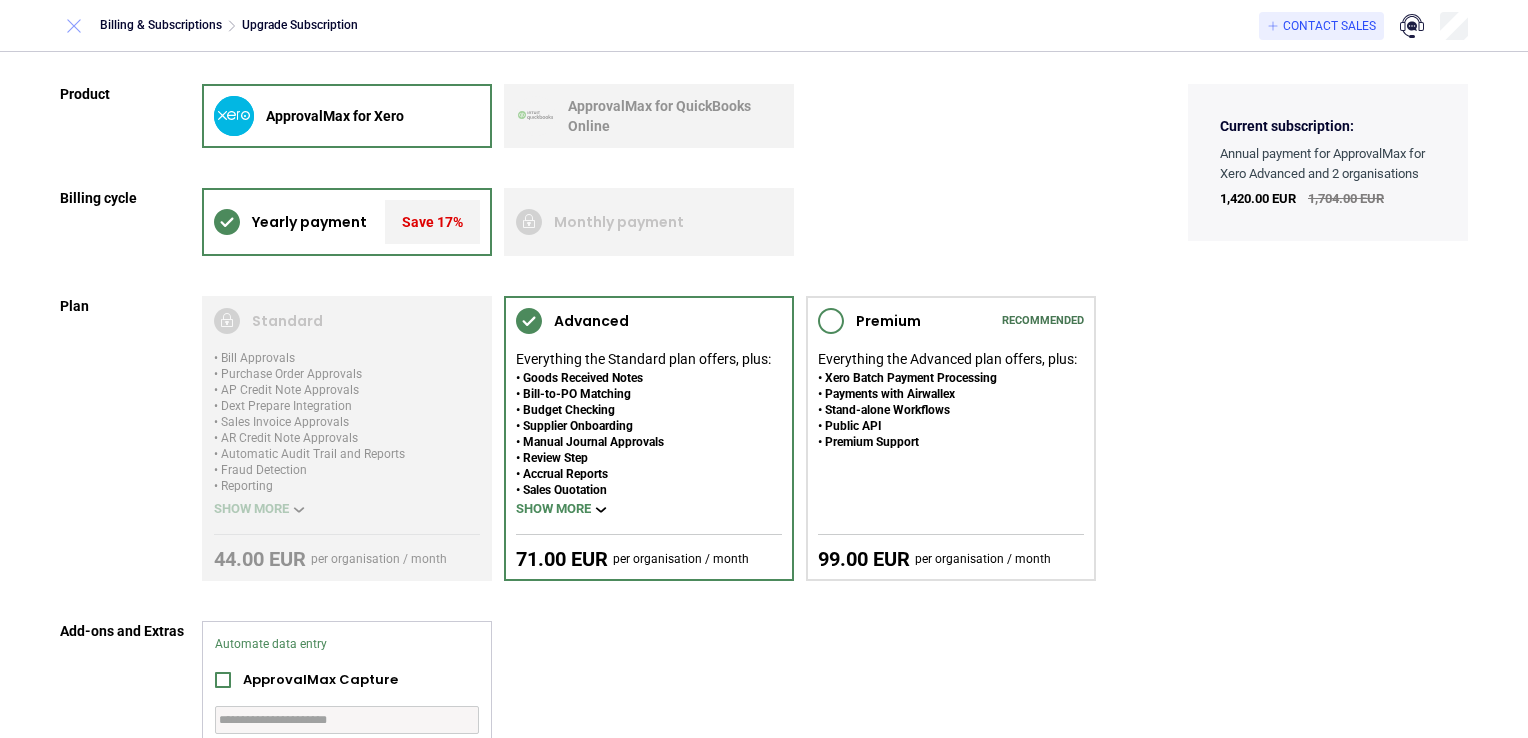 click 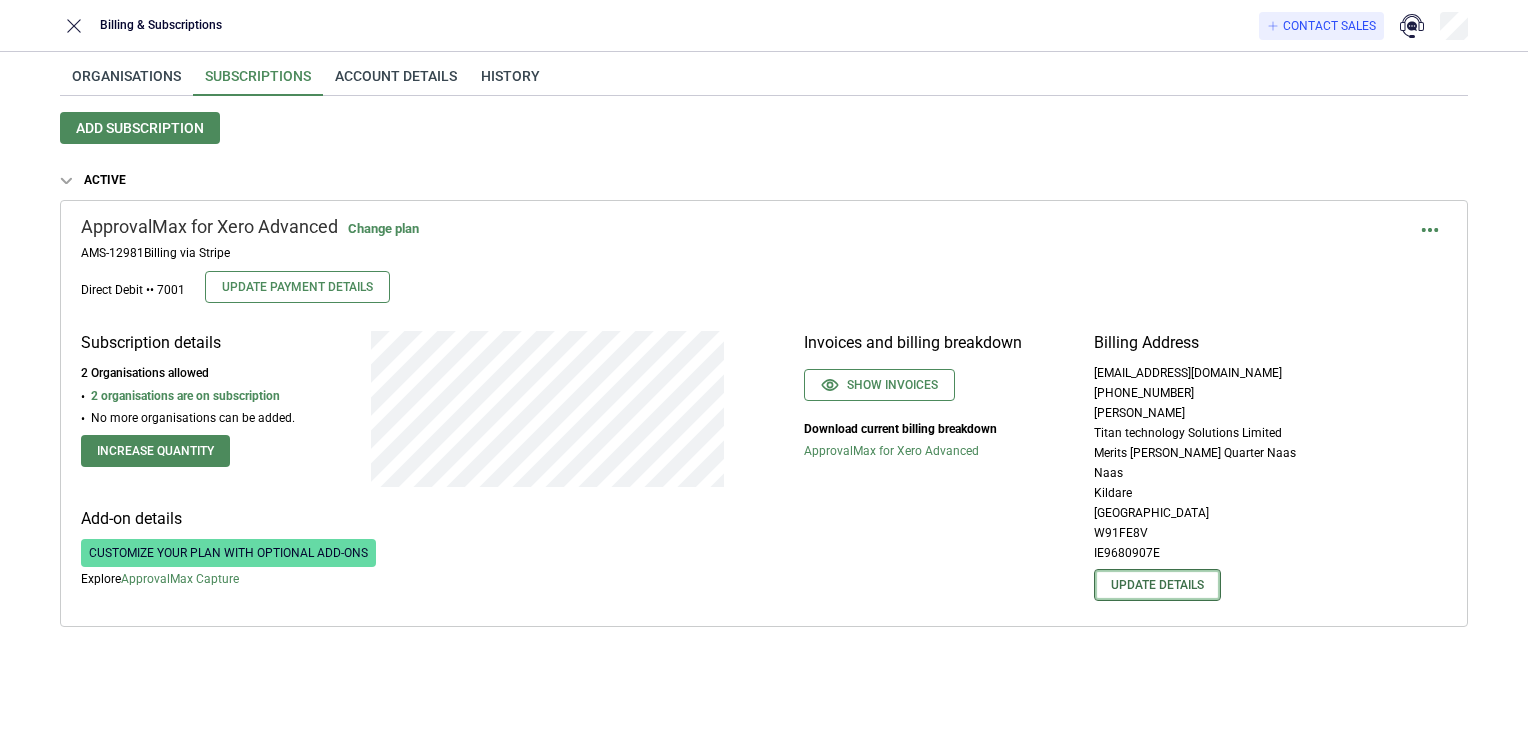 click on "Update details" at bounding box center (1157, 585) 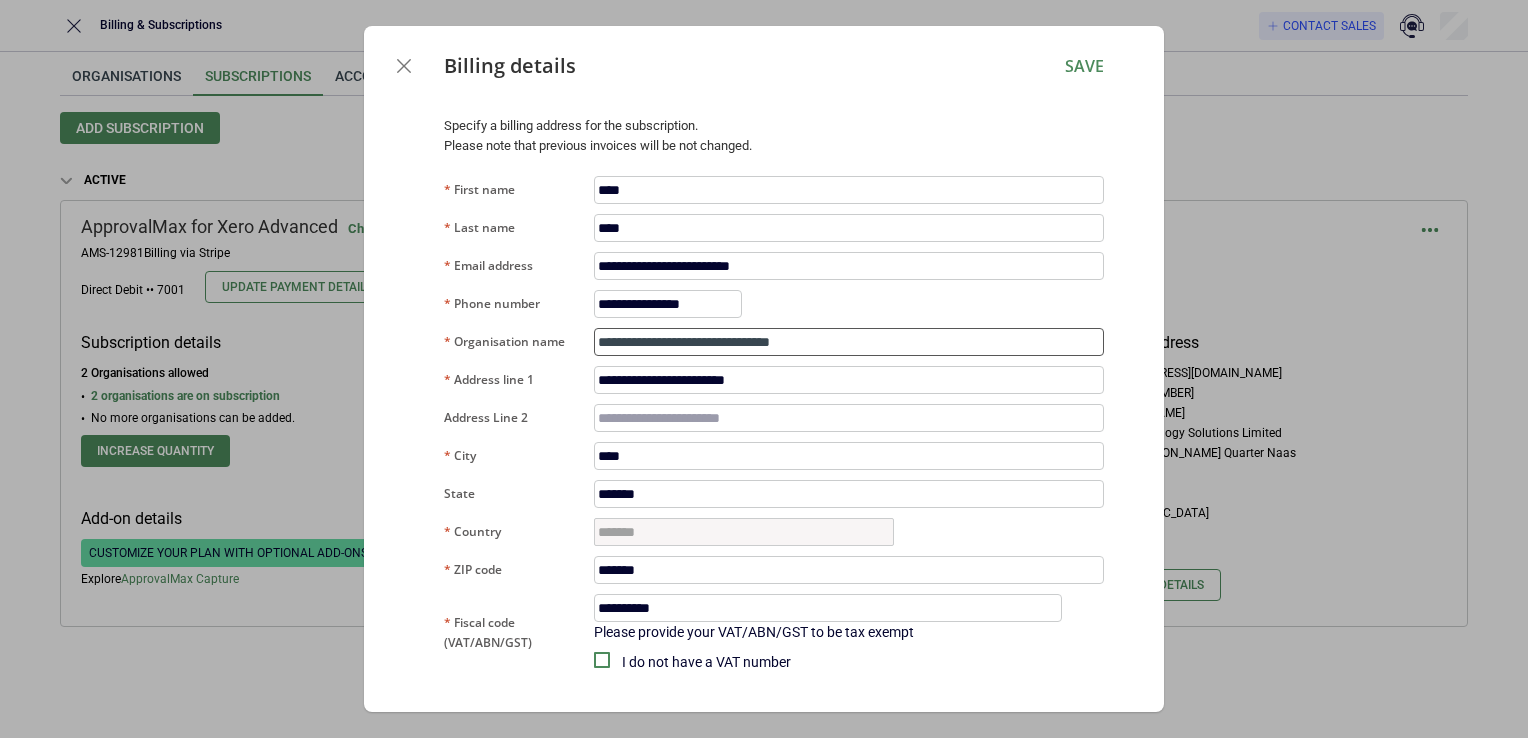 click on "**********" at bounding box center (849, 342) 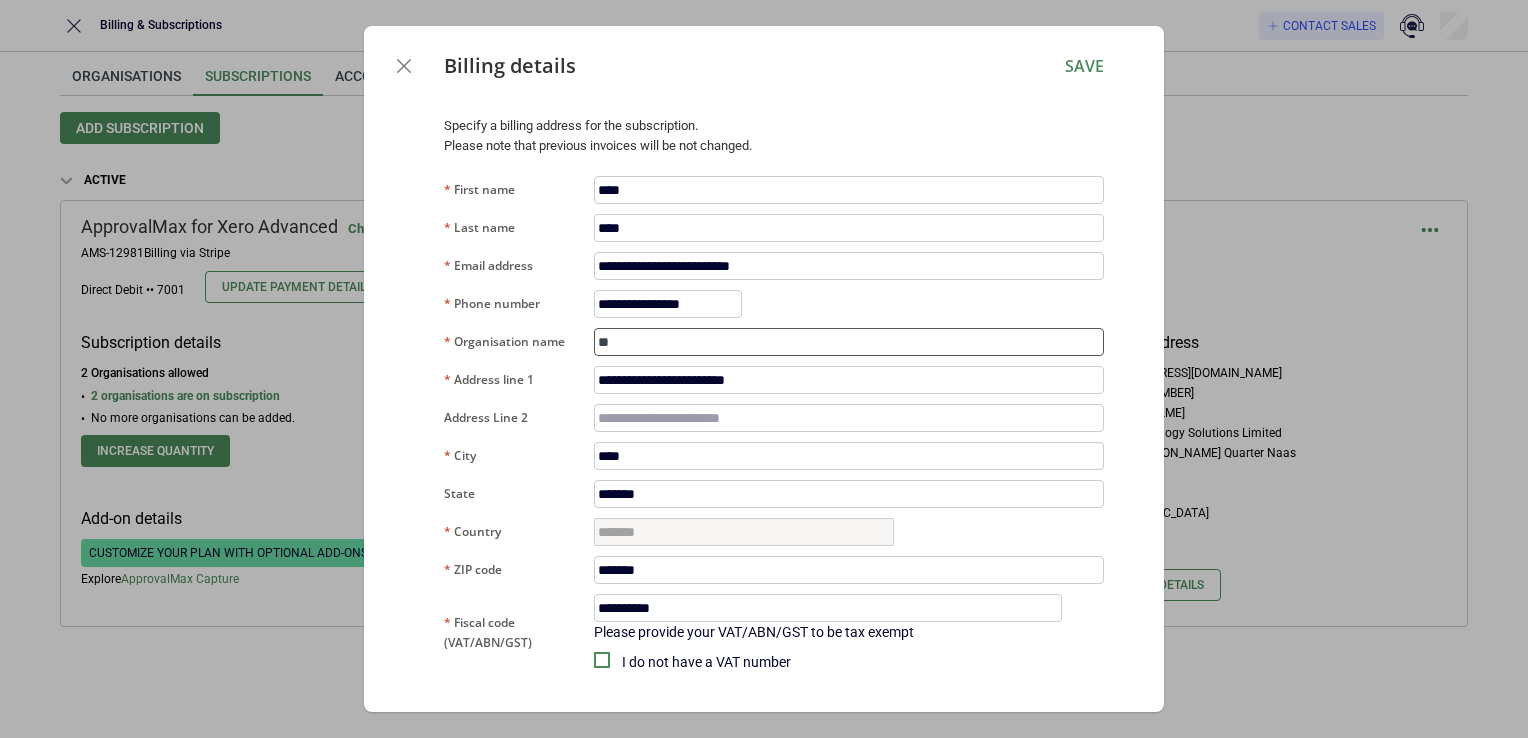 type on "*" 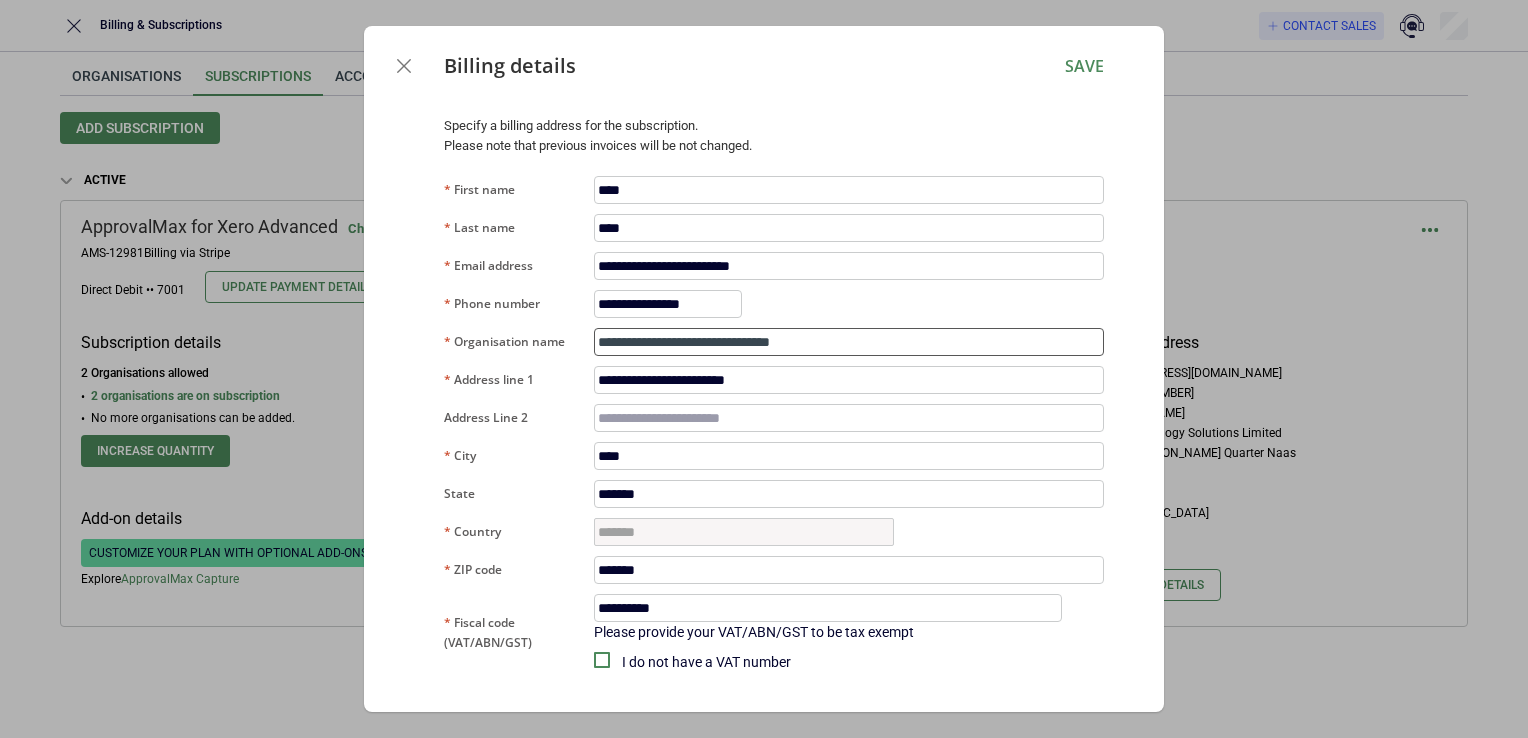 type on "**********" 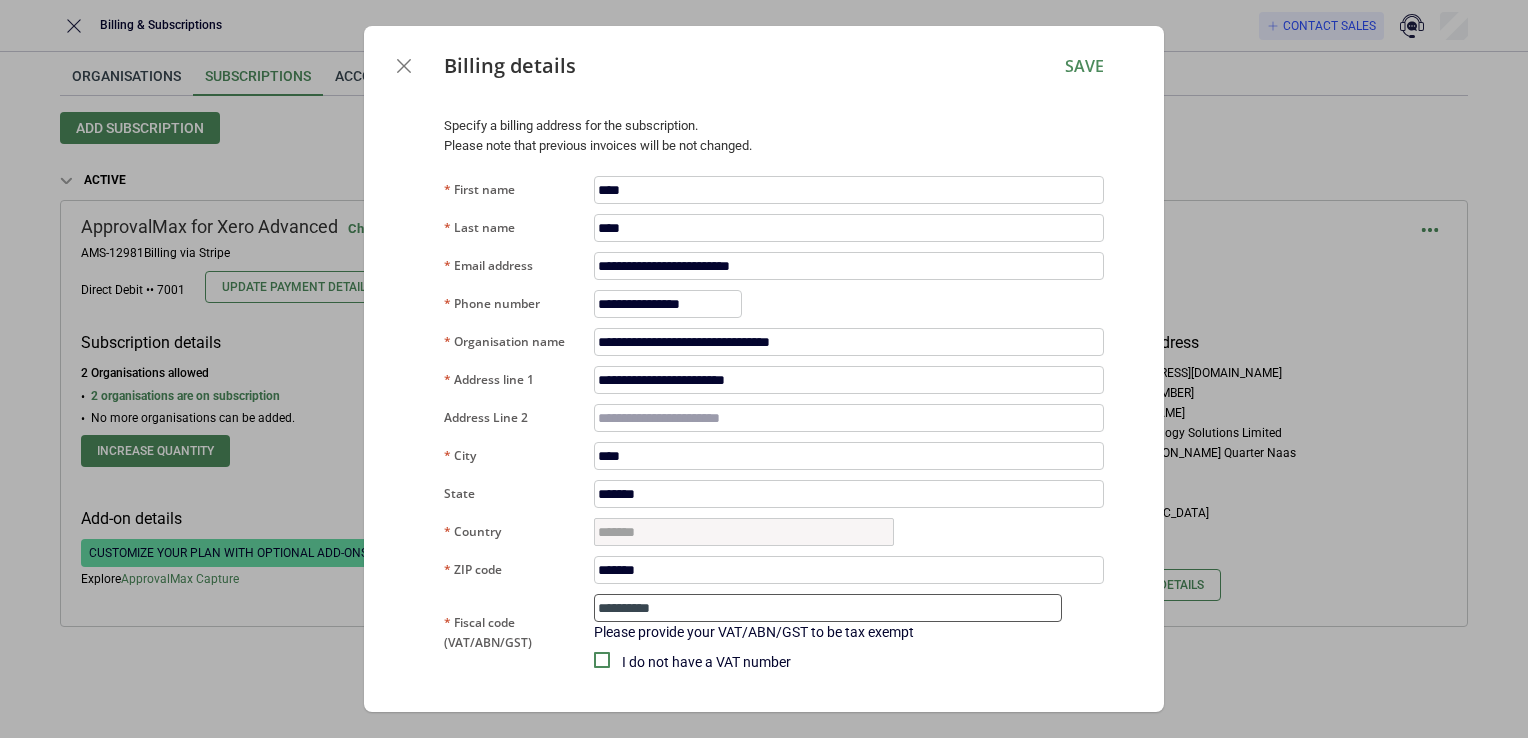 click on "**********" at bounding box center (828, 608) 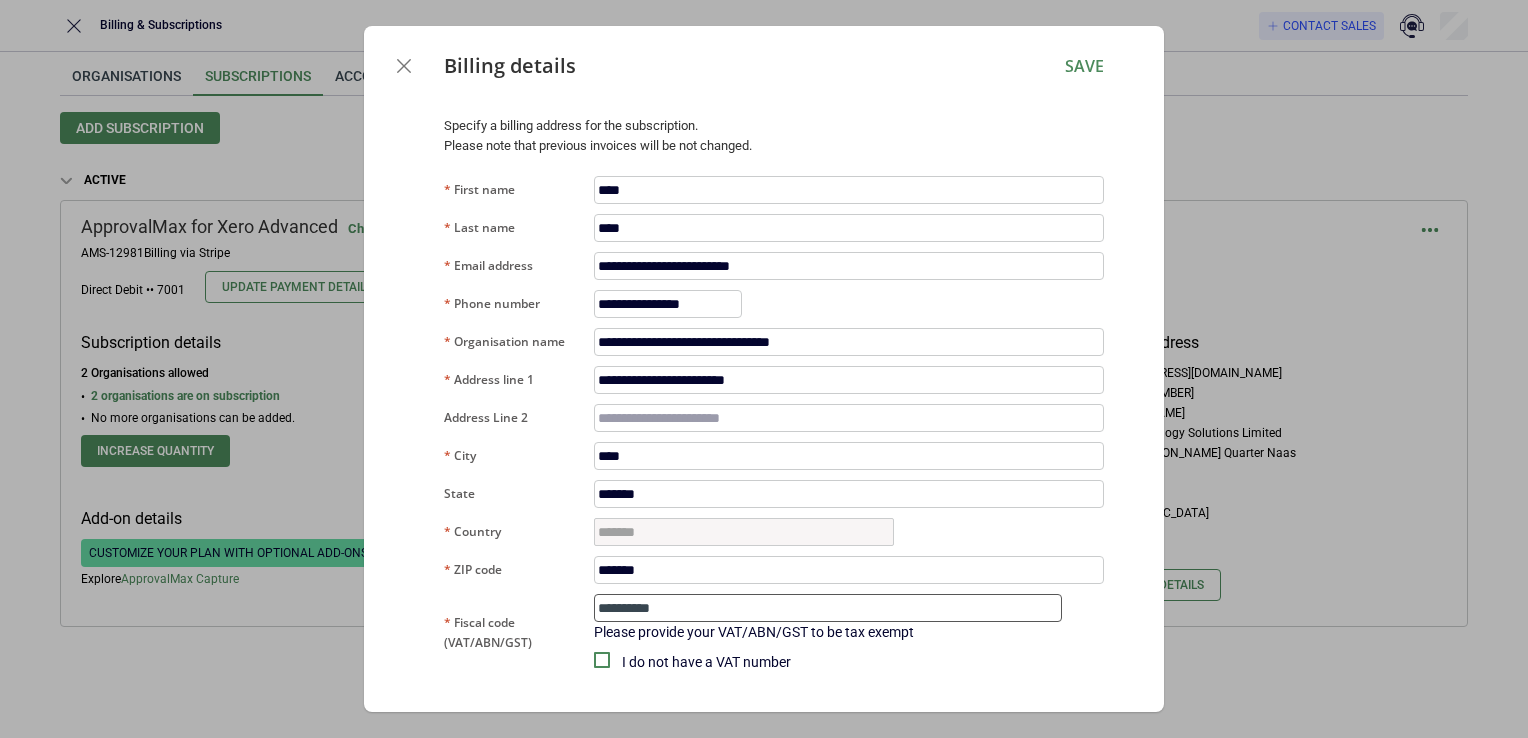 click on "**********" at bounding box center (828, 608) 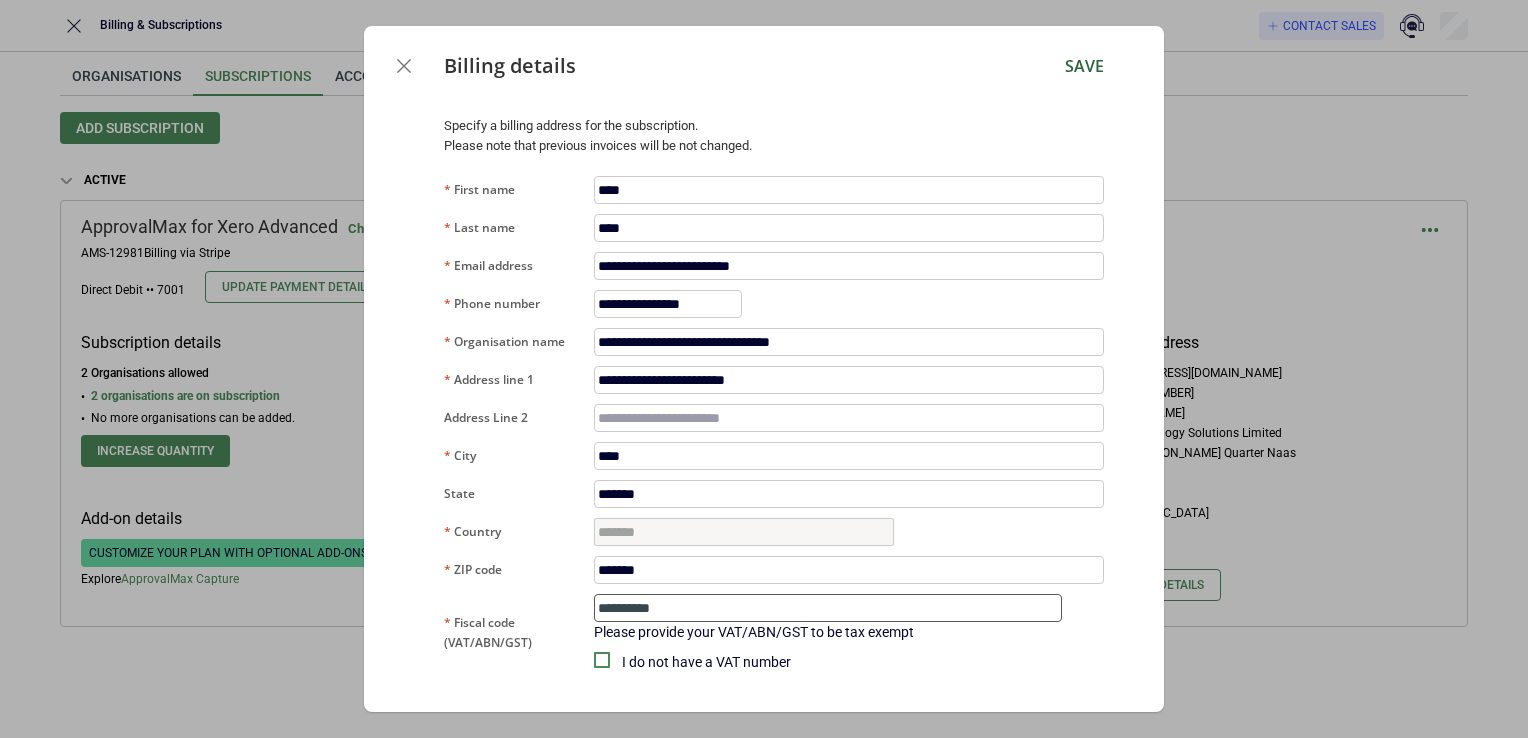 type on "**********" 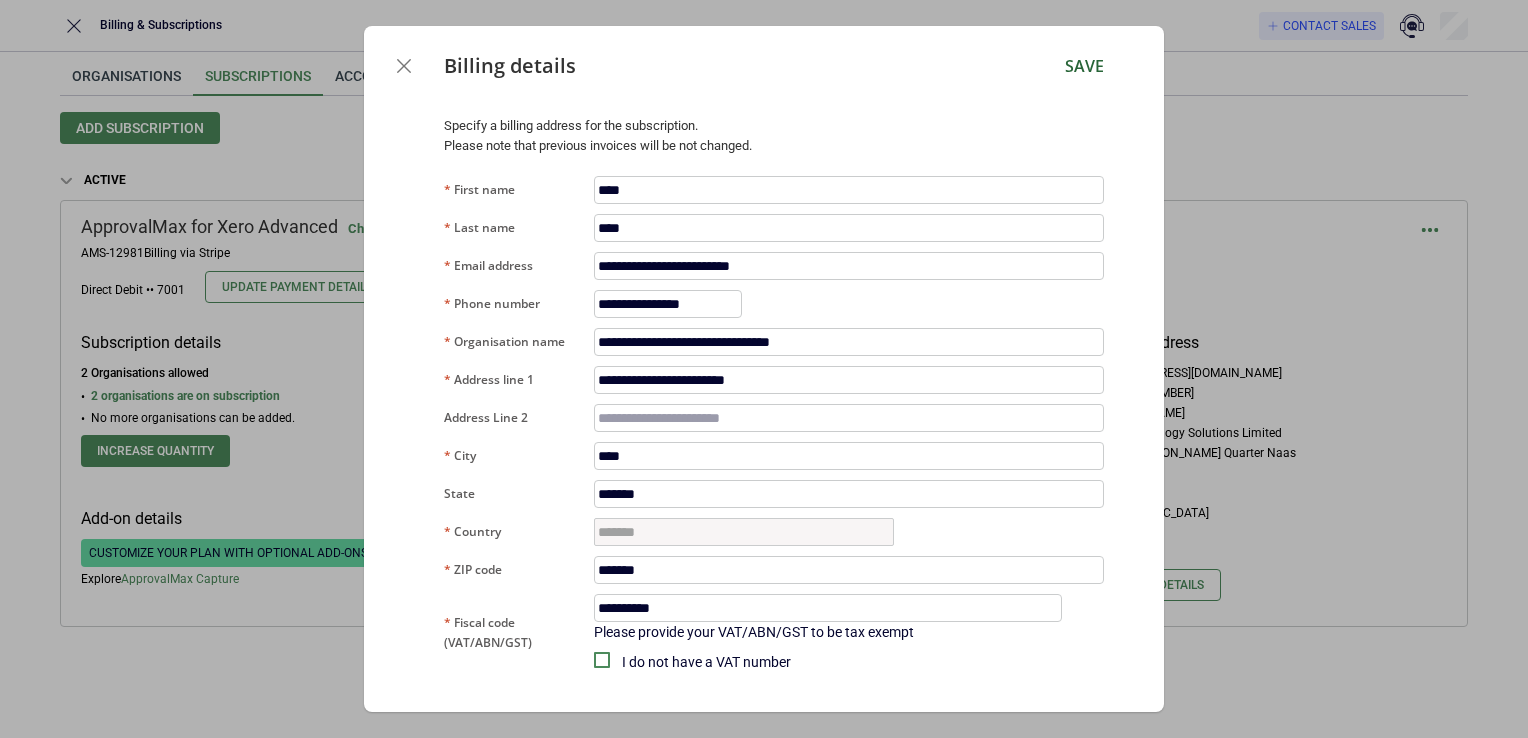 click on "Save" at bounding box center (1084, 66) 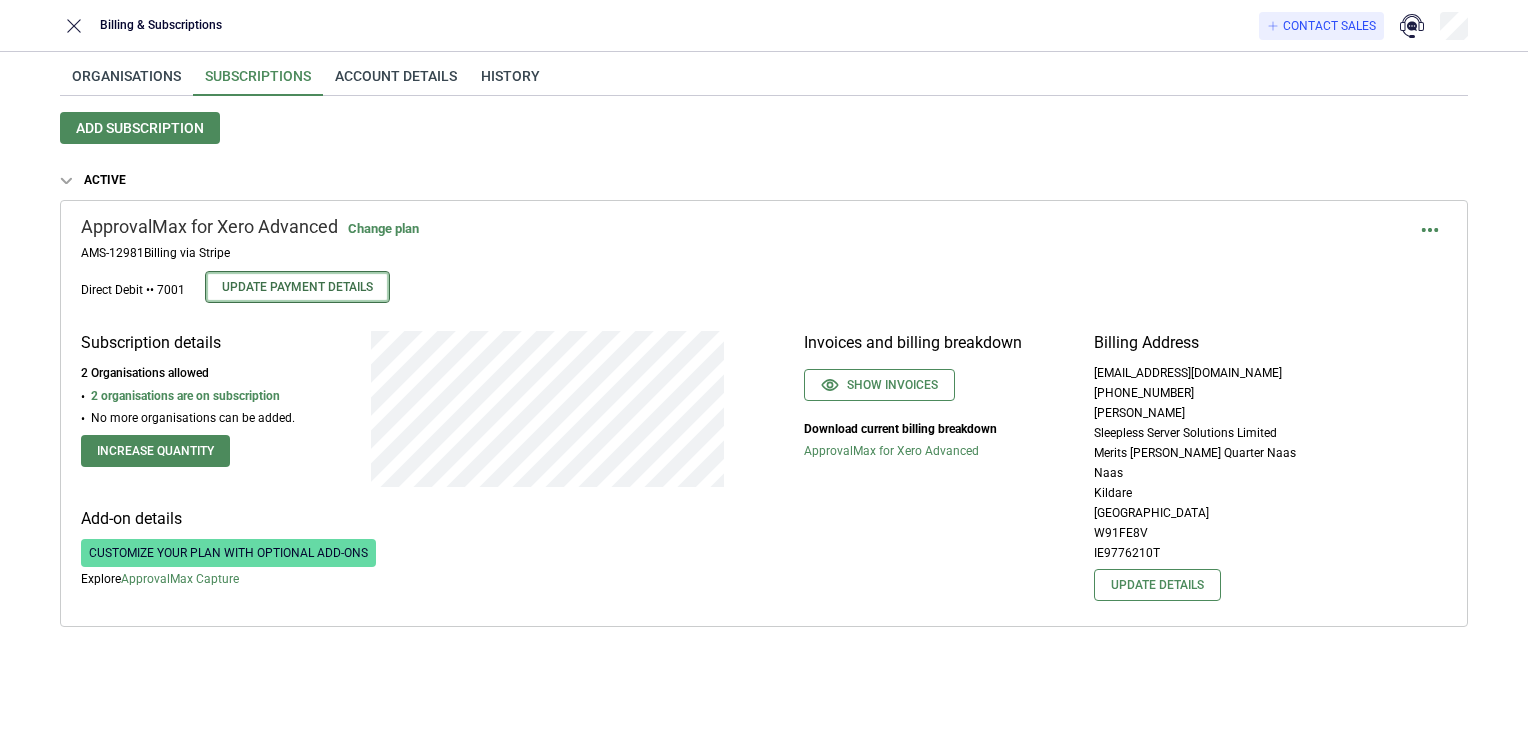 click on "Update Payment Details" at bounding box center (297, 287) 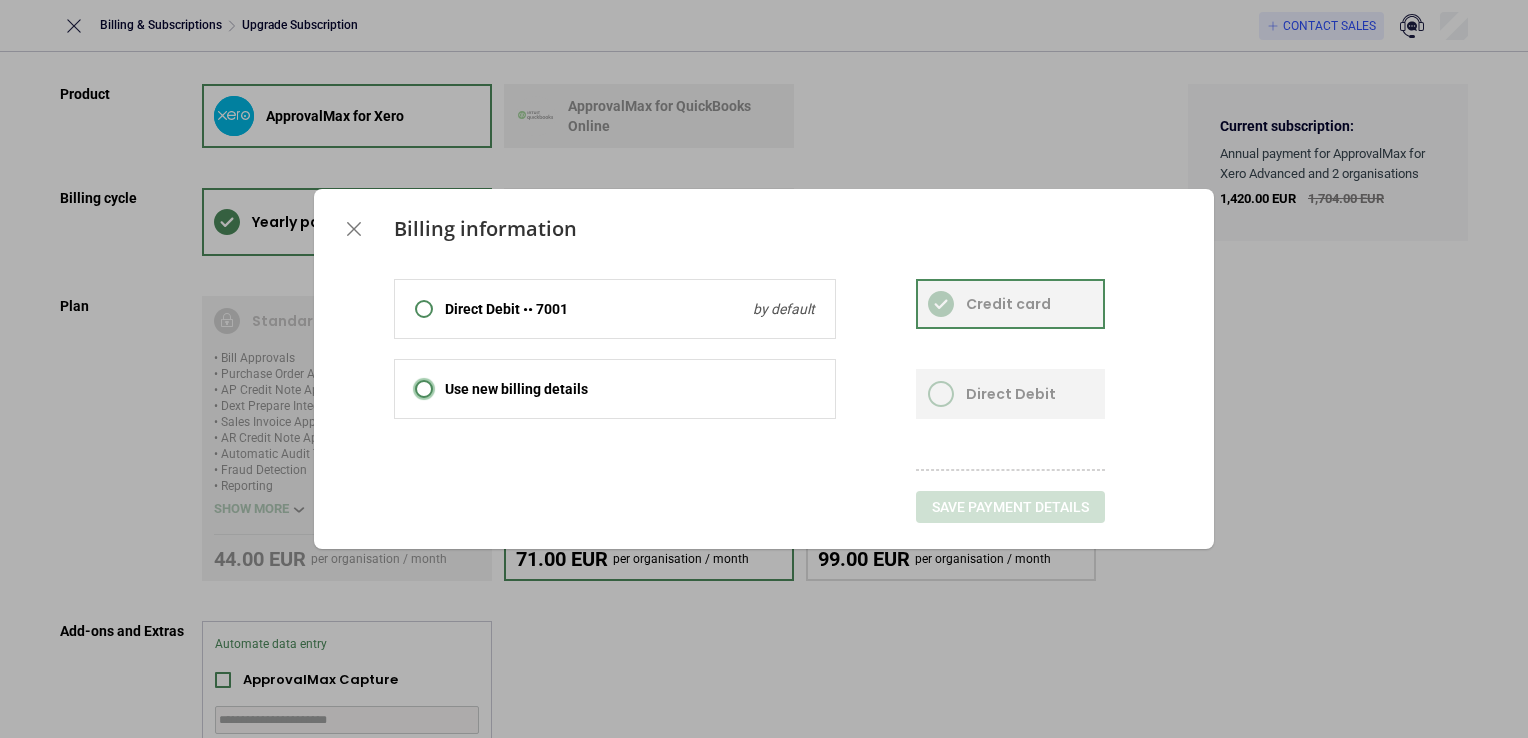 click at bounding box center [424, 389] 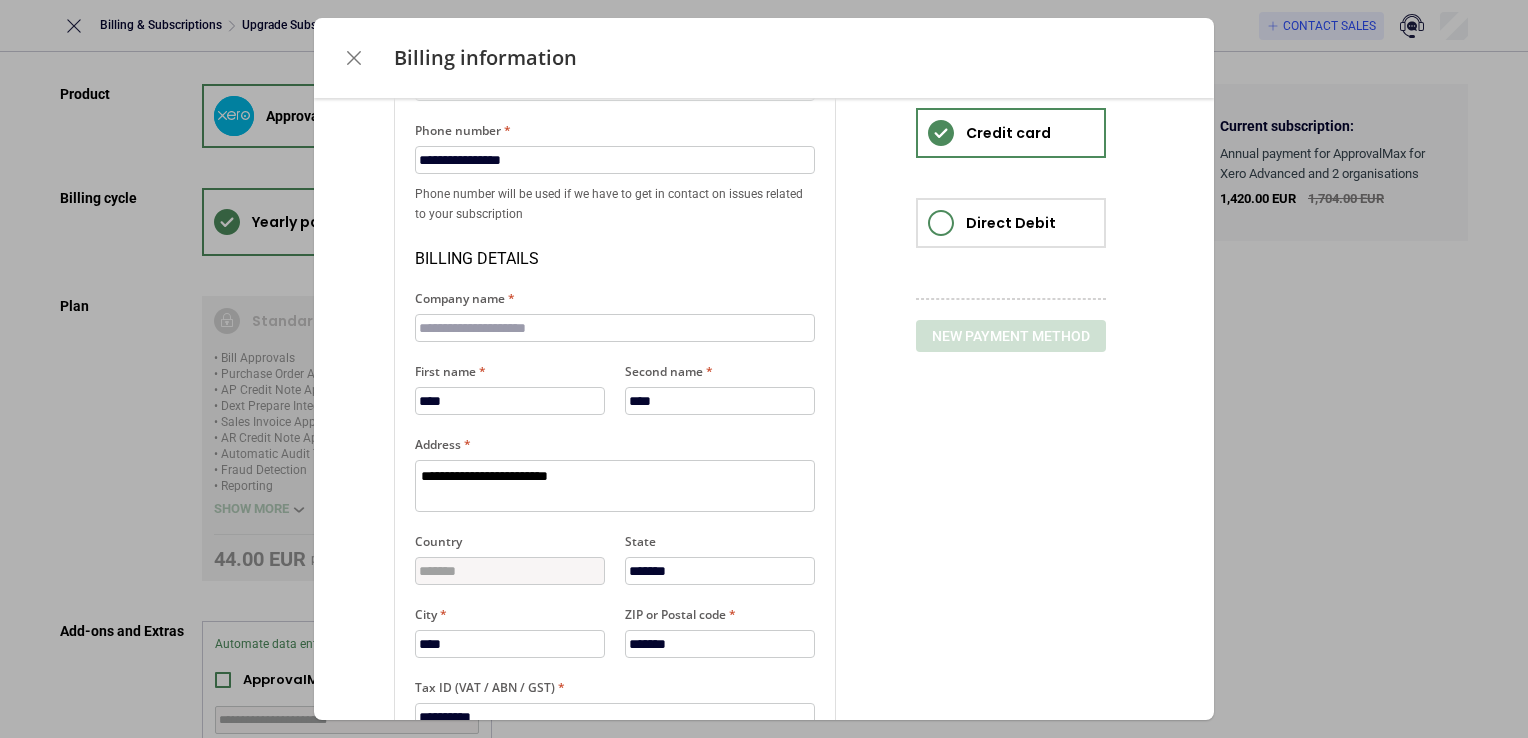 scroll, scrollTop: 235, scrollLeft: 0, axis: vertical 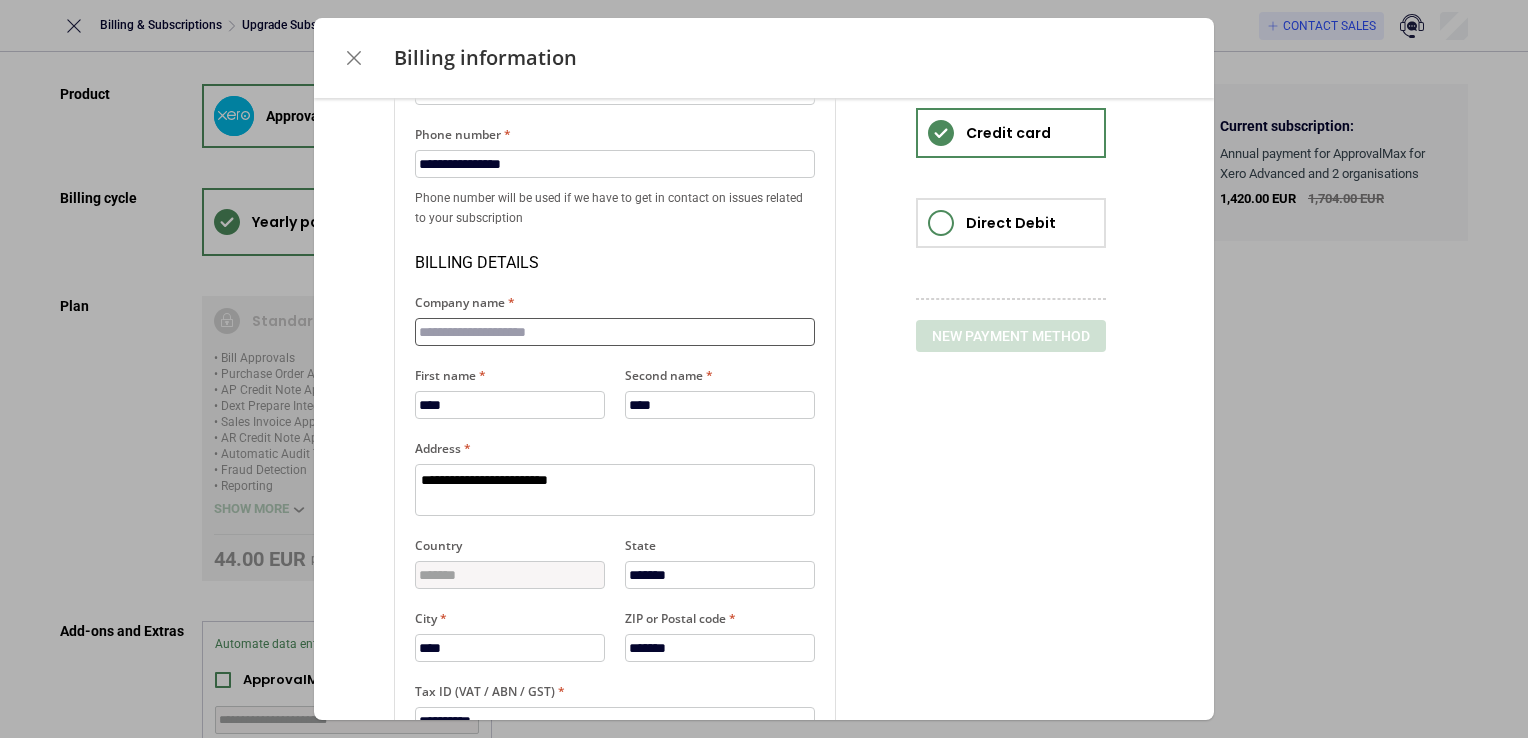 click on "Company name" at bounding box center (615, 332) 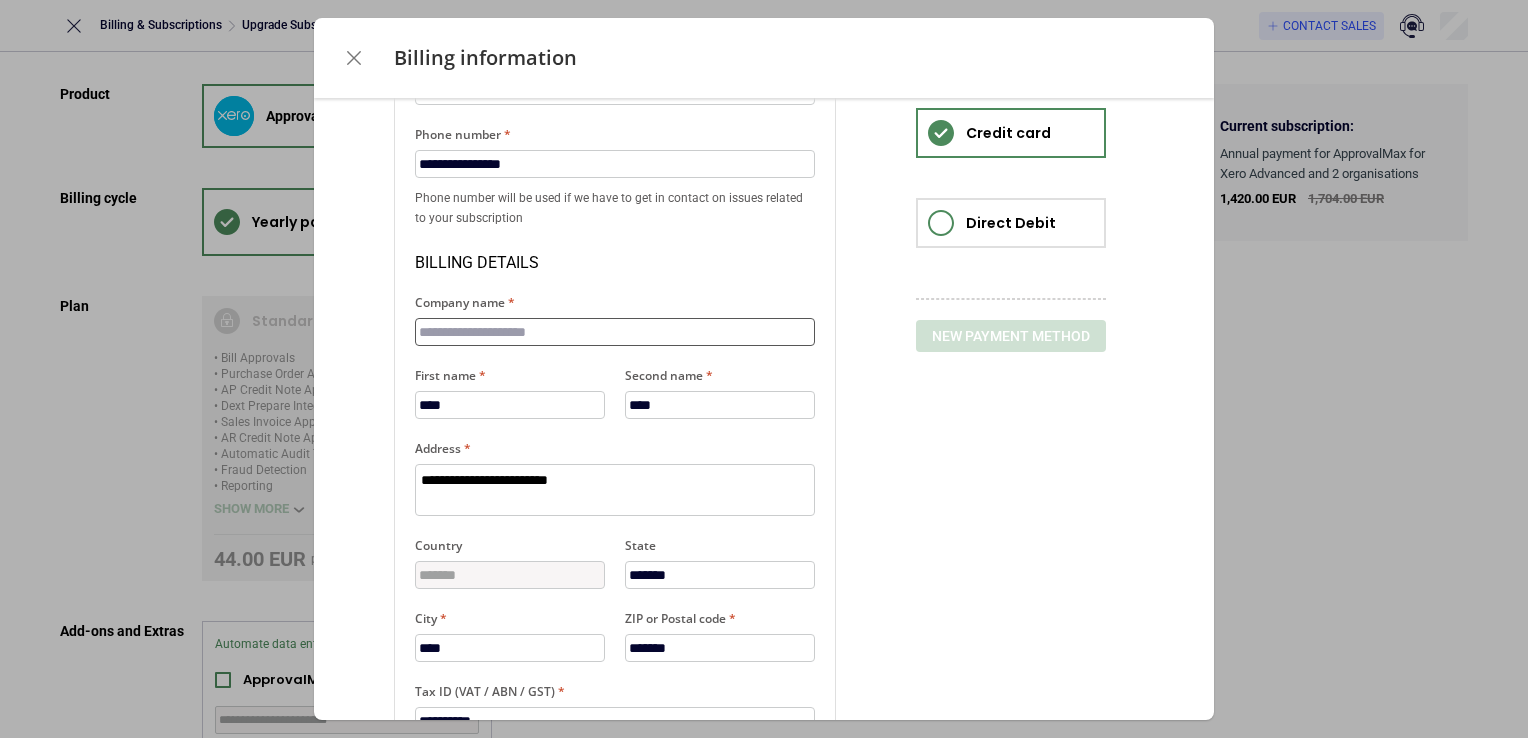 type on "*" 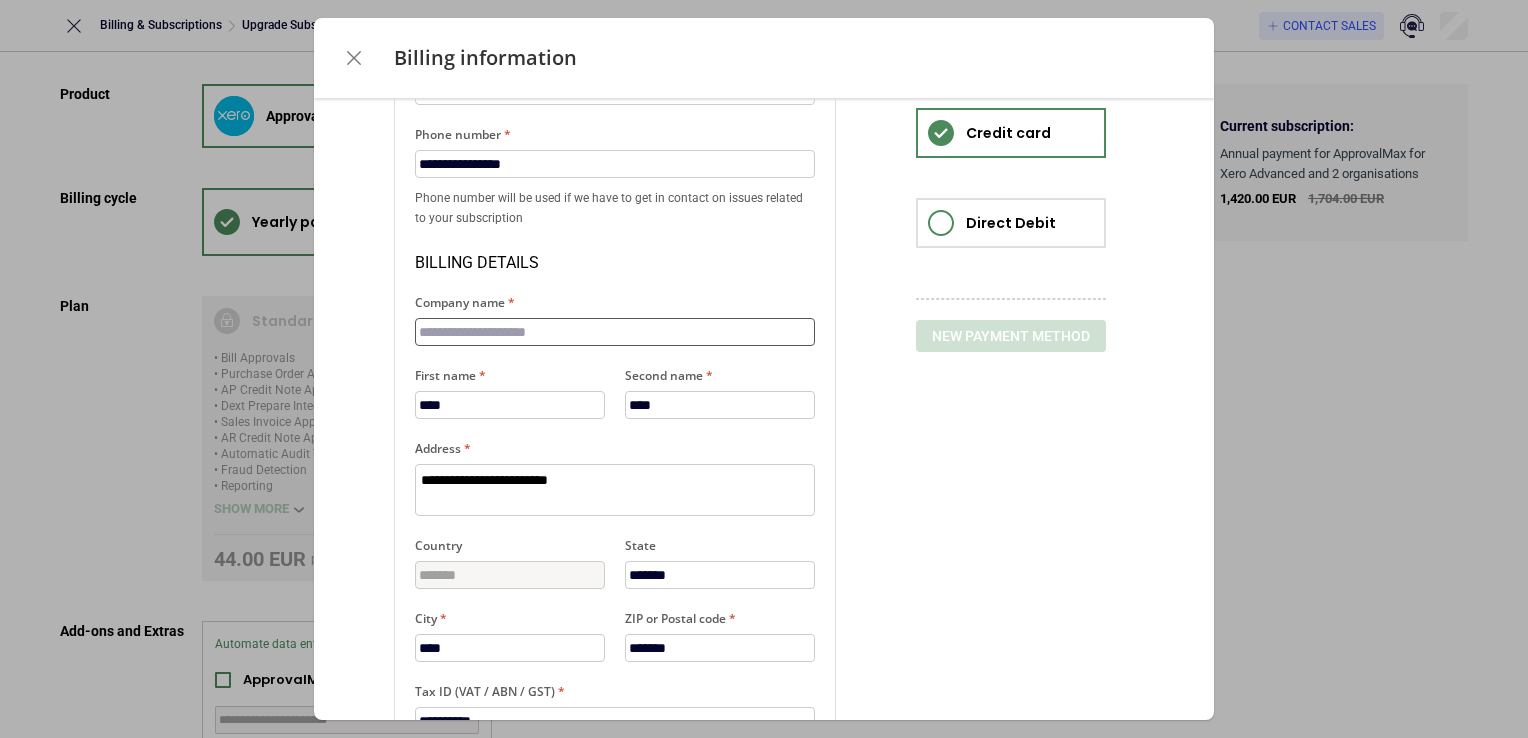 type on "*" 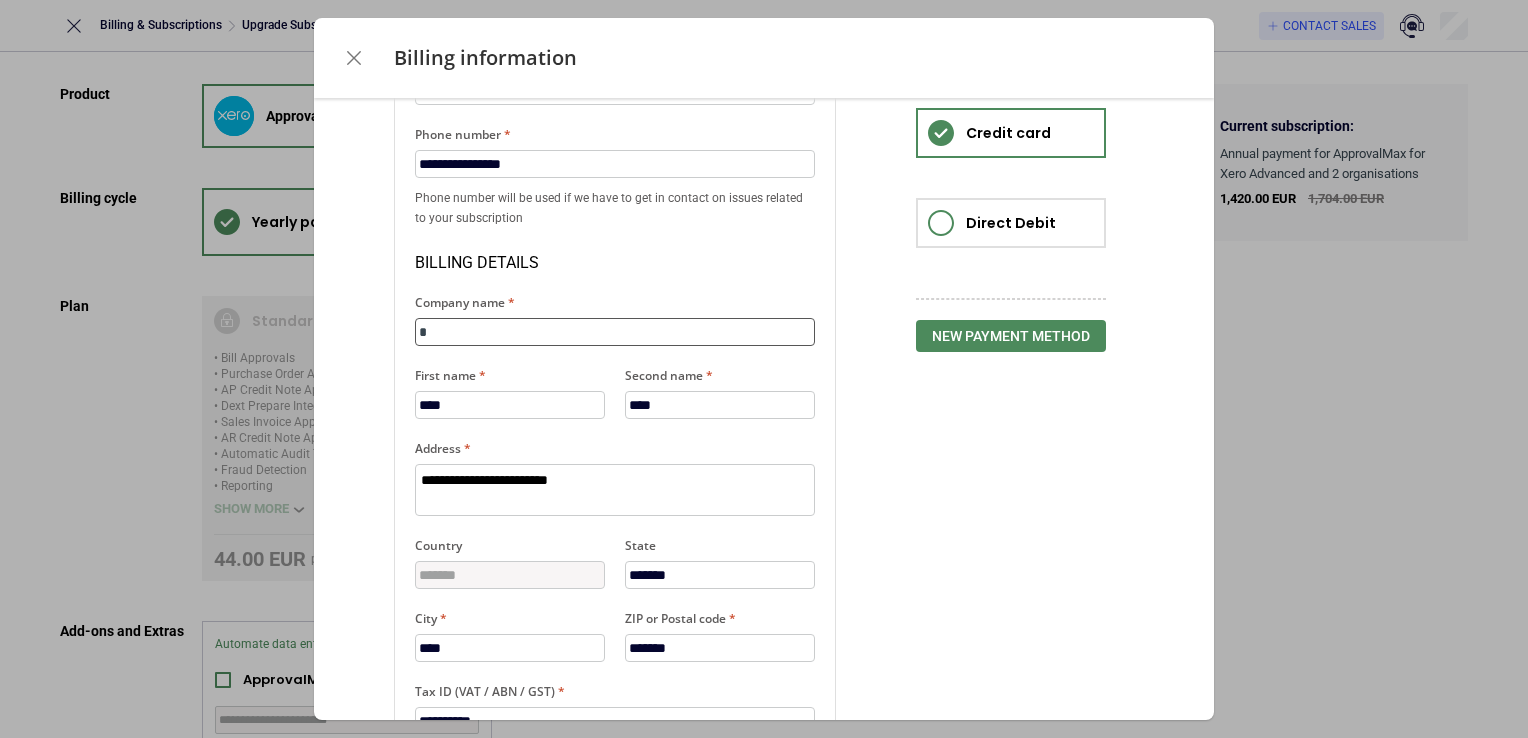 type on "*" 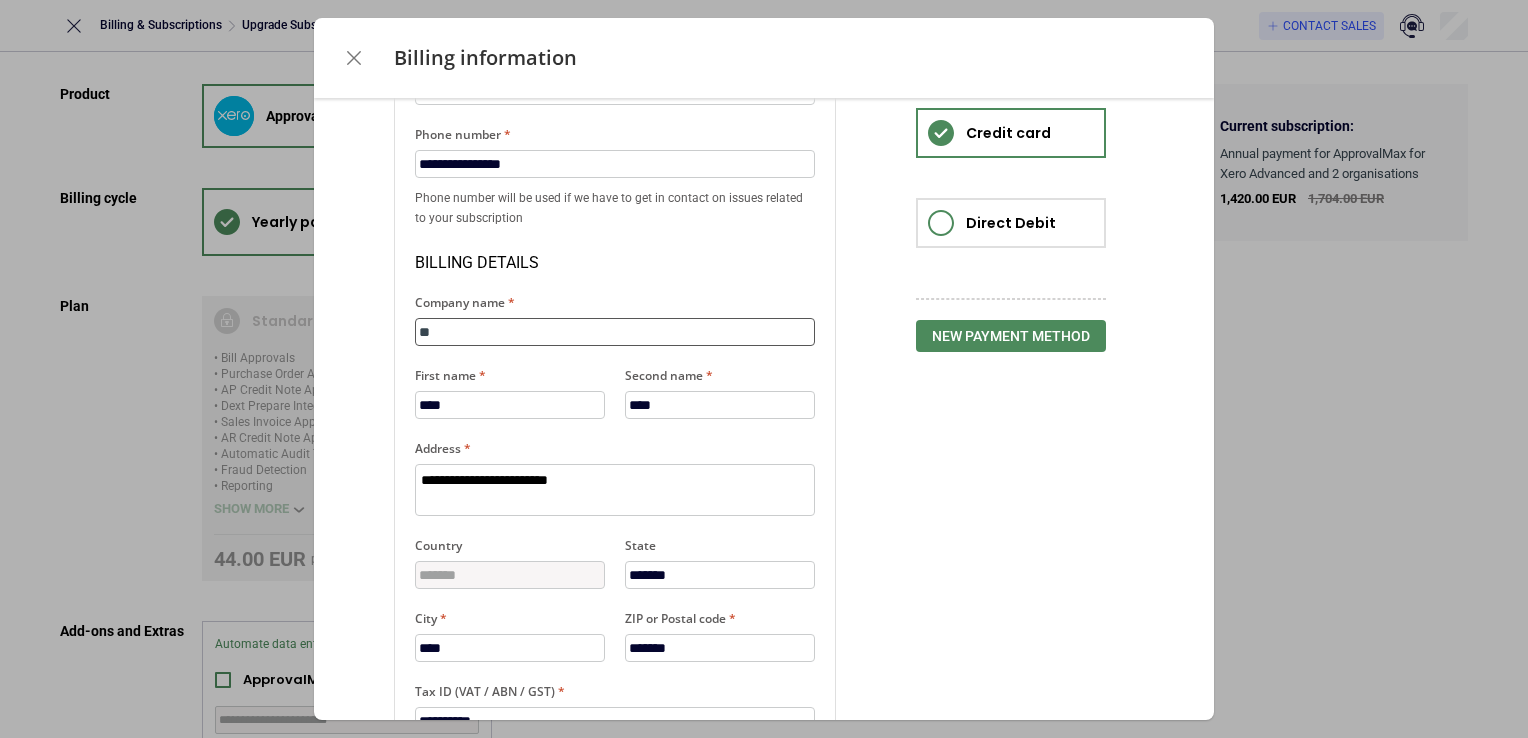 type on "*" 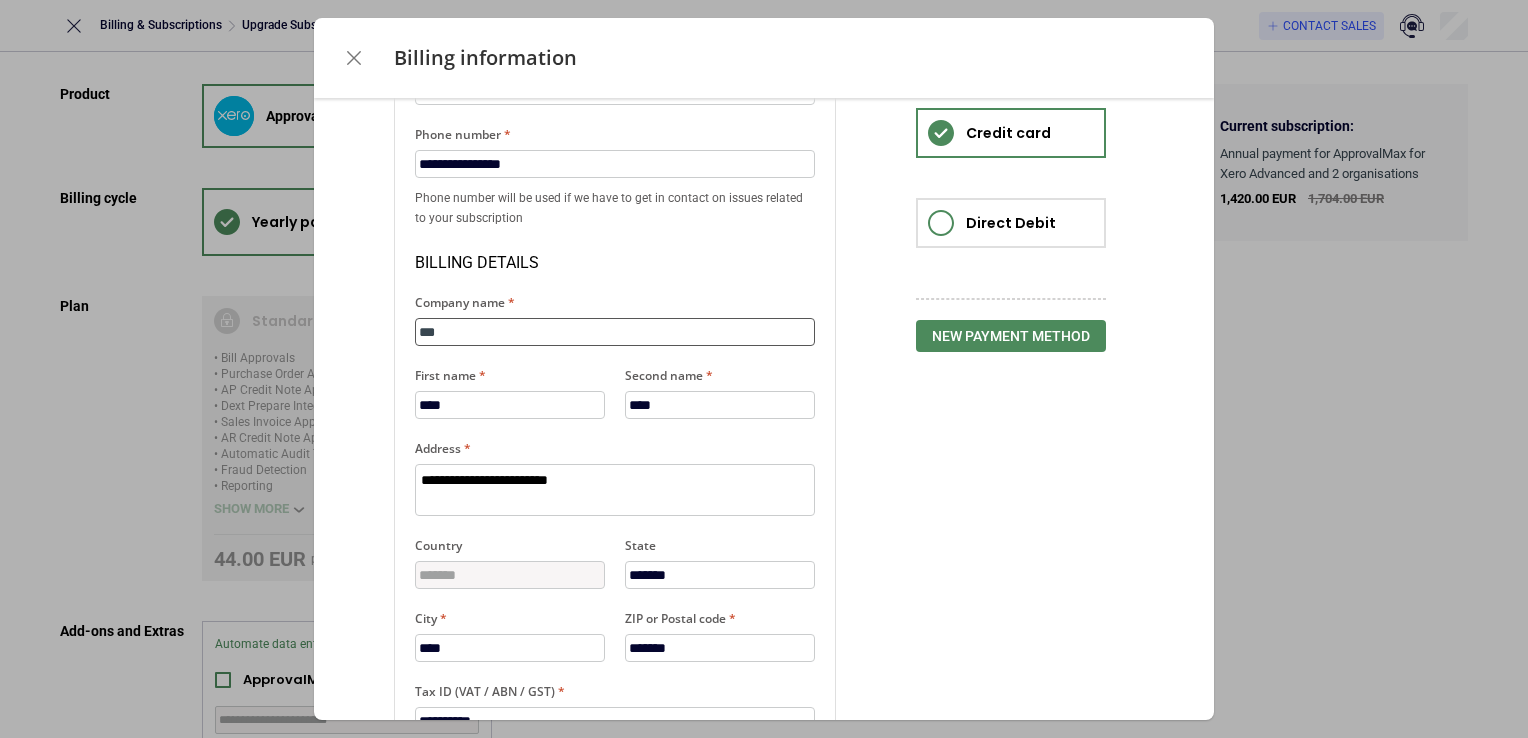 type on "*" 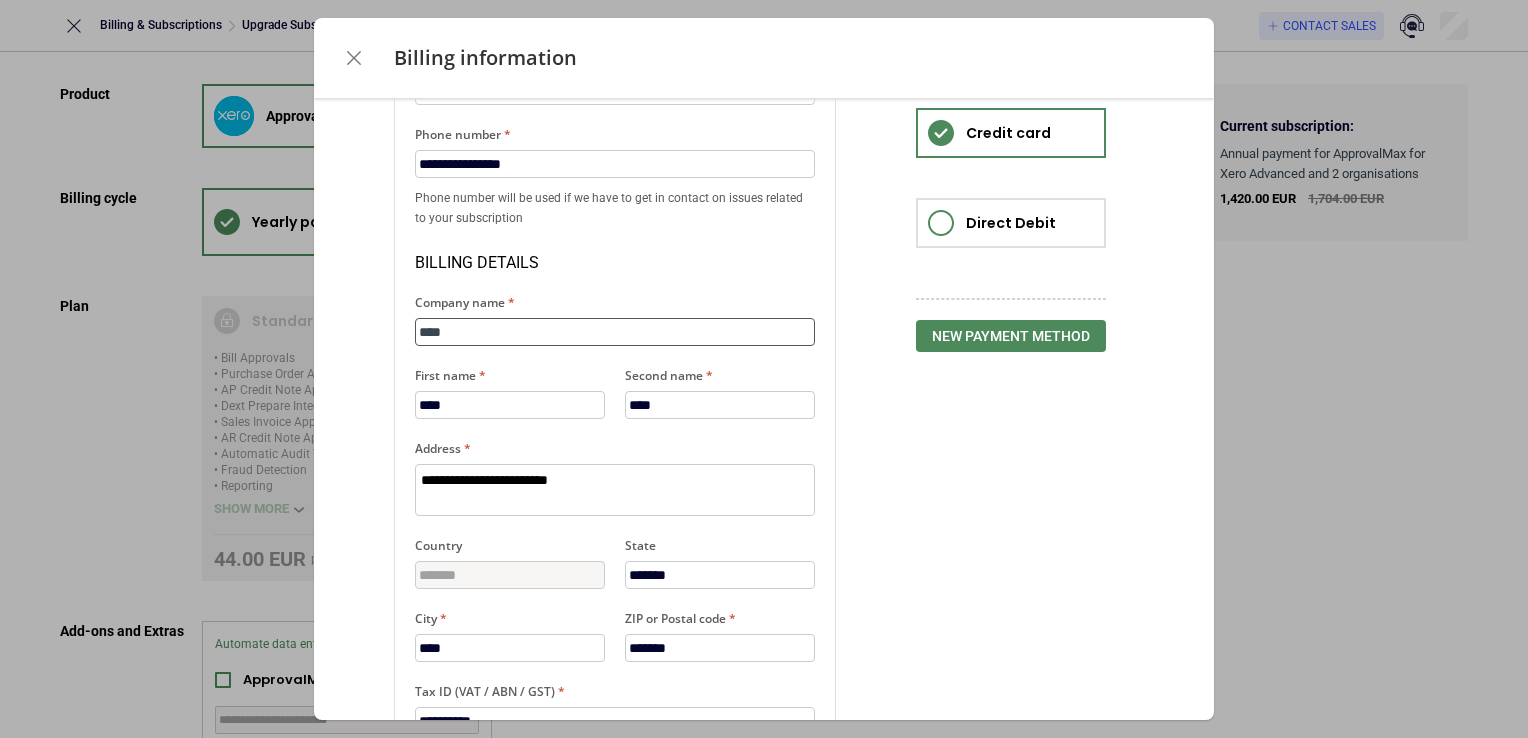 type on "*" 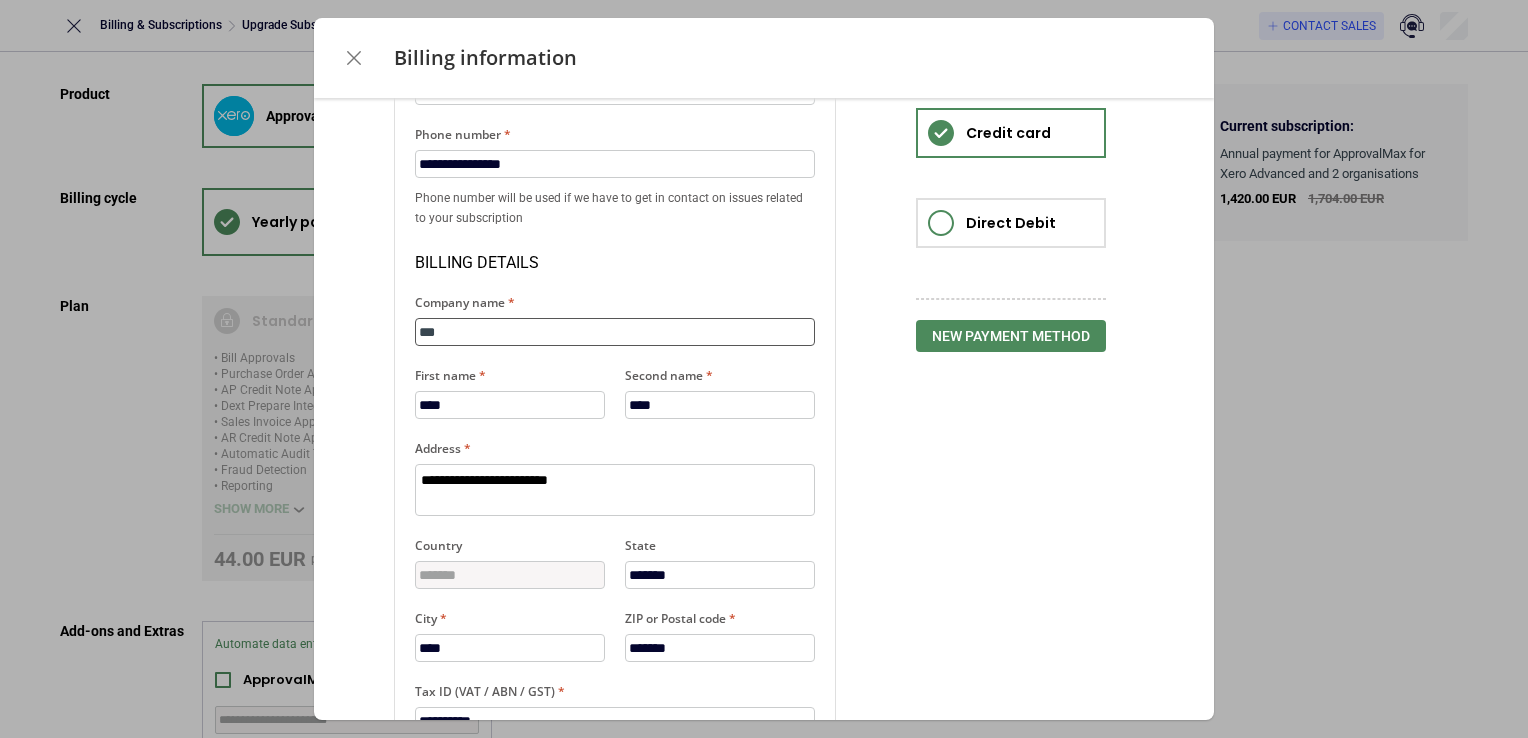 type on "*" 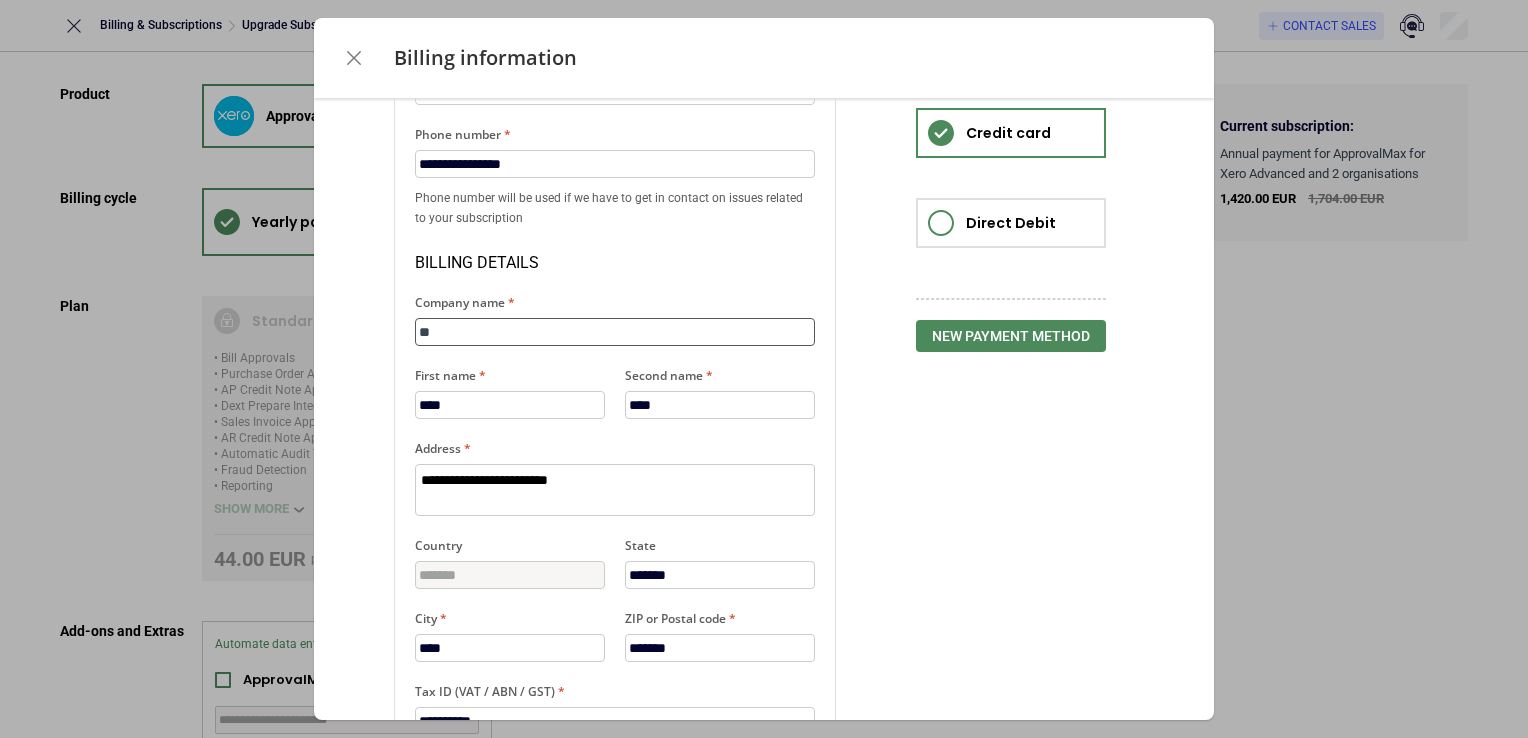 type on "*" 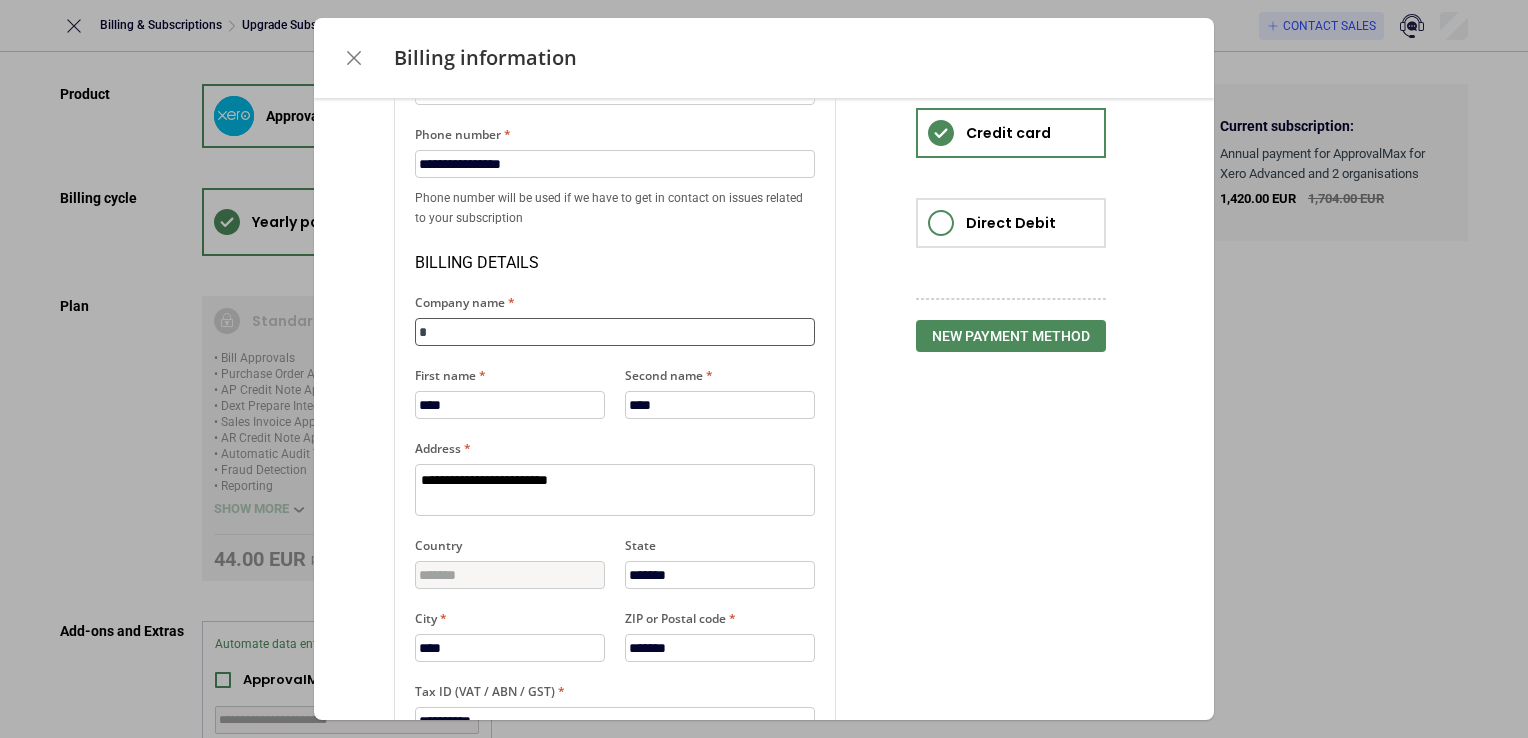 type on "*" 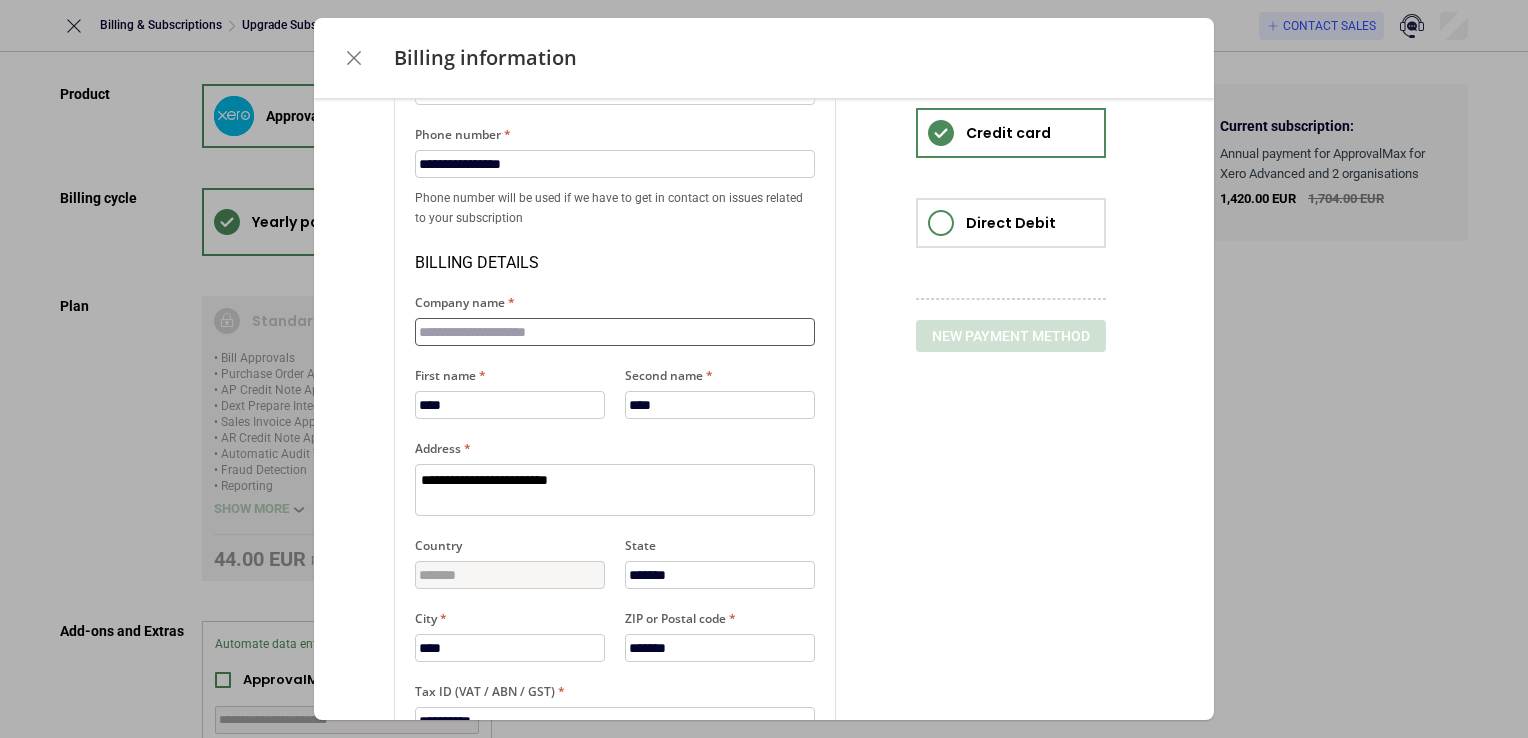 type on "*" 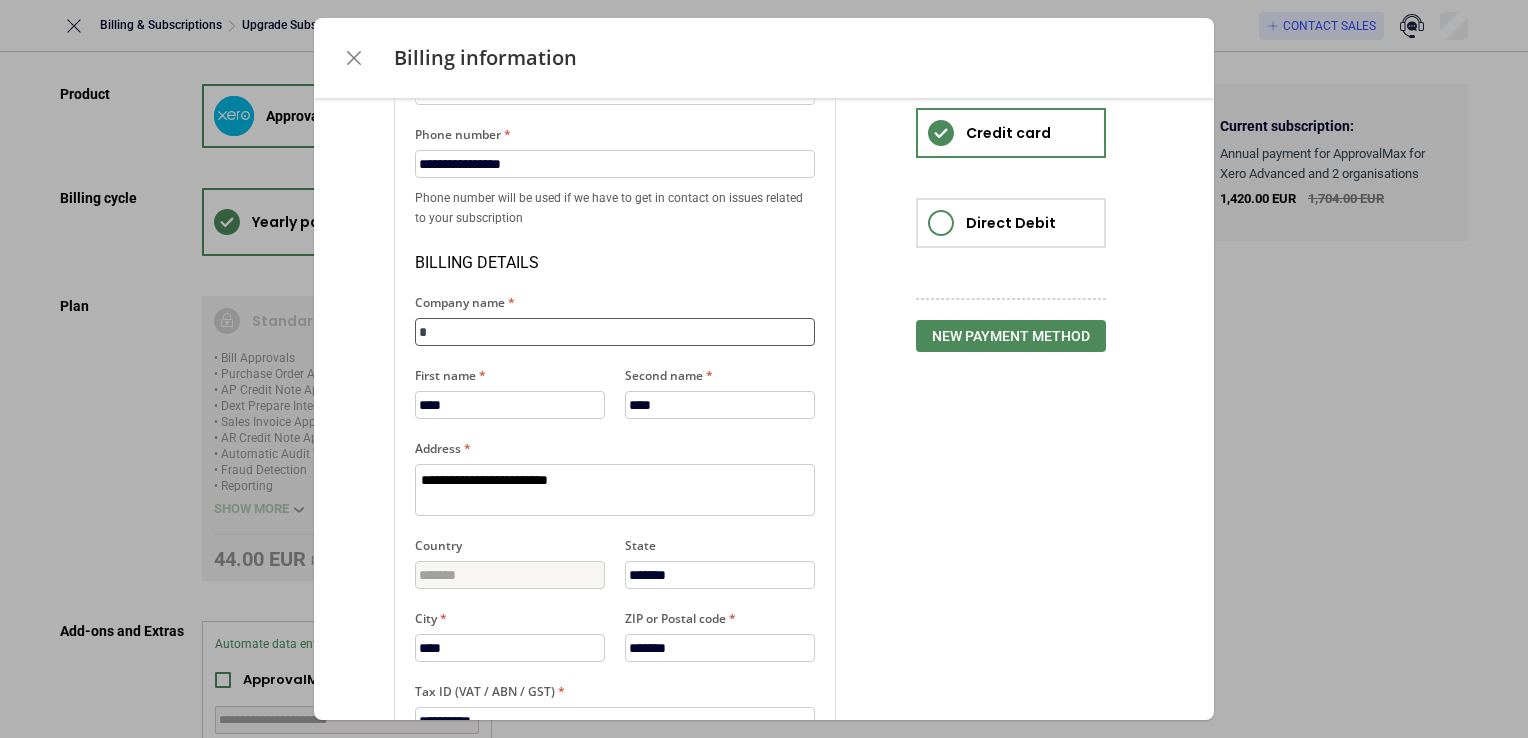 type on "*" 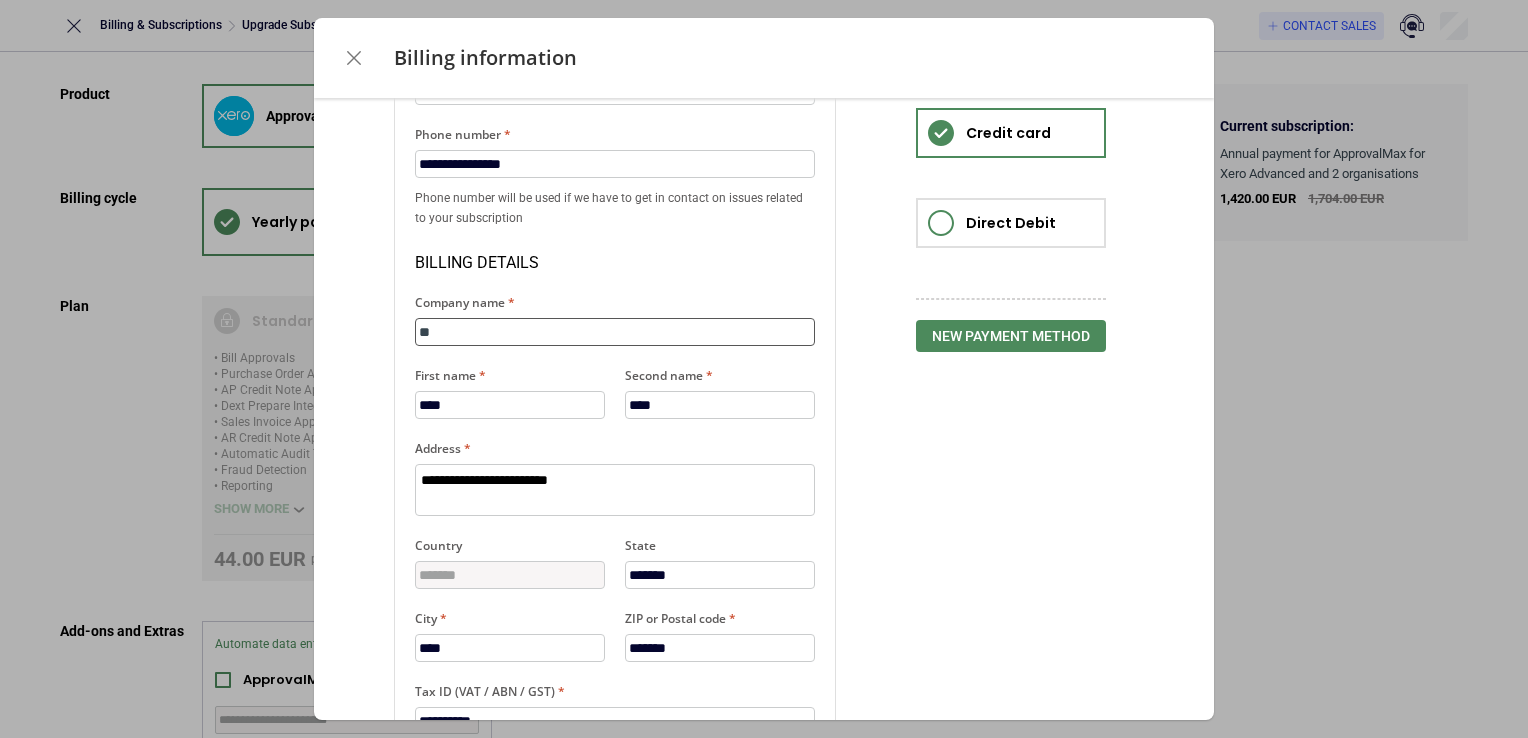 type on "*" 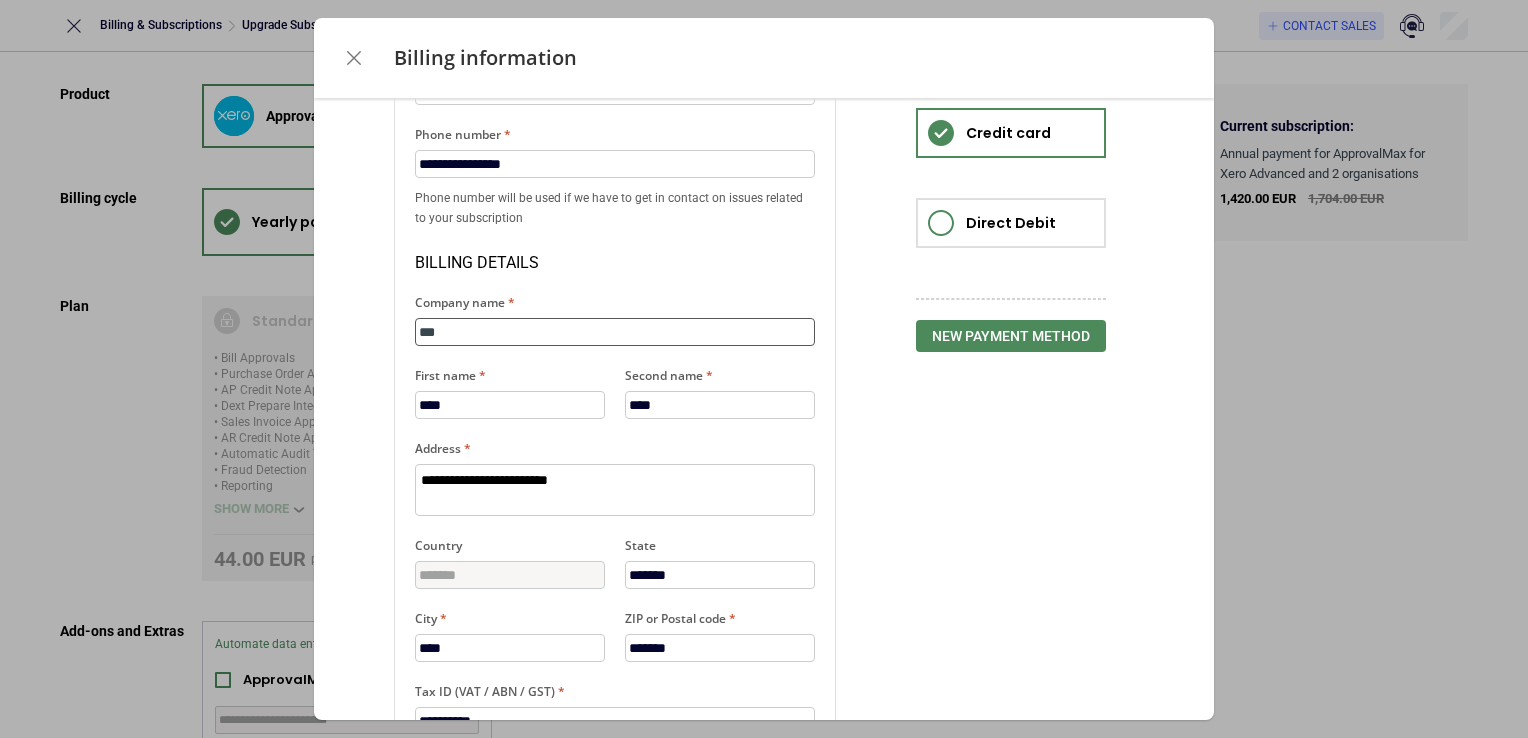 type on "*" 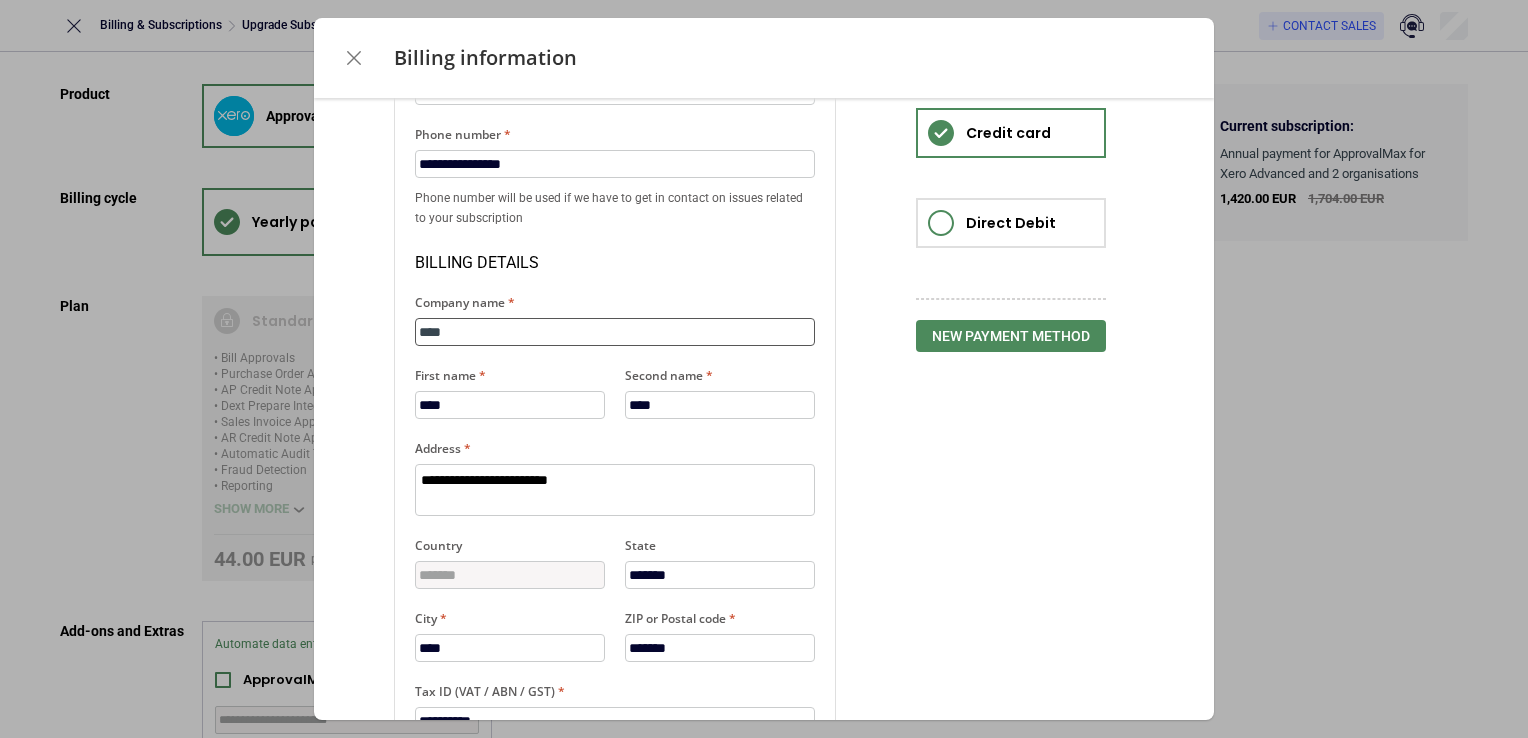 type on "*" 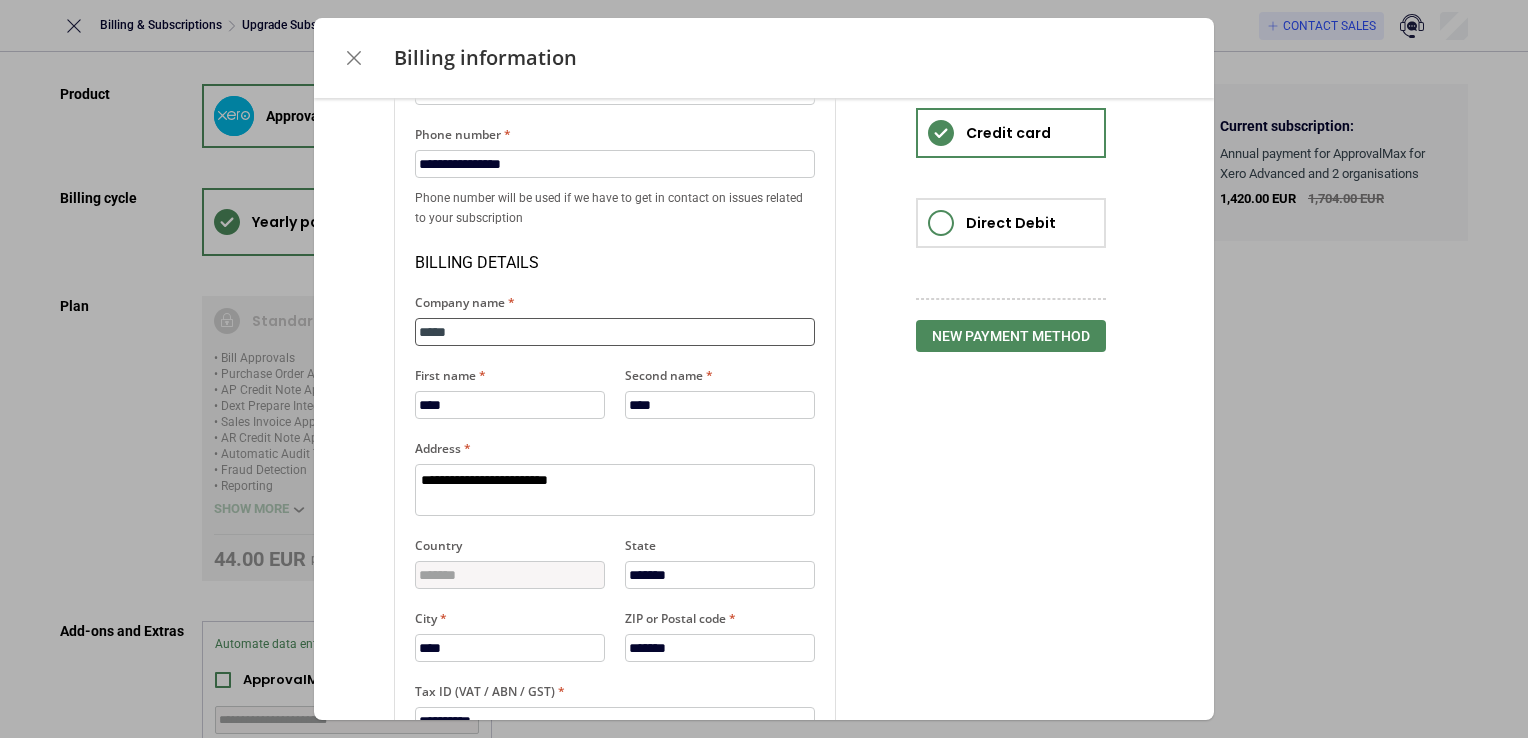 type on "*" 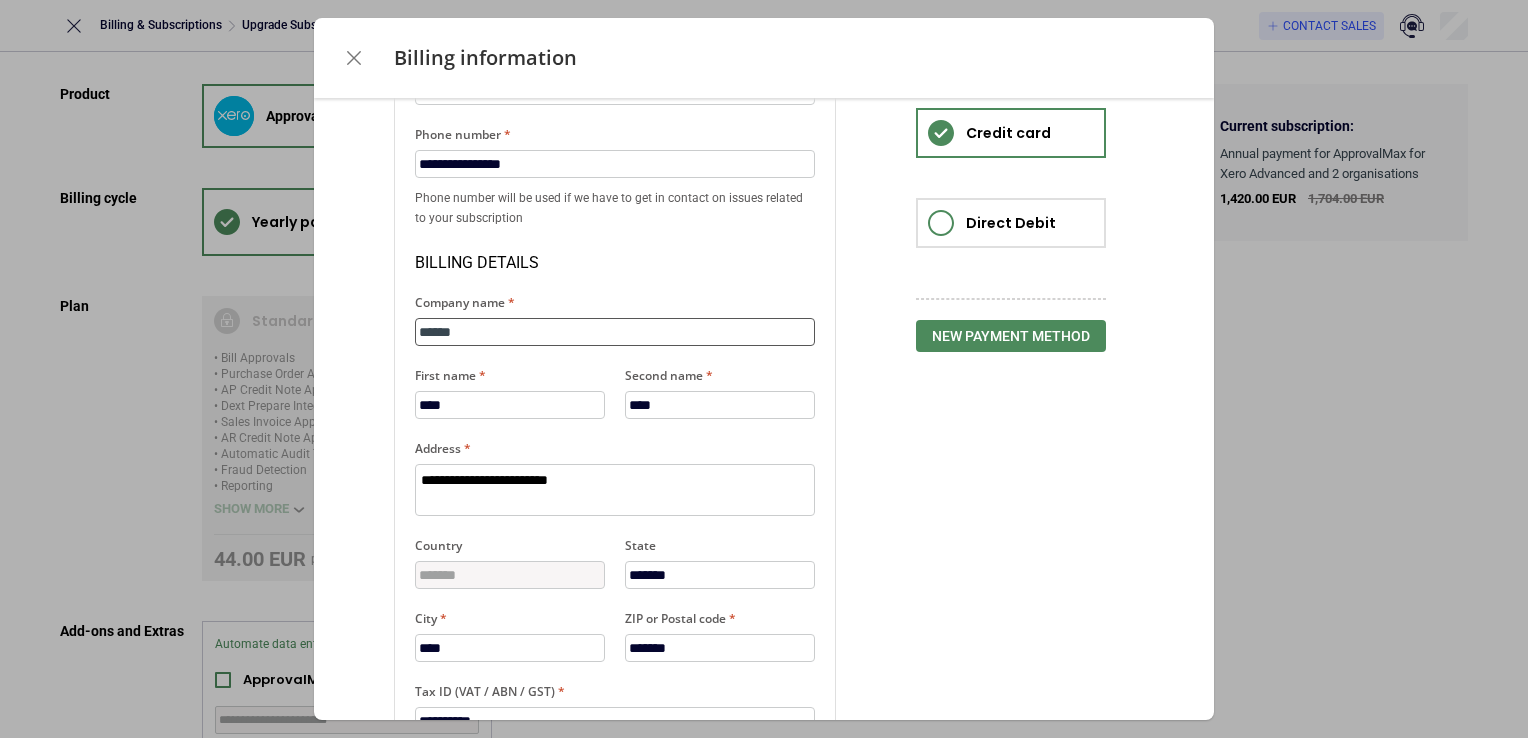 type on "*" 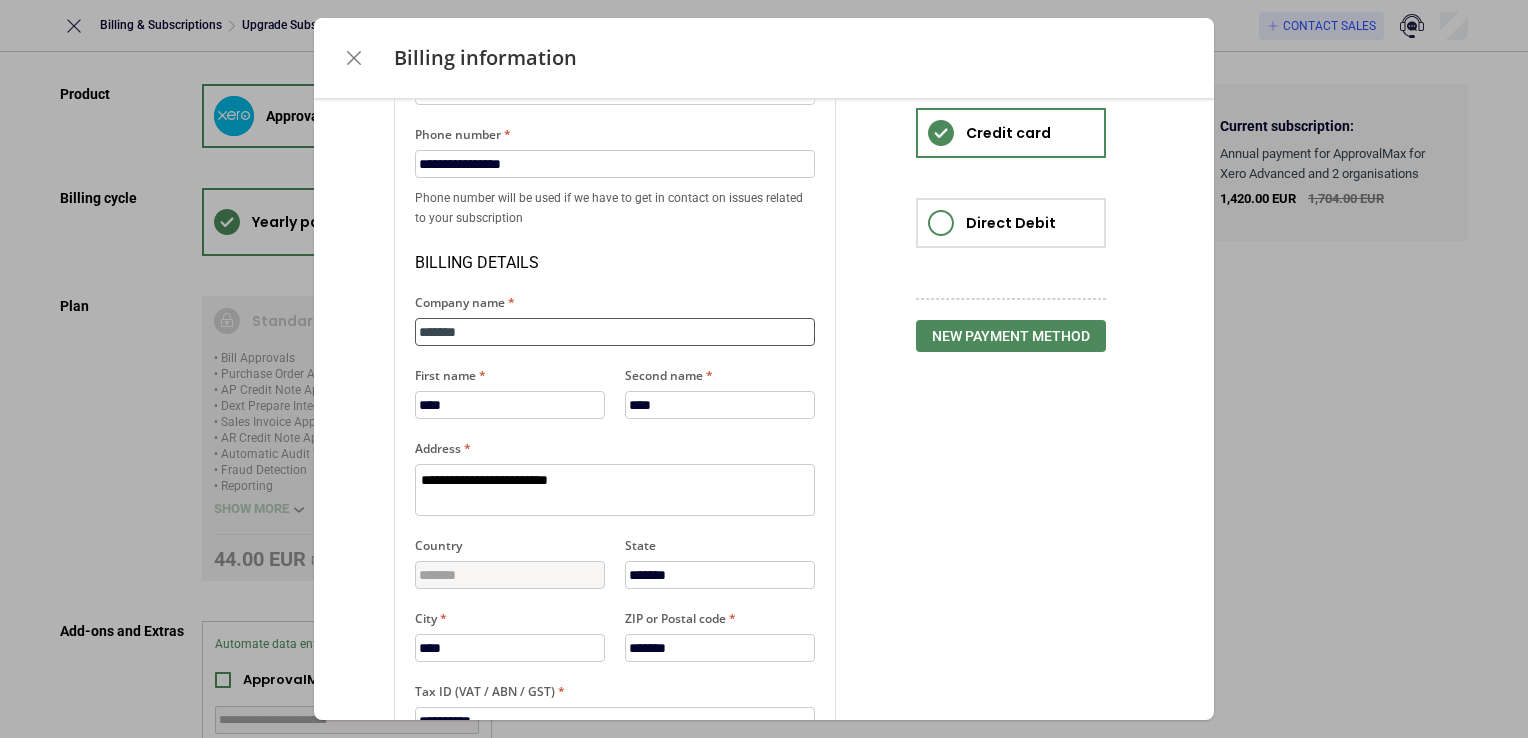 type on "*" 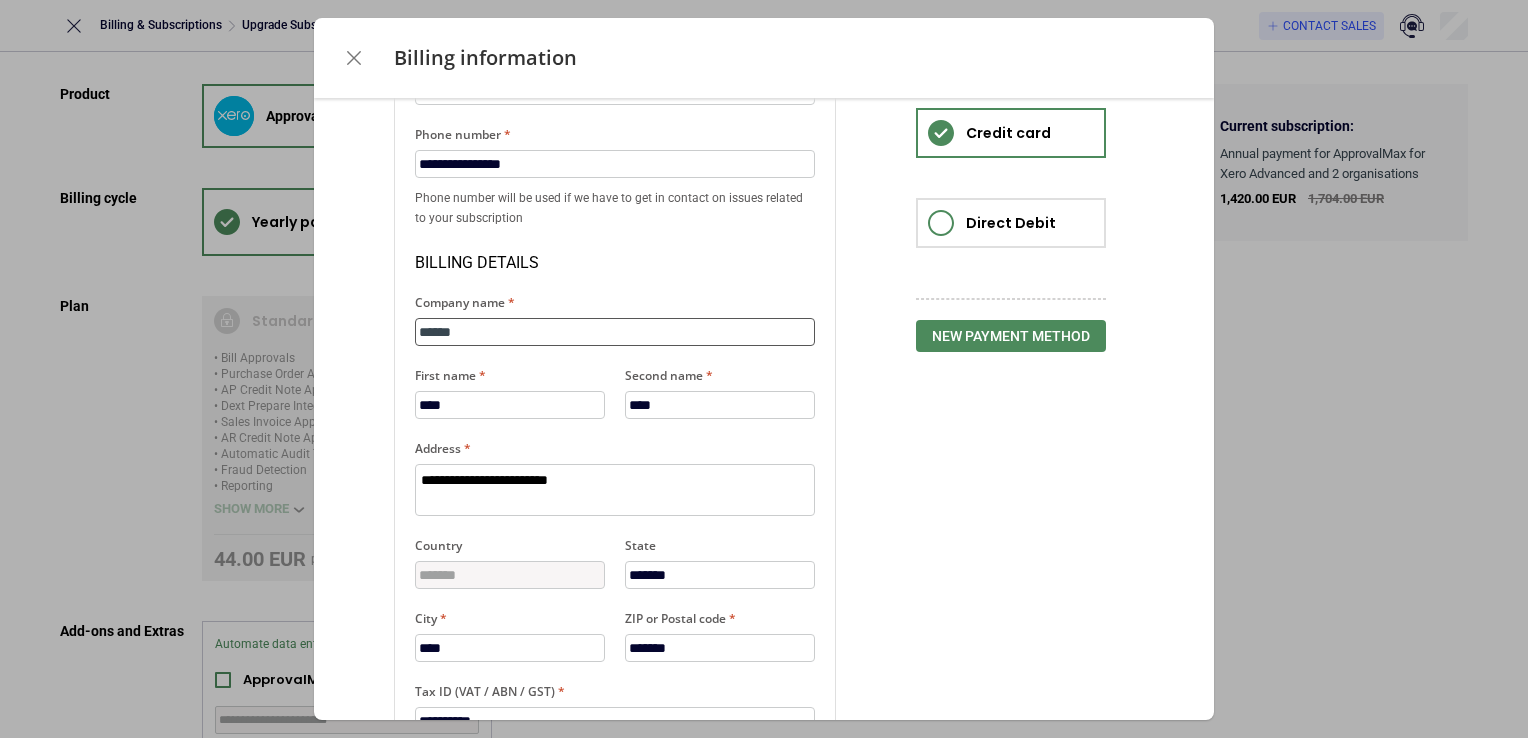 type on "*" 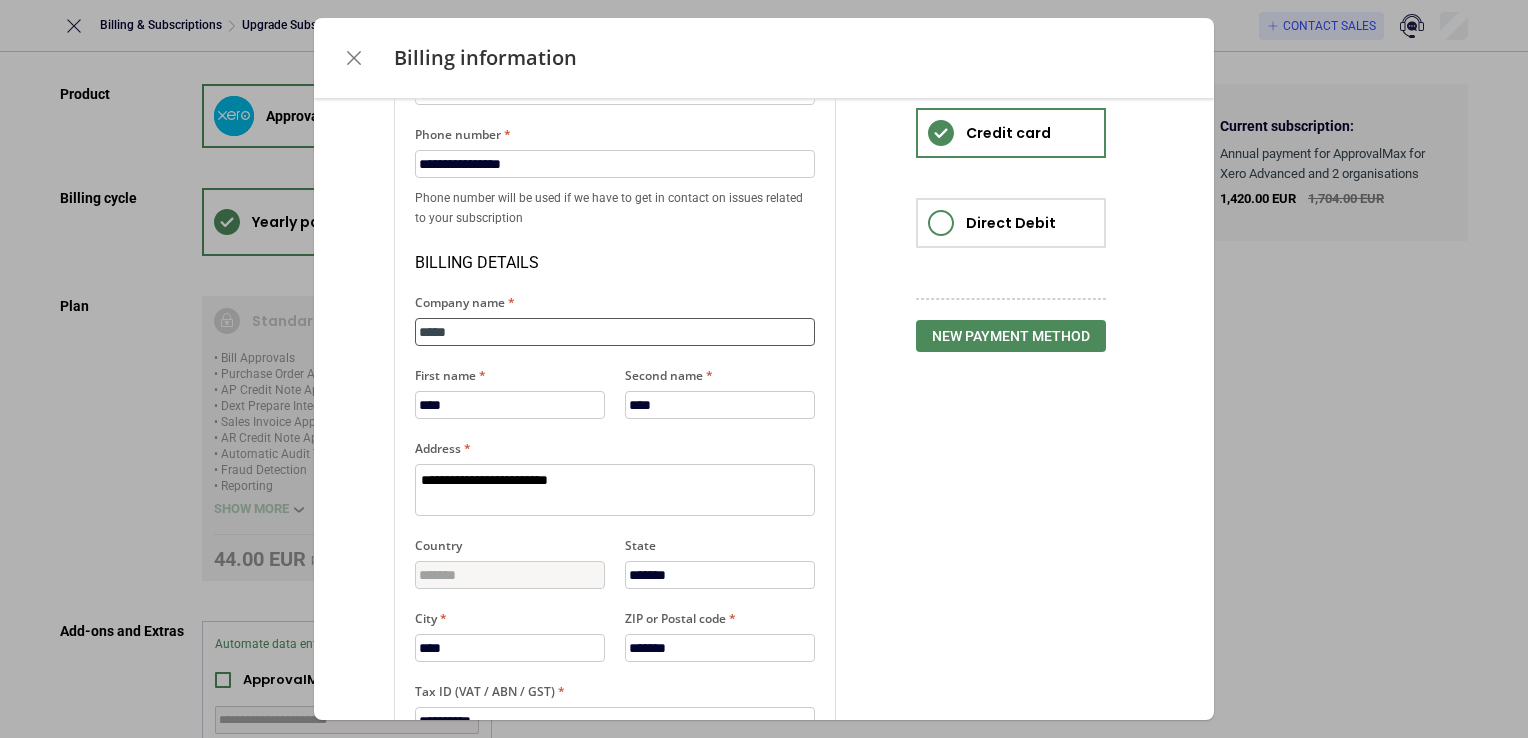 type on "*" 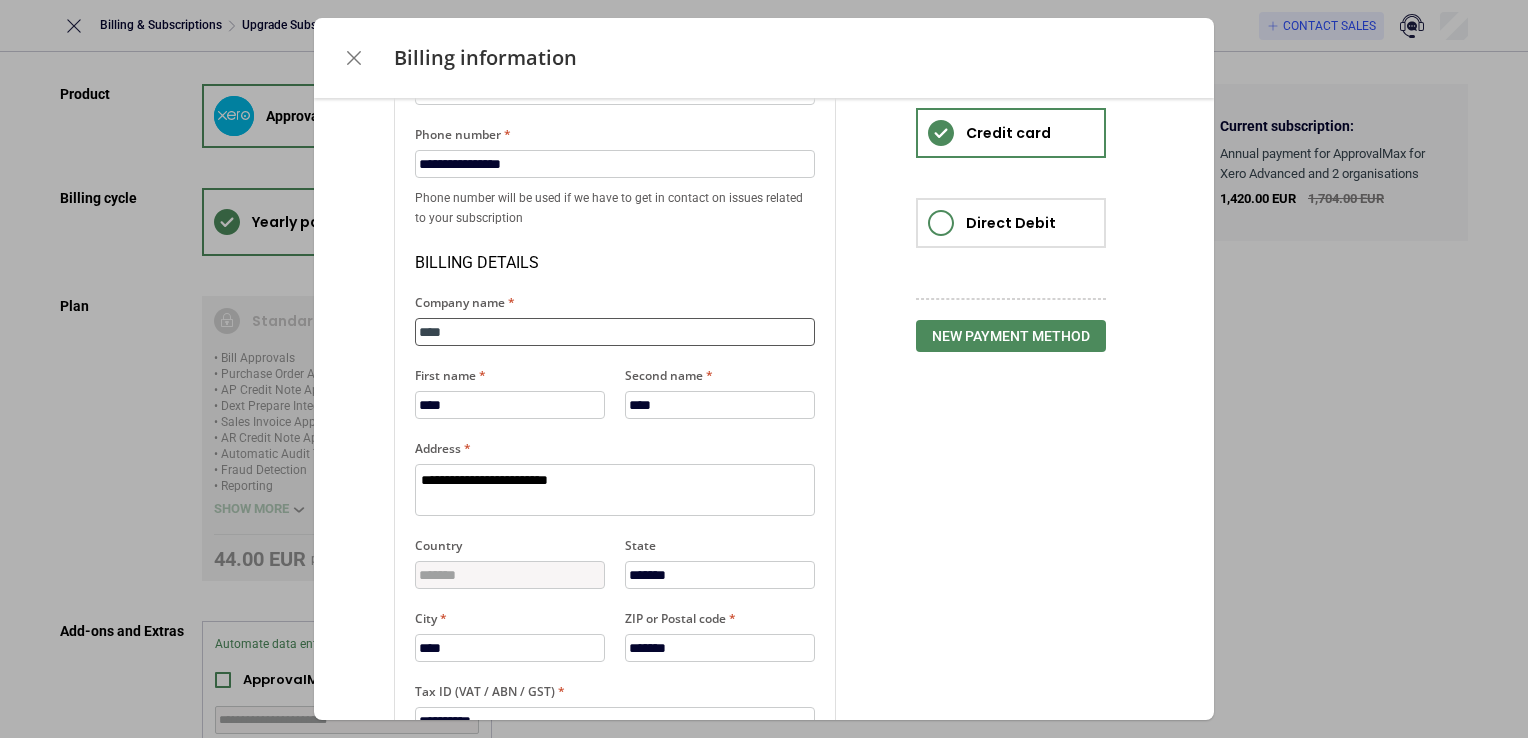 type on "*" 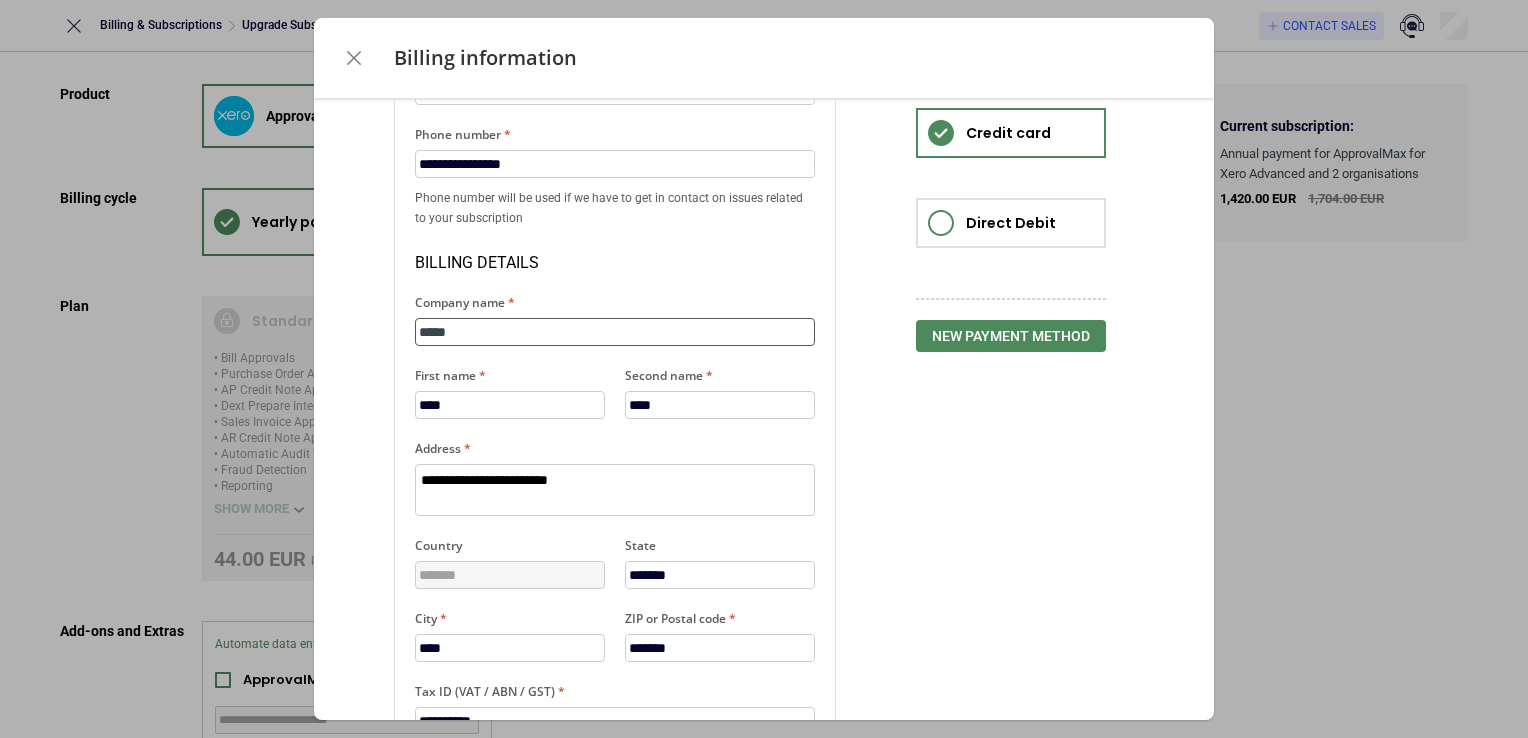 type on "*" 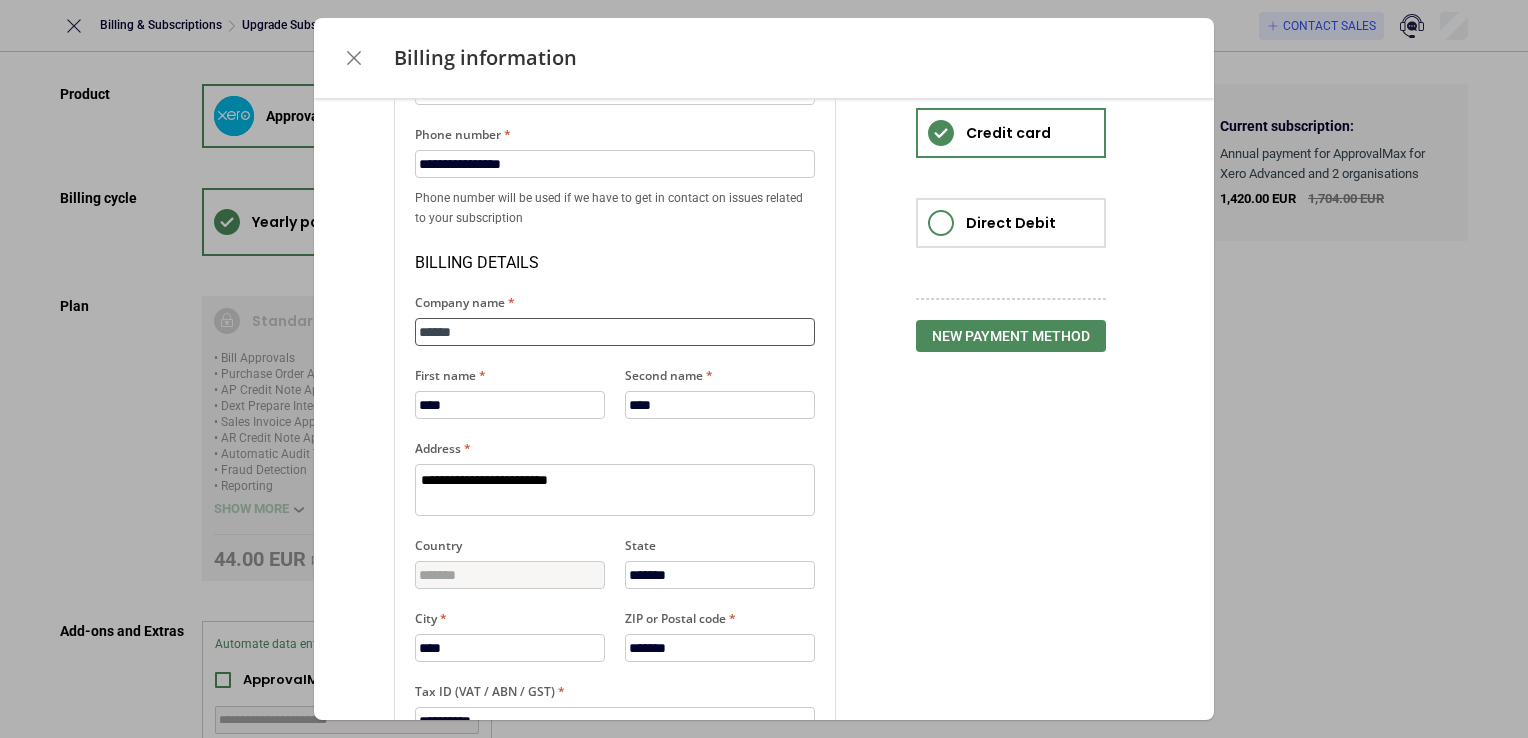 type on "*" 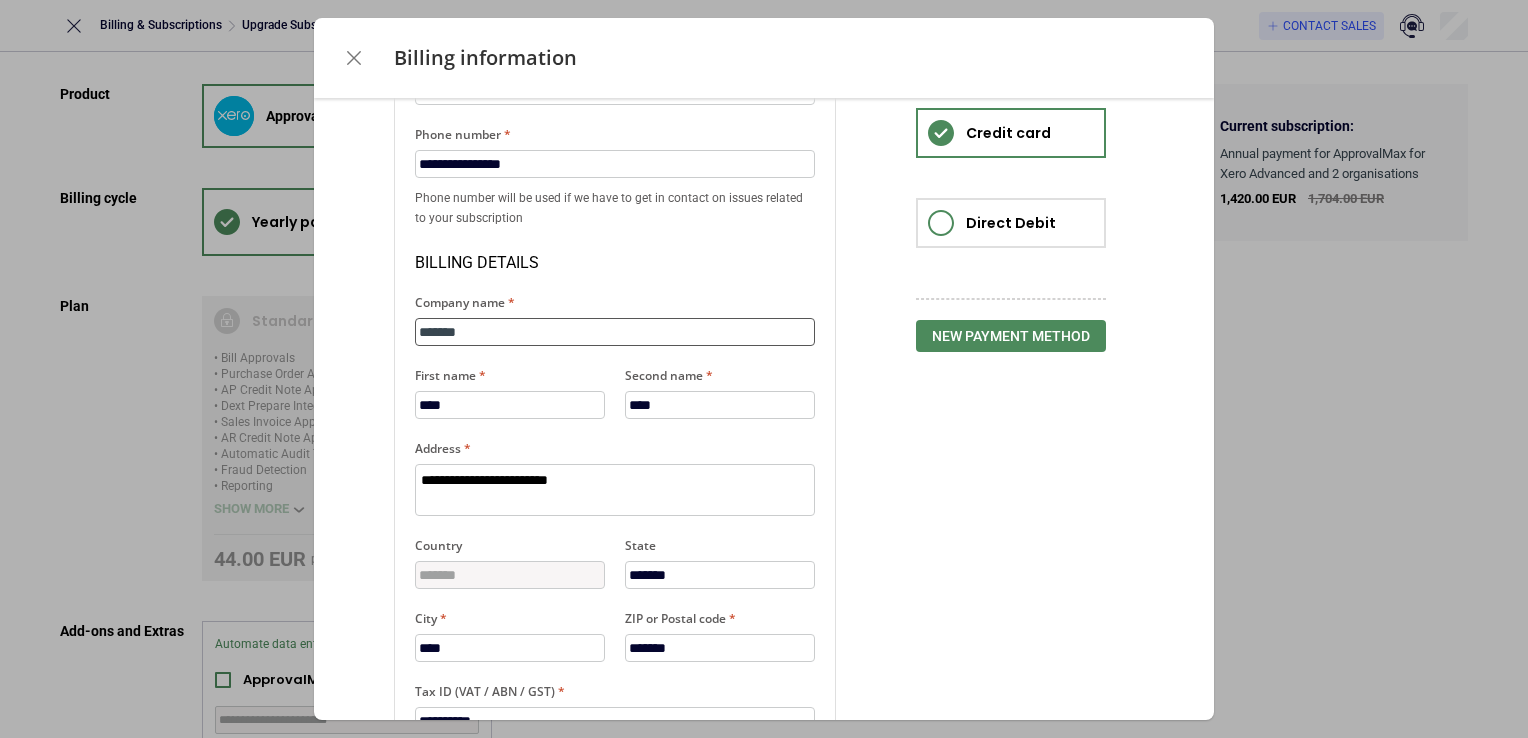 type on "*" 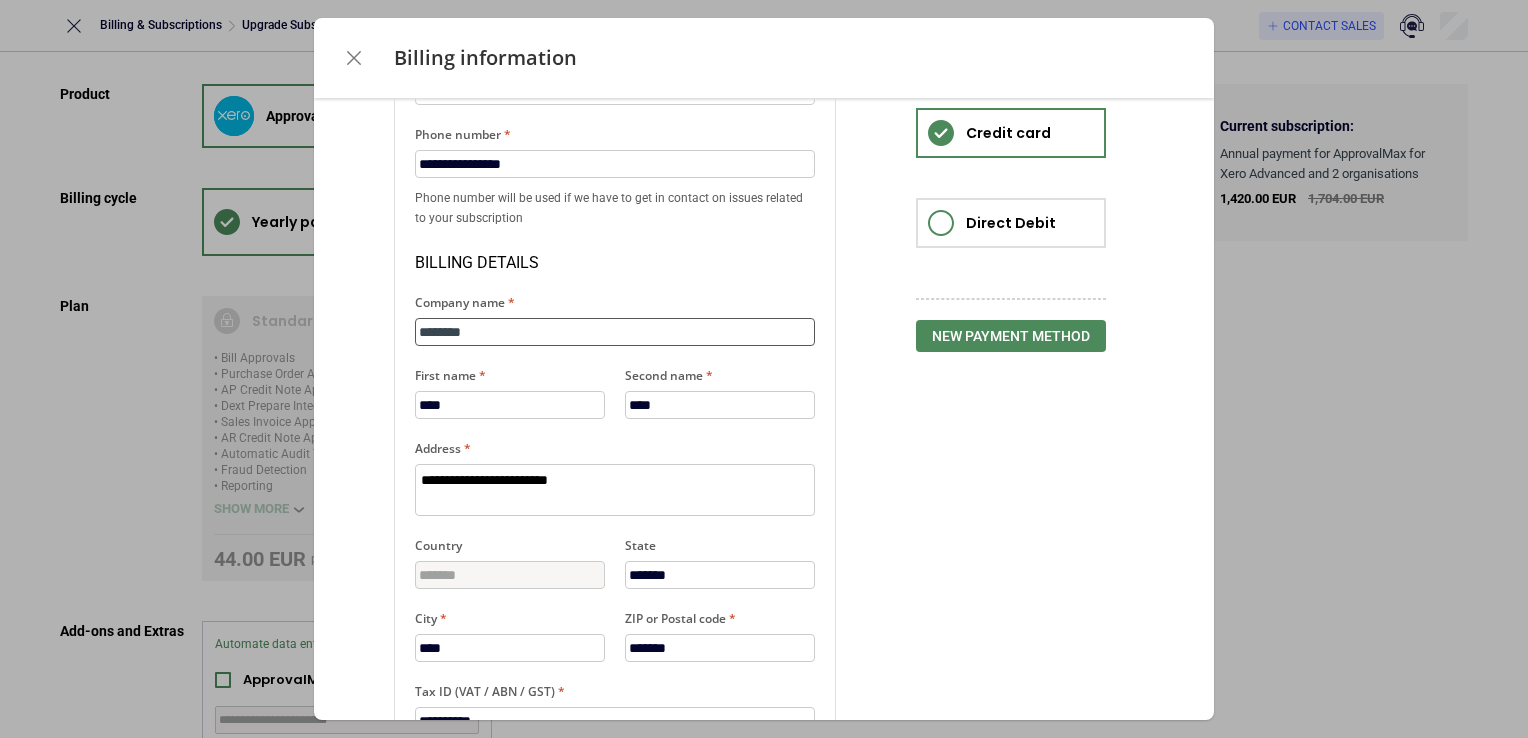 type on "*" 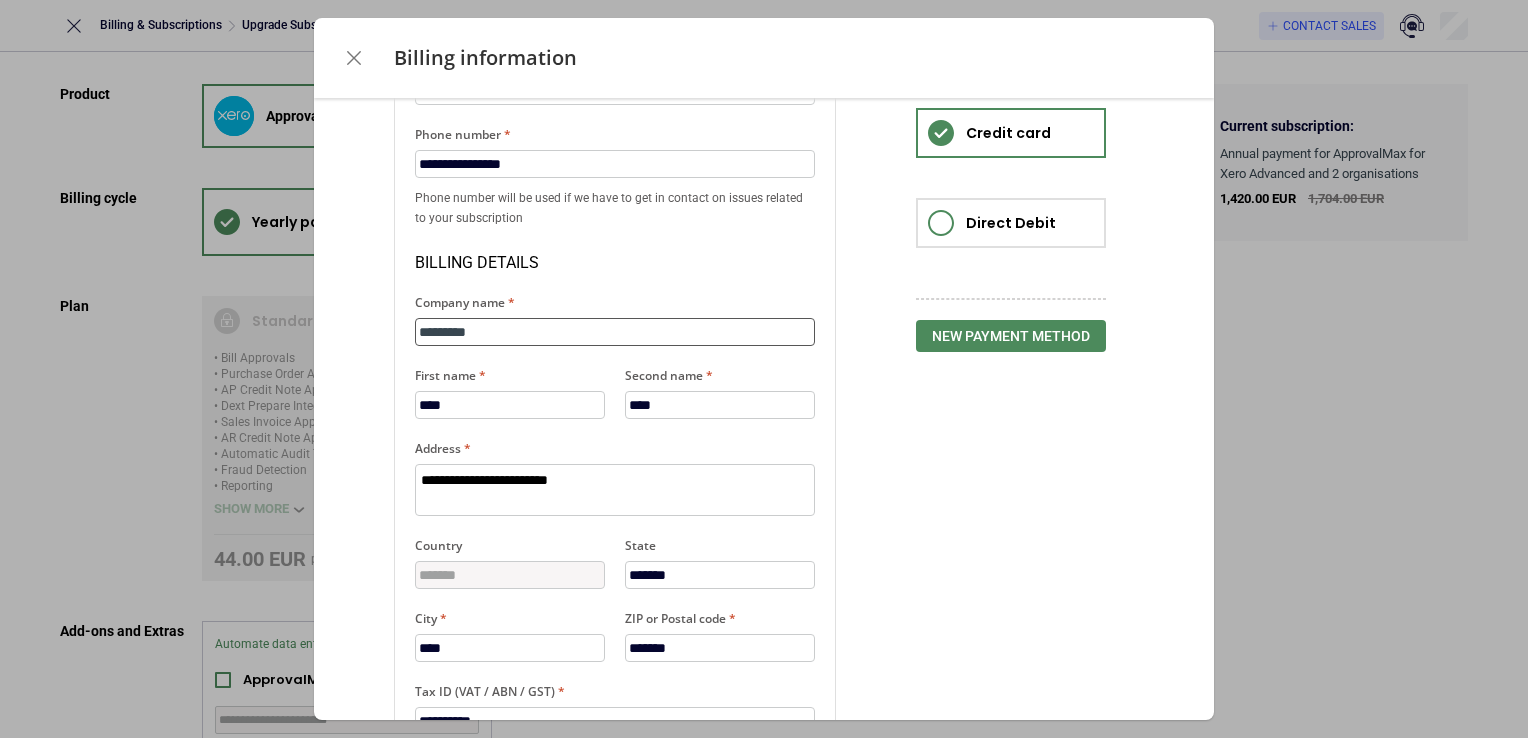 type on "*" 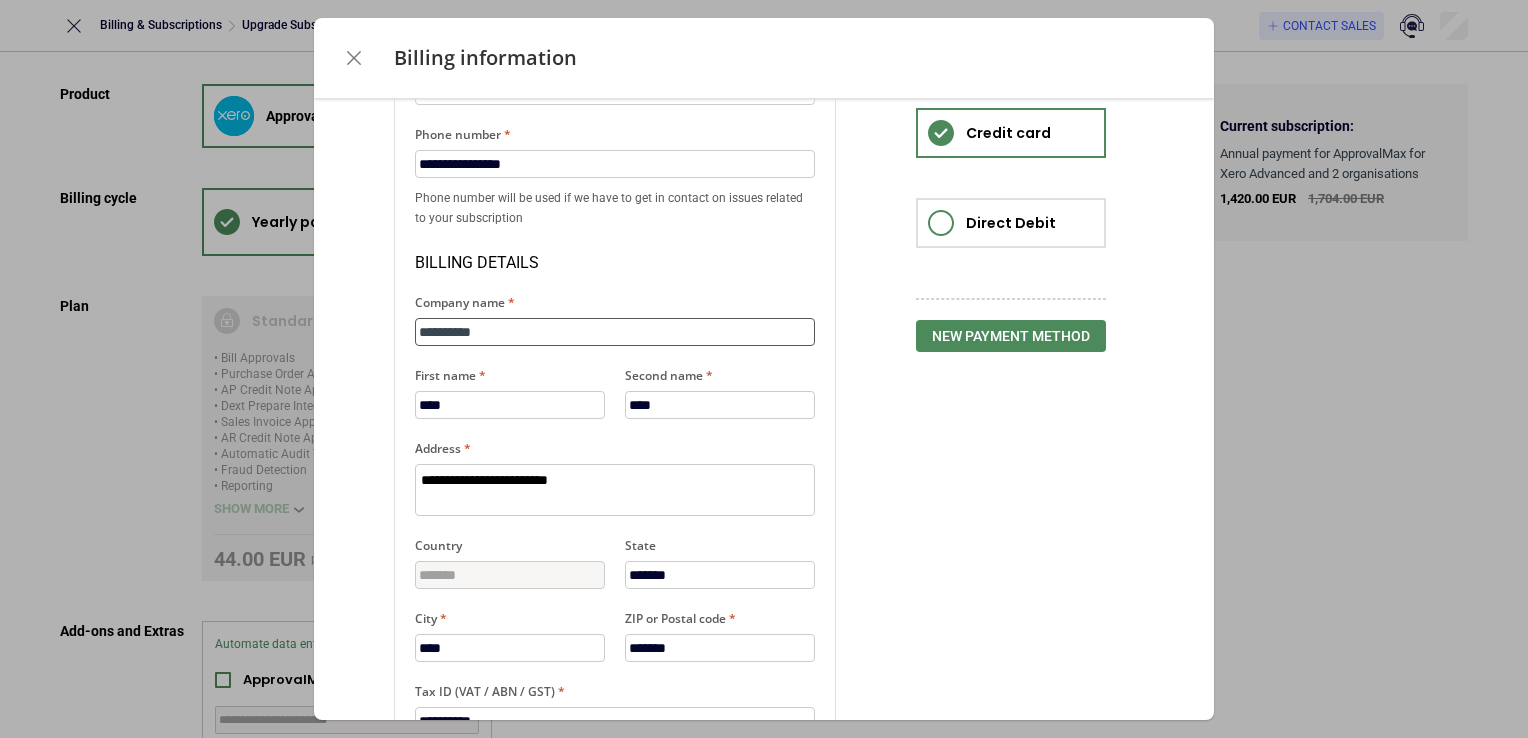 type on "*" 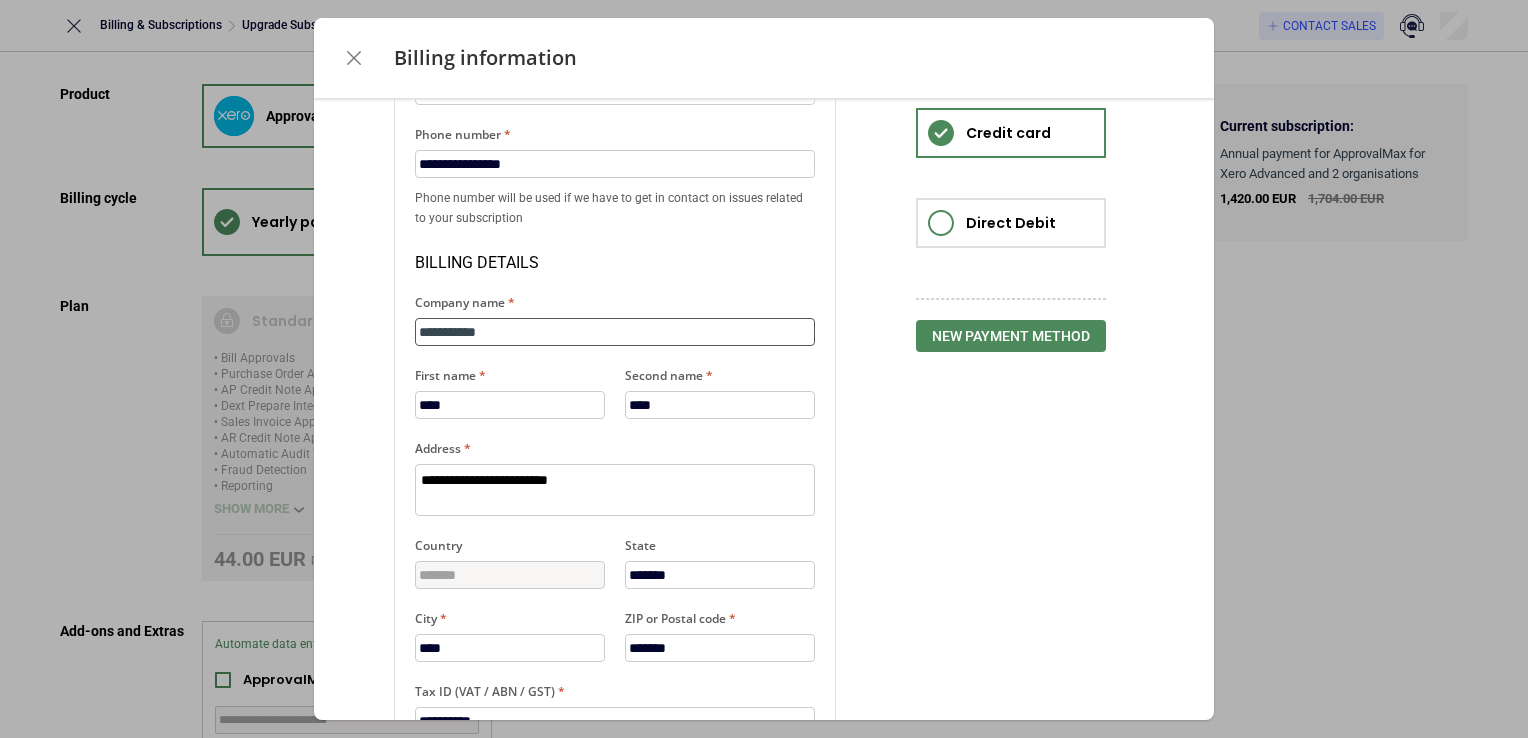 type on "*" 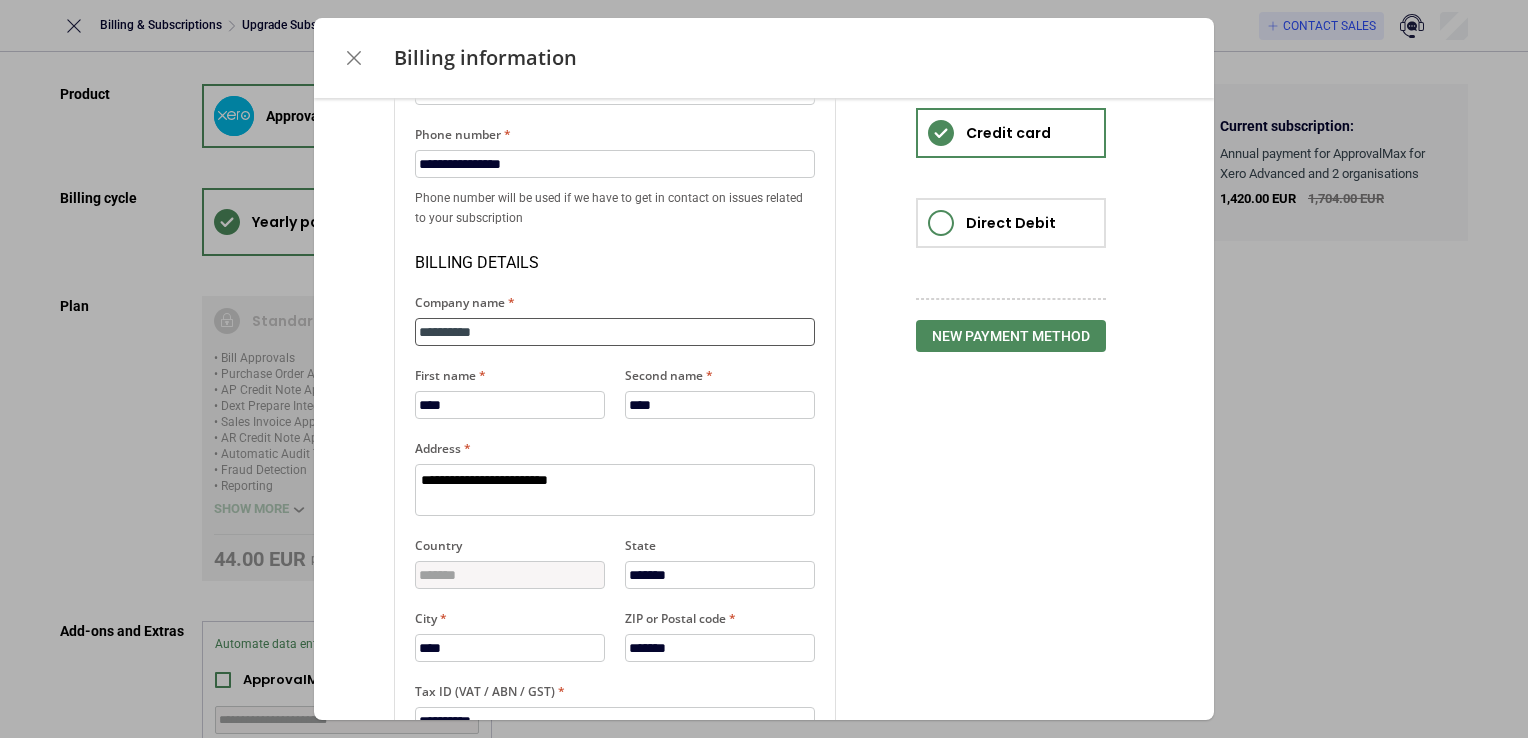 type on "*" 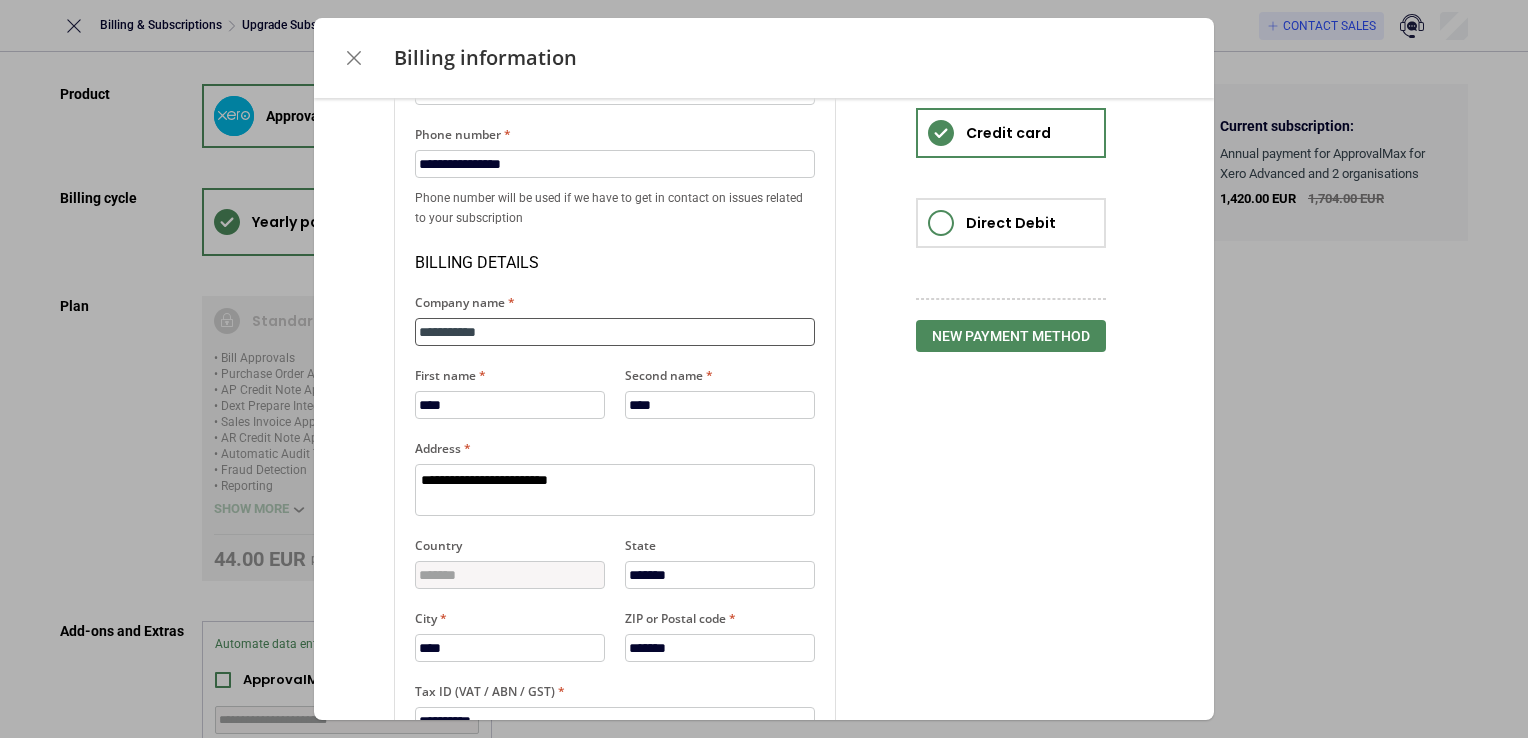 type on "*" 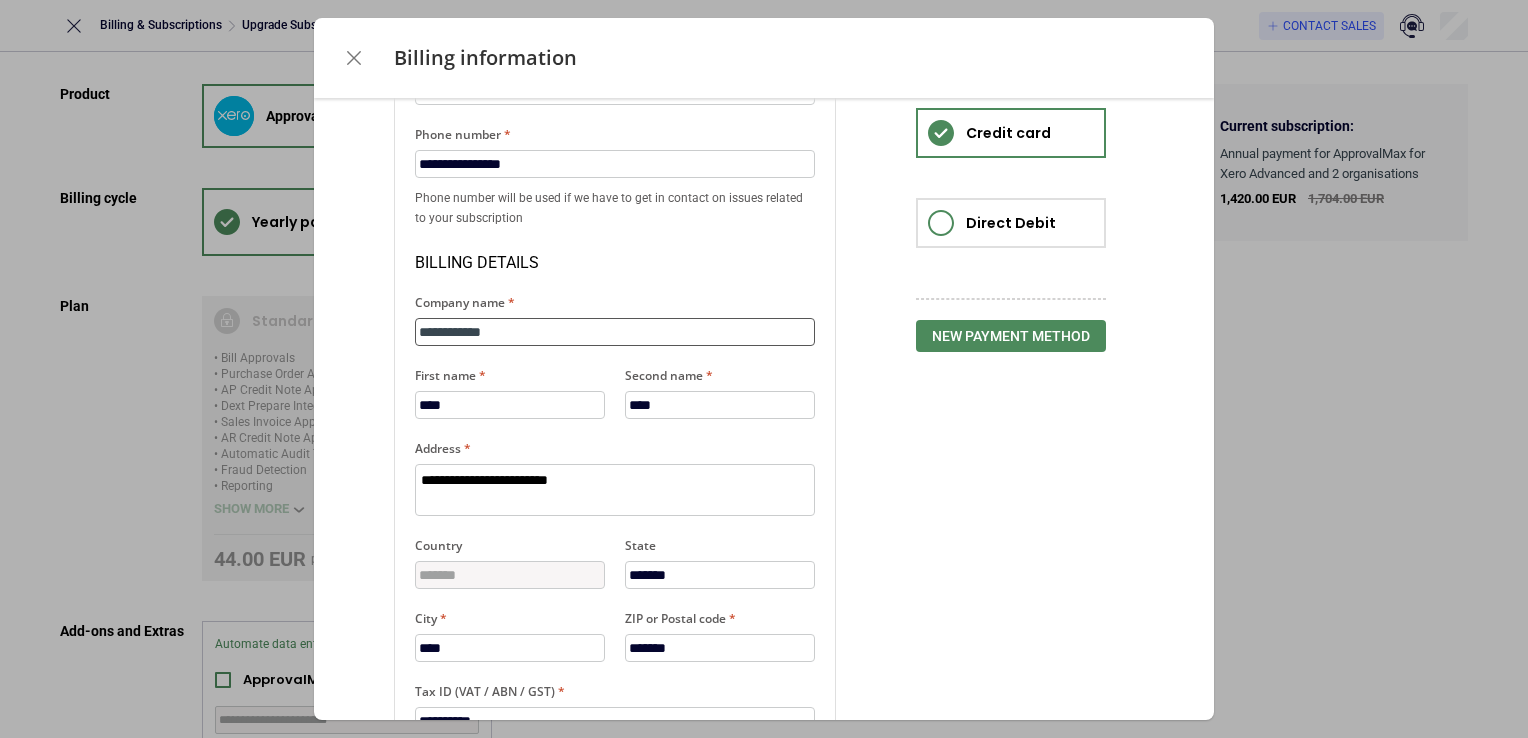 type on "*" 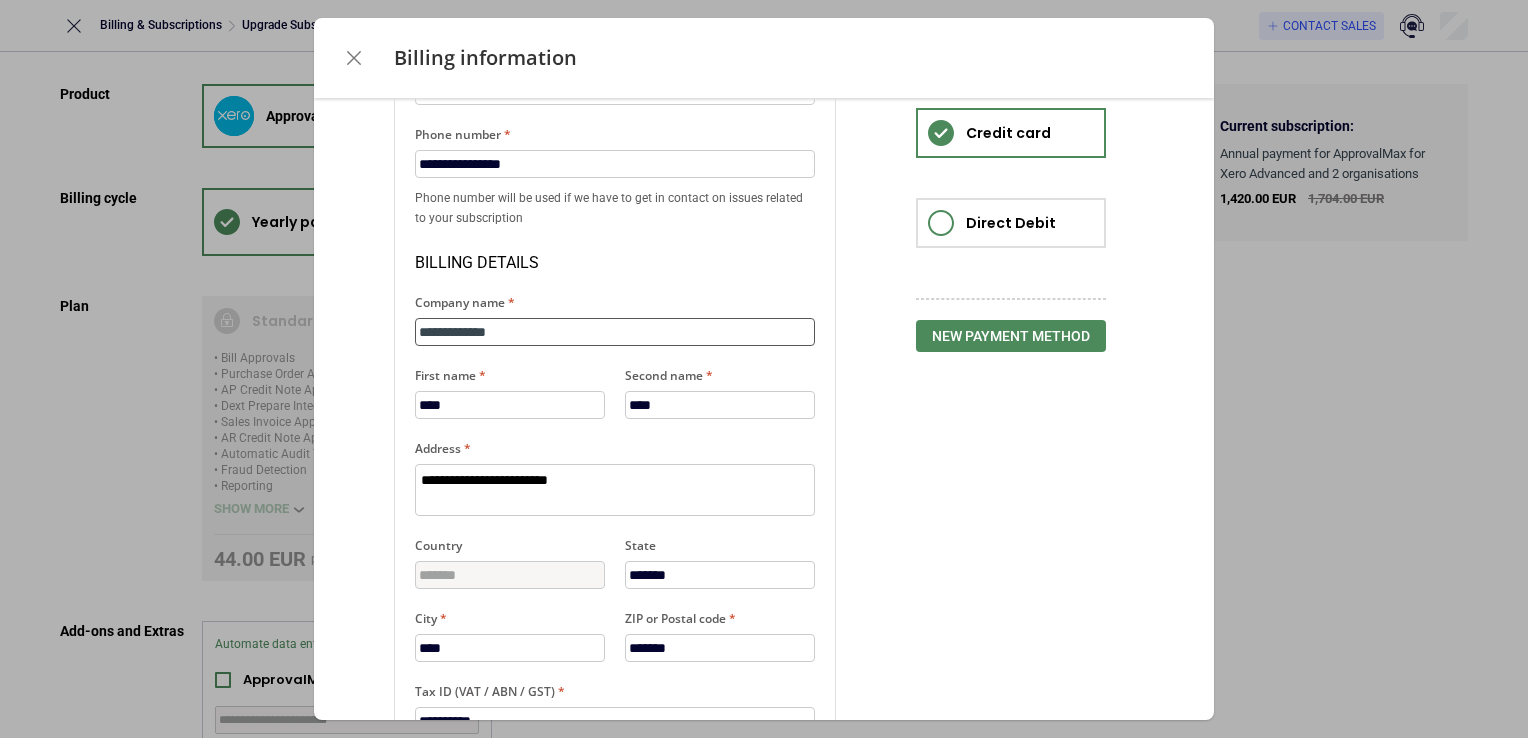 type on "*" 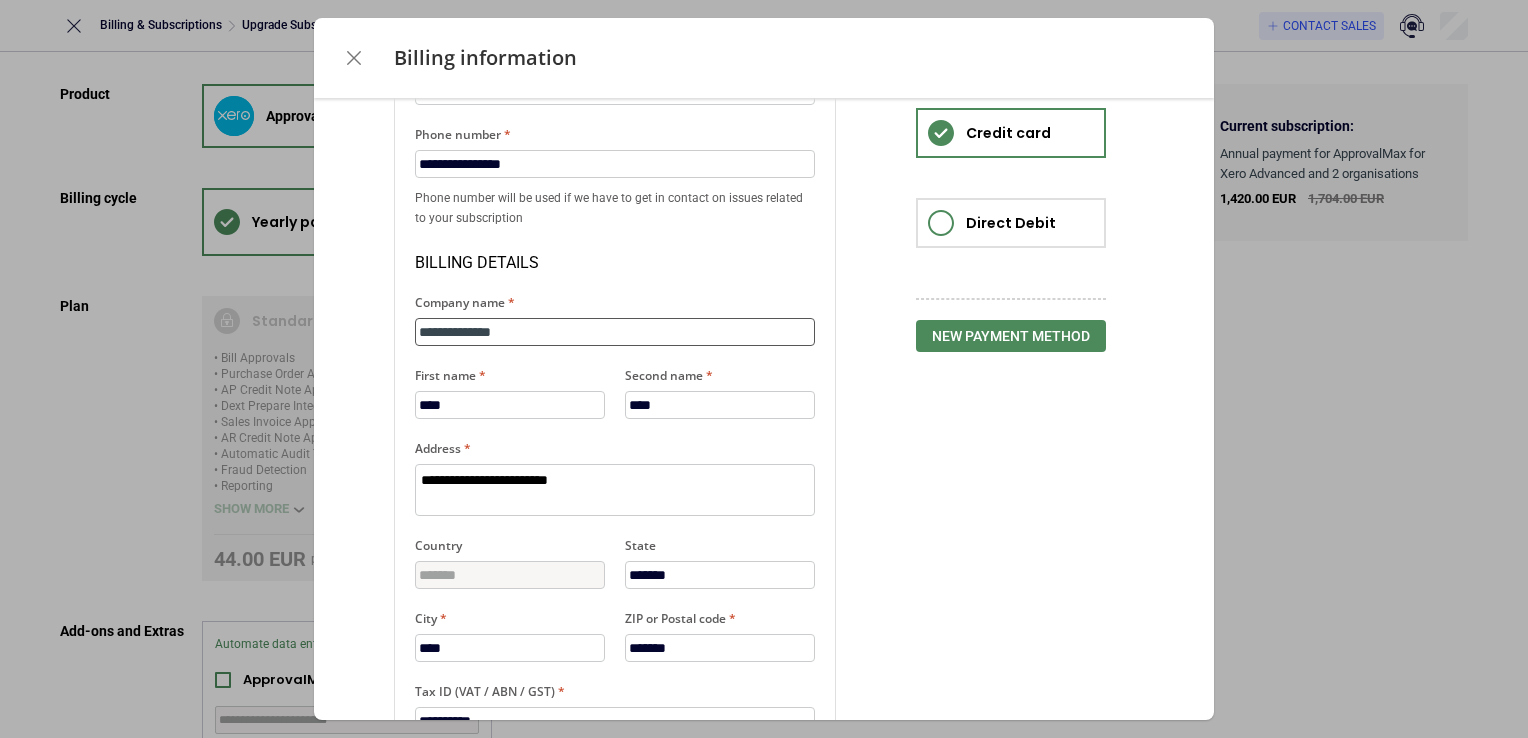 type on "*" 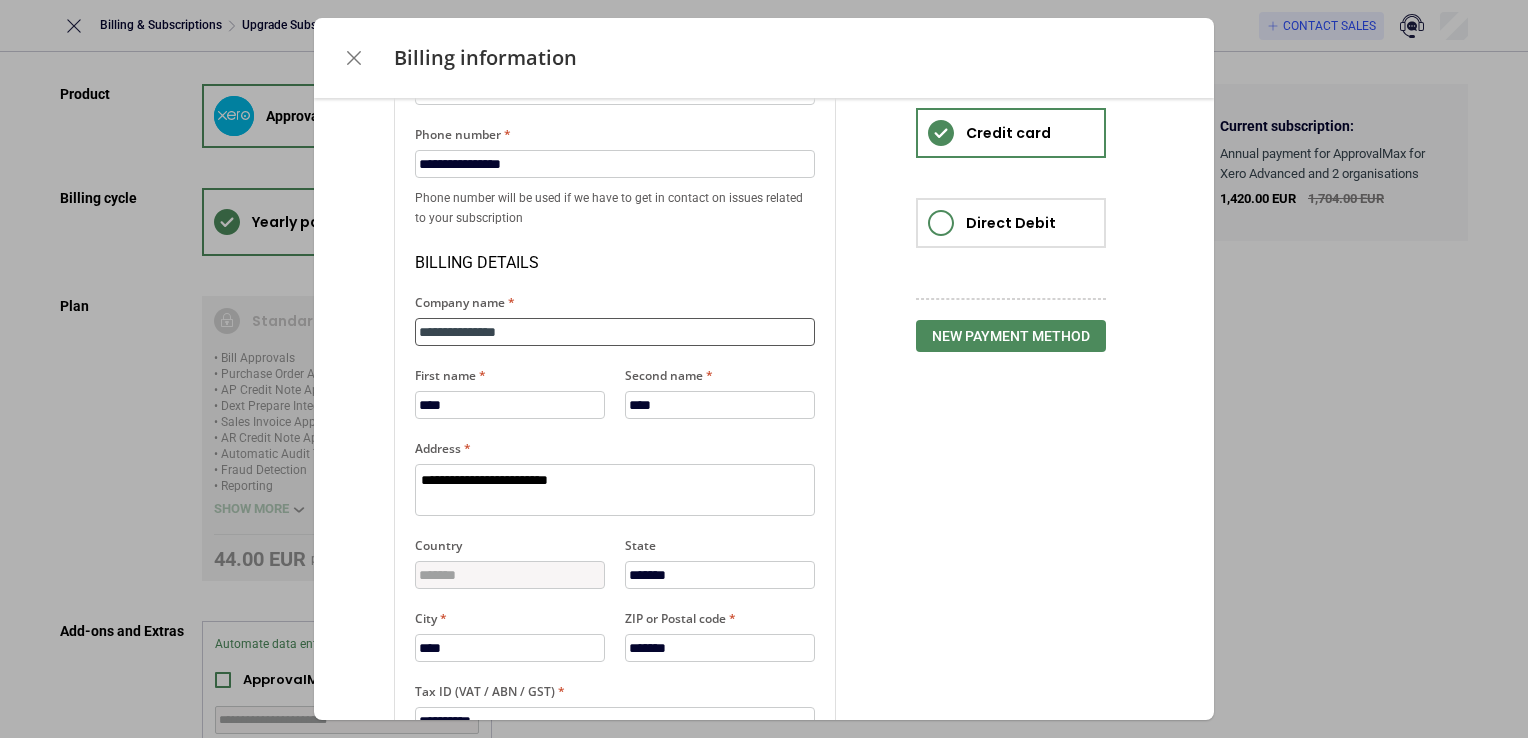 type on "*" 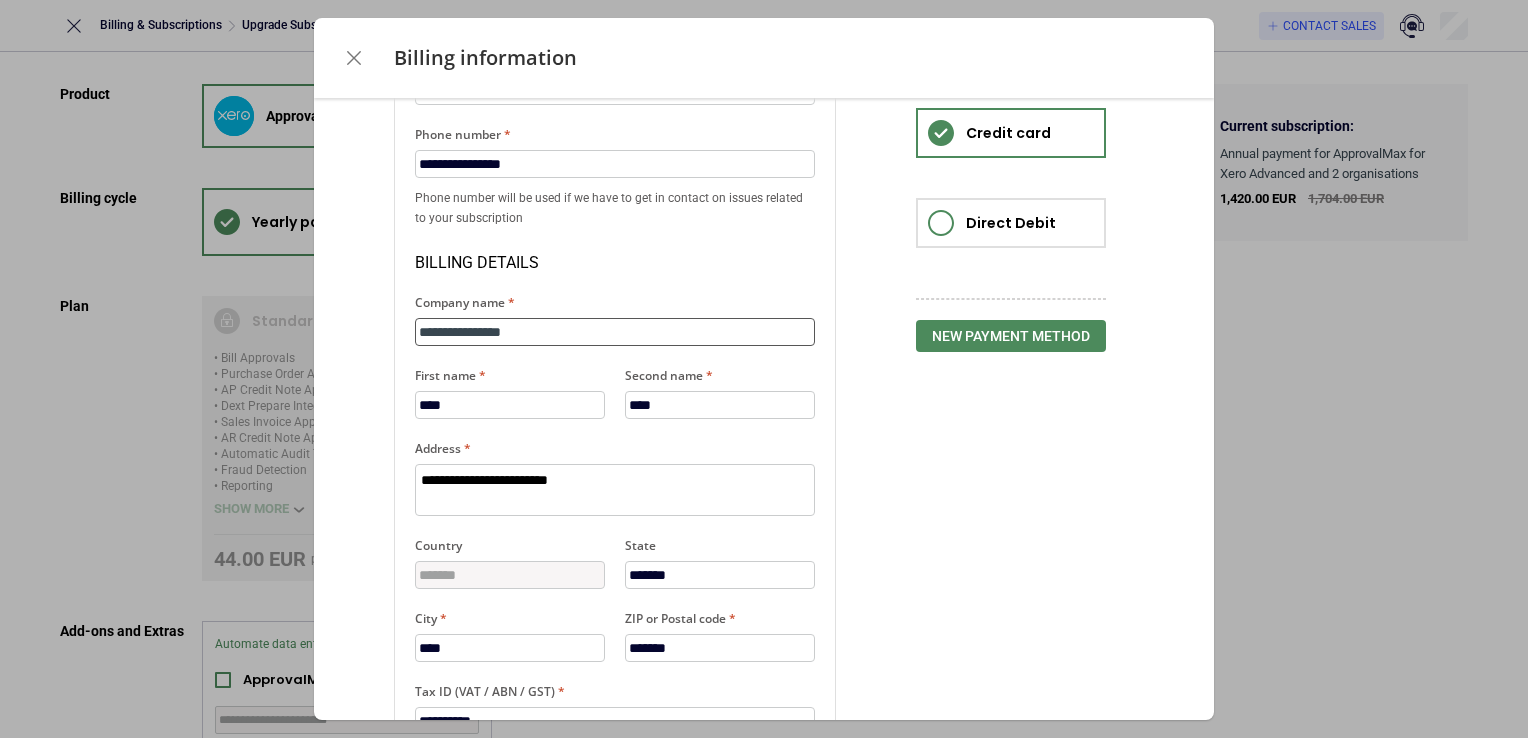 type on "*" 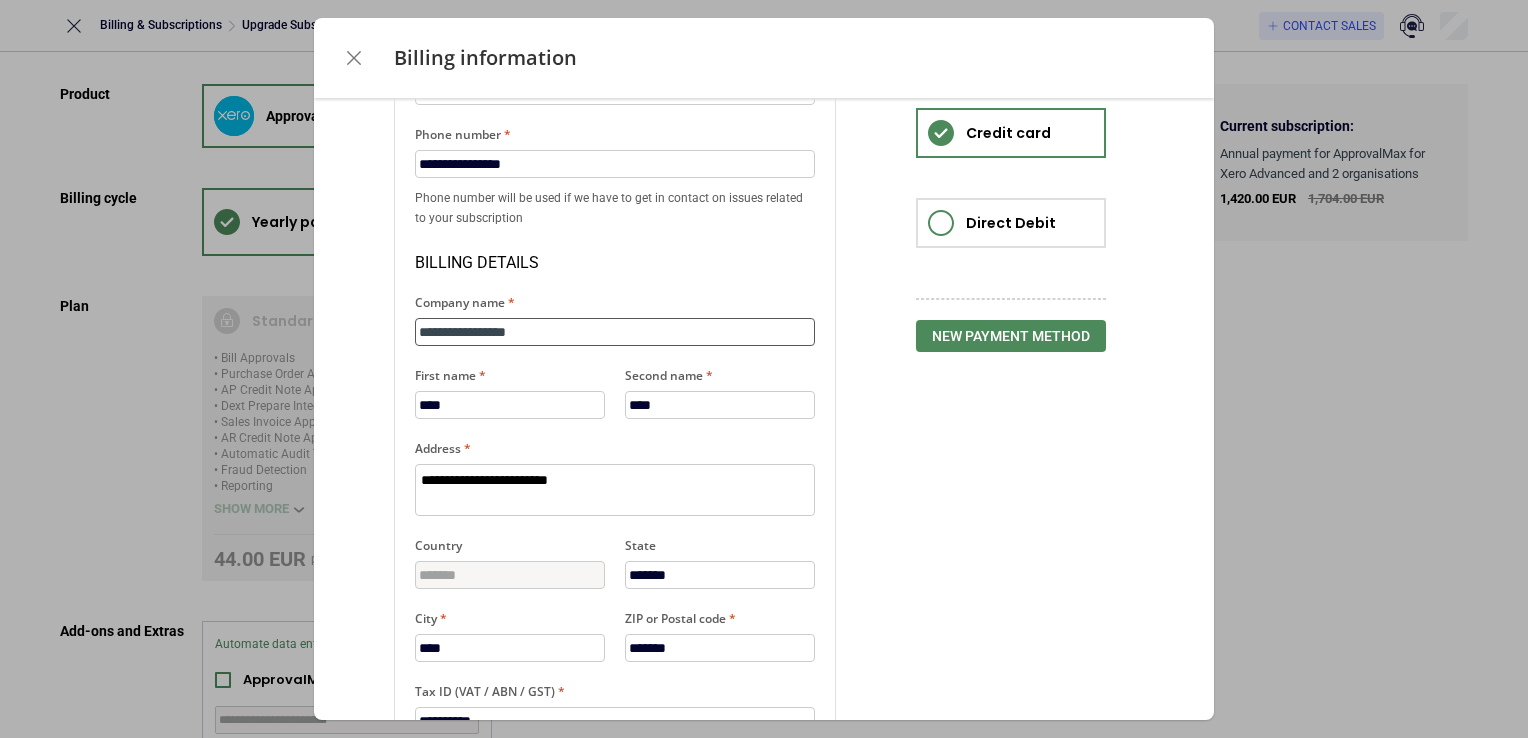 type on "*" 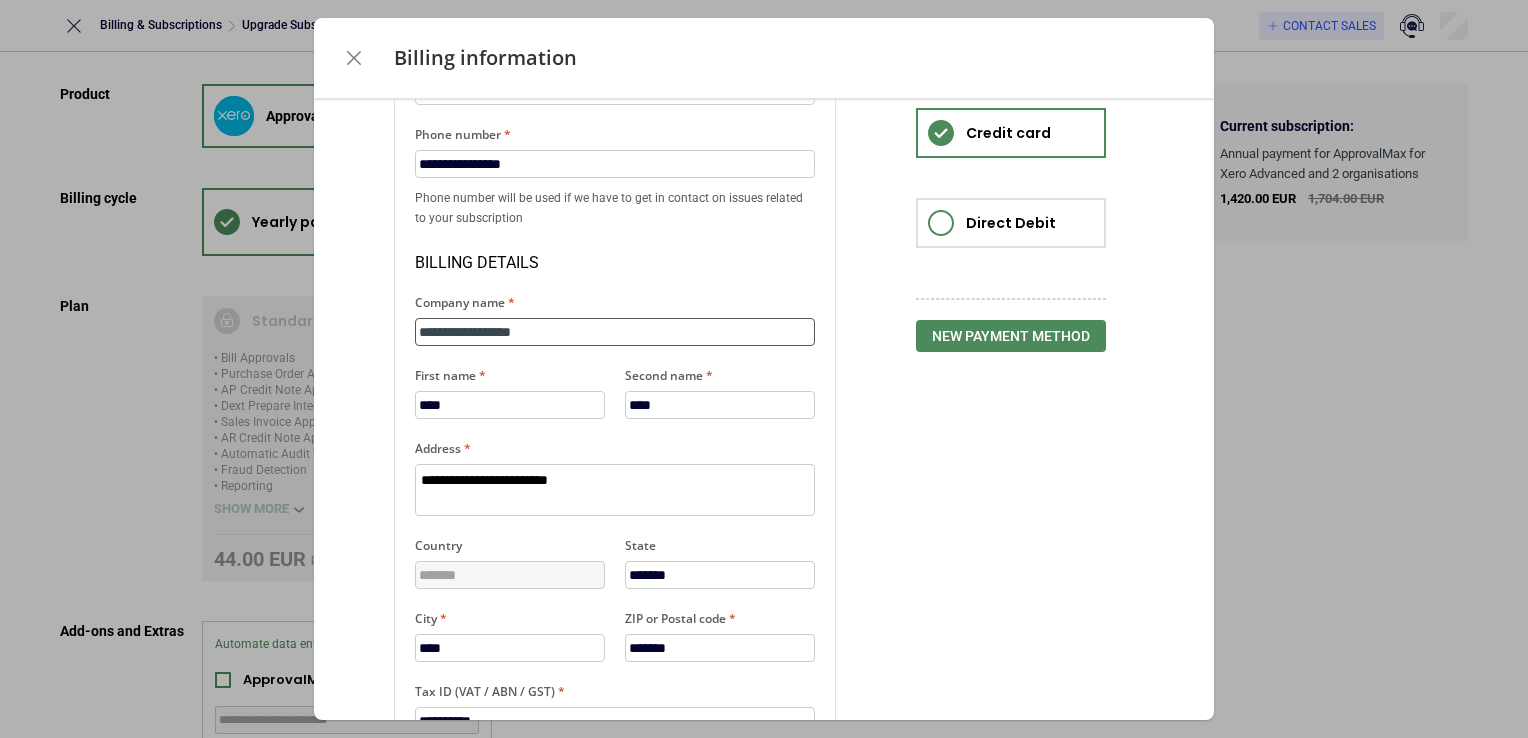type on "*" 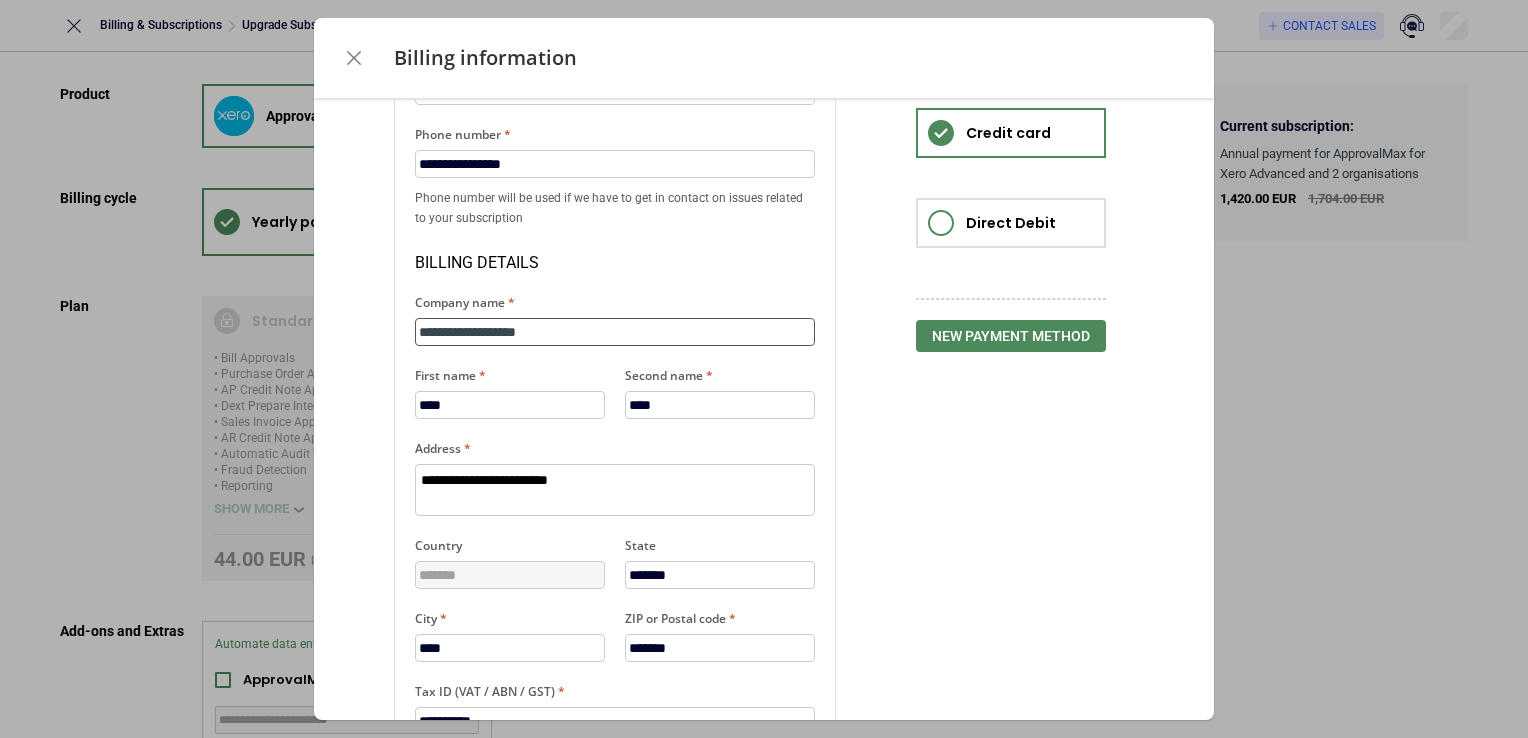 type on "*" 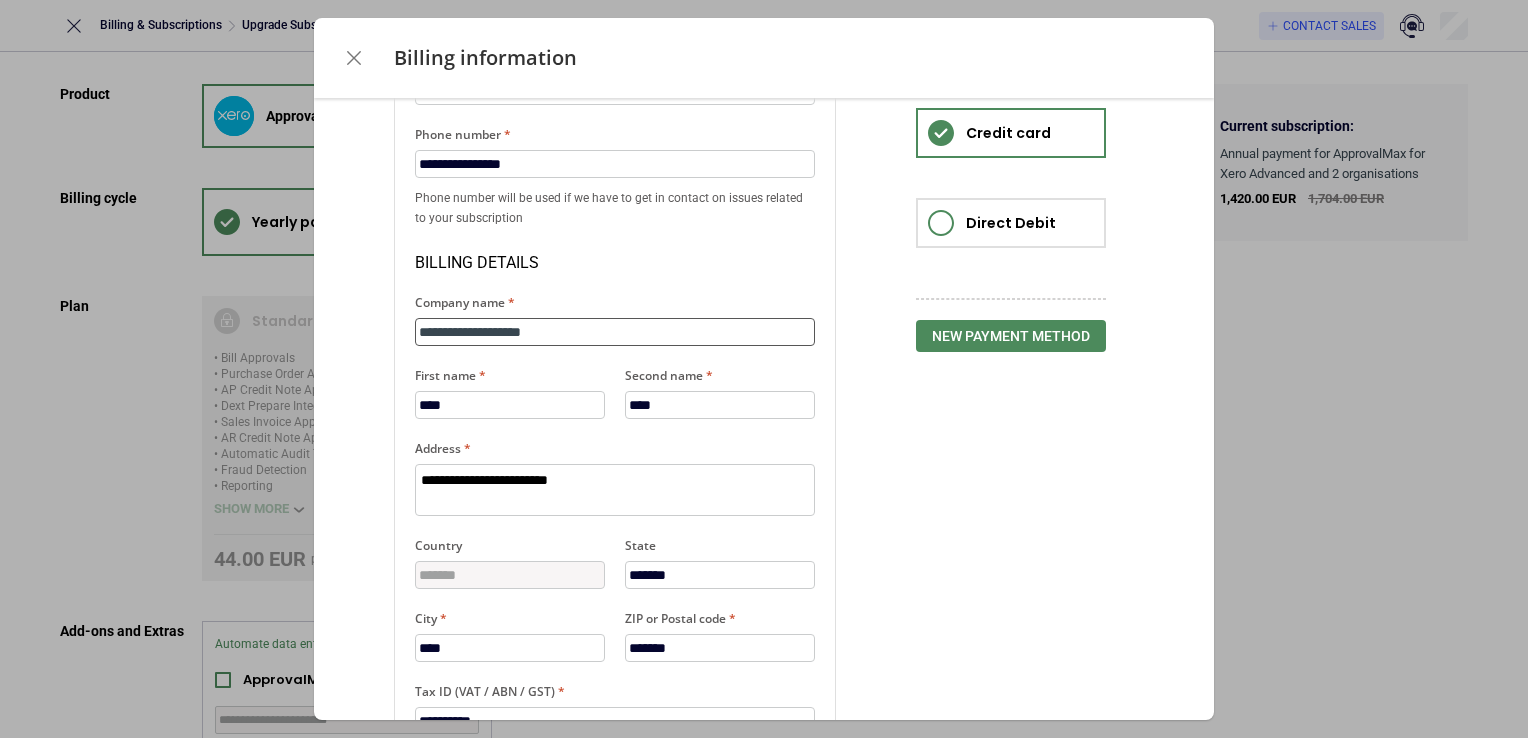 type on "*" 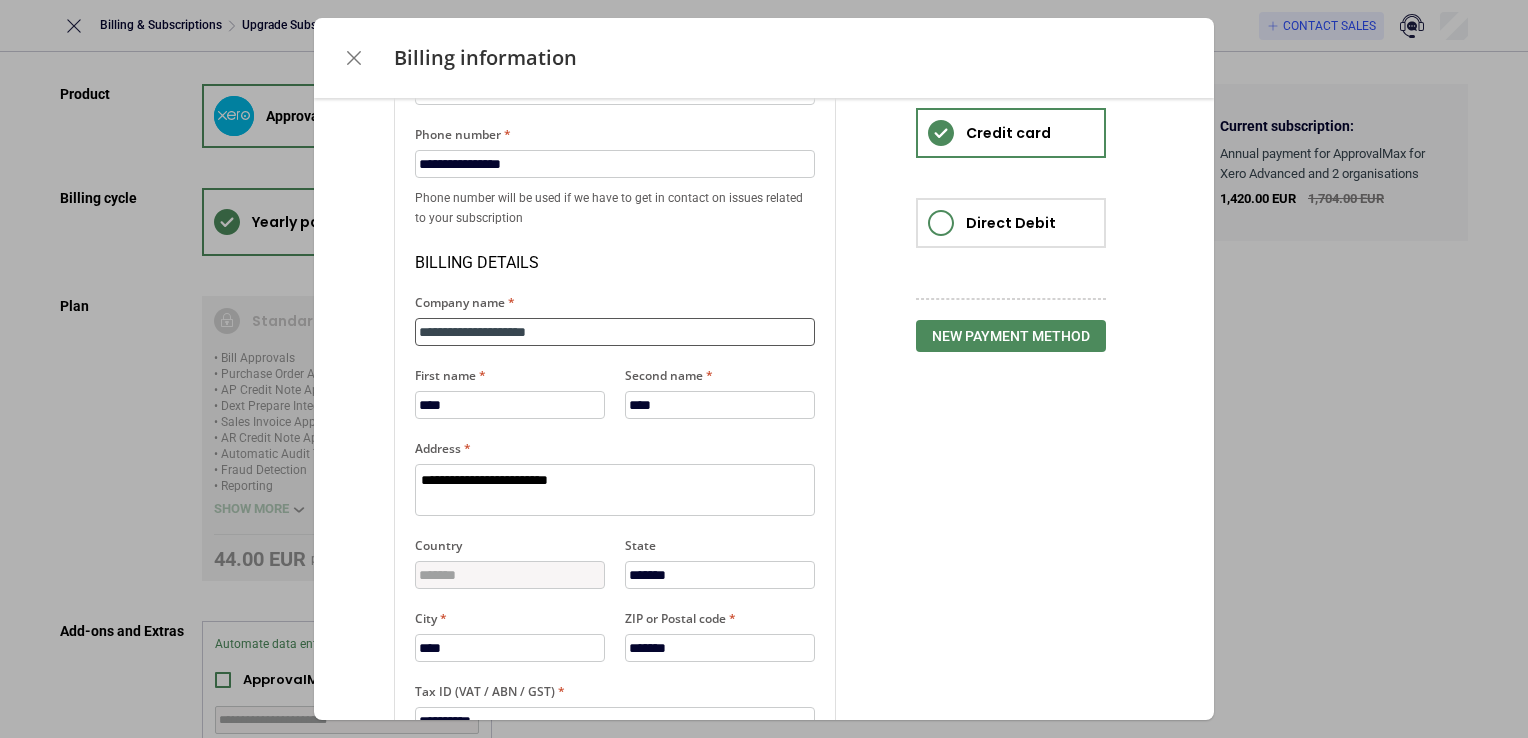 type on "*" 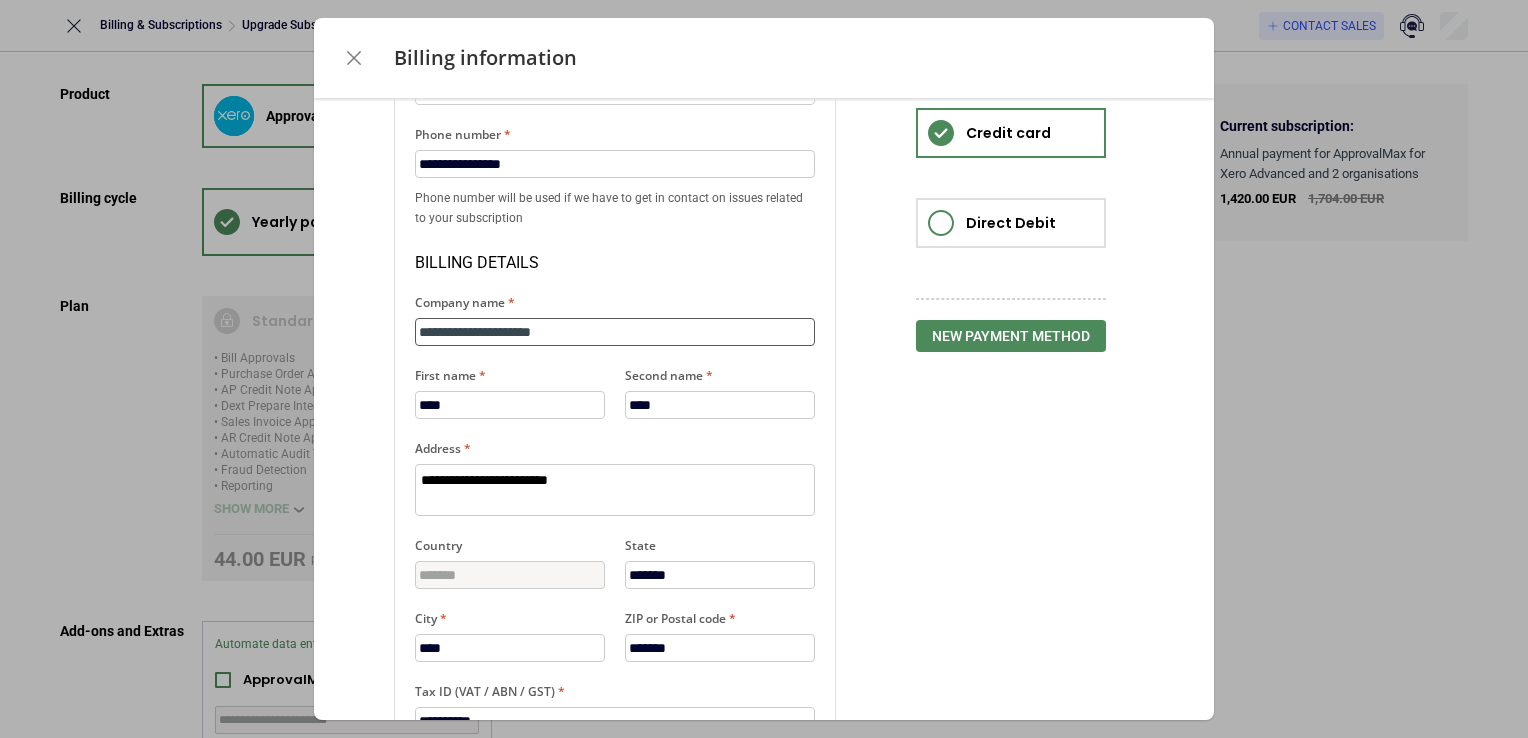 type on "*" 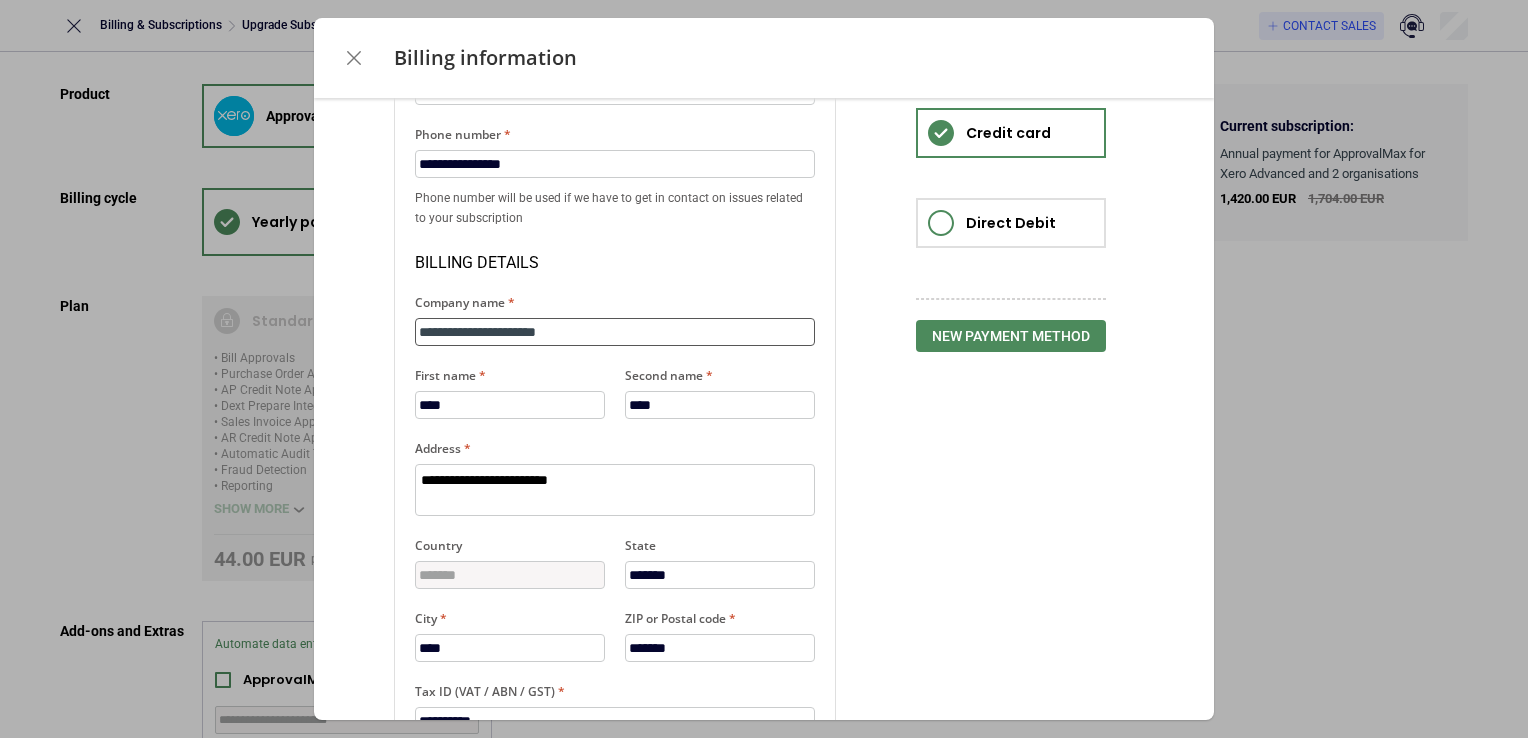 type on "*" 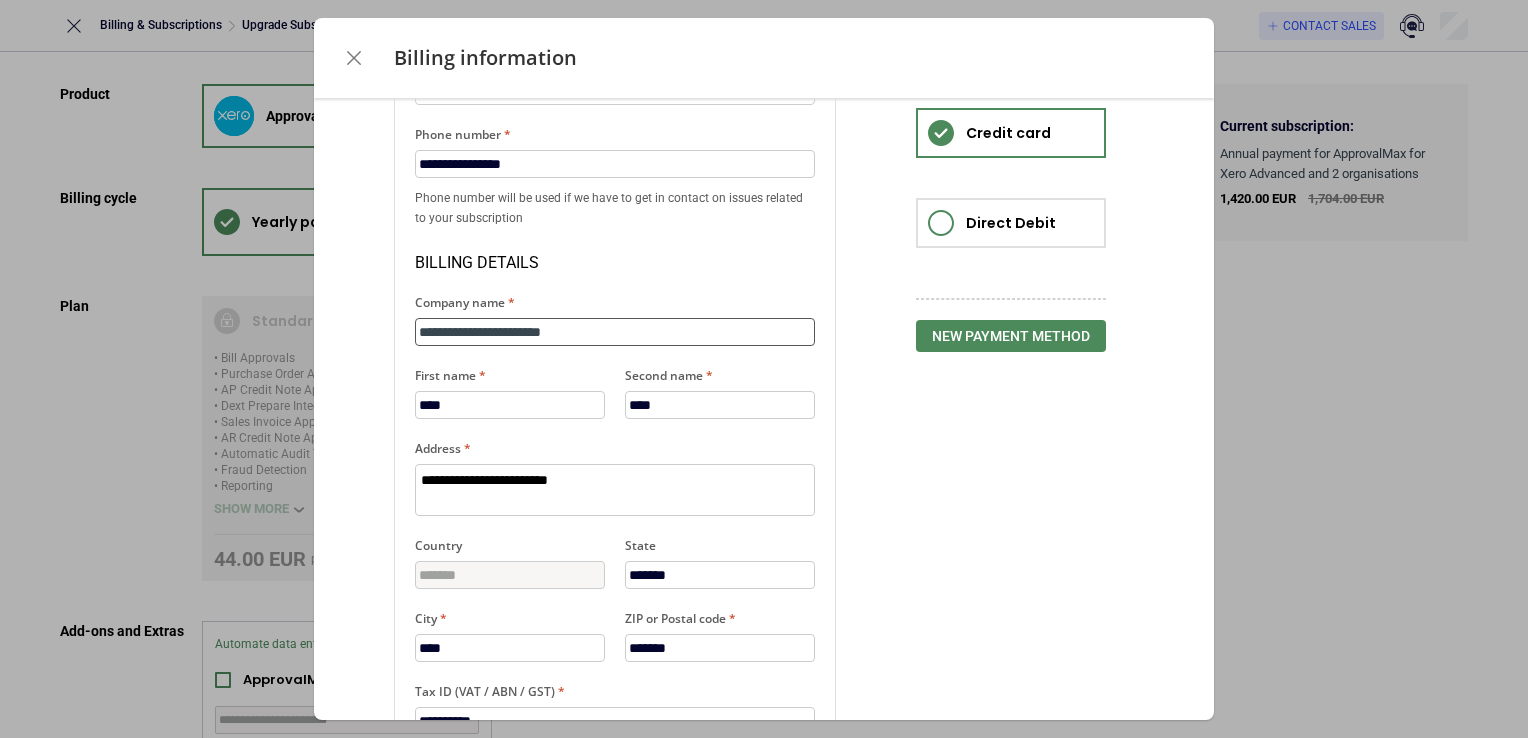type on "*" 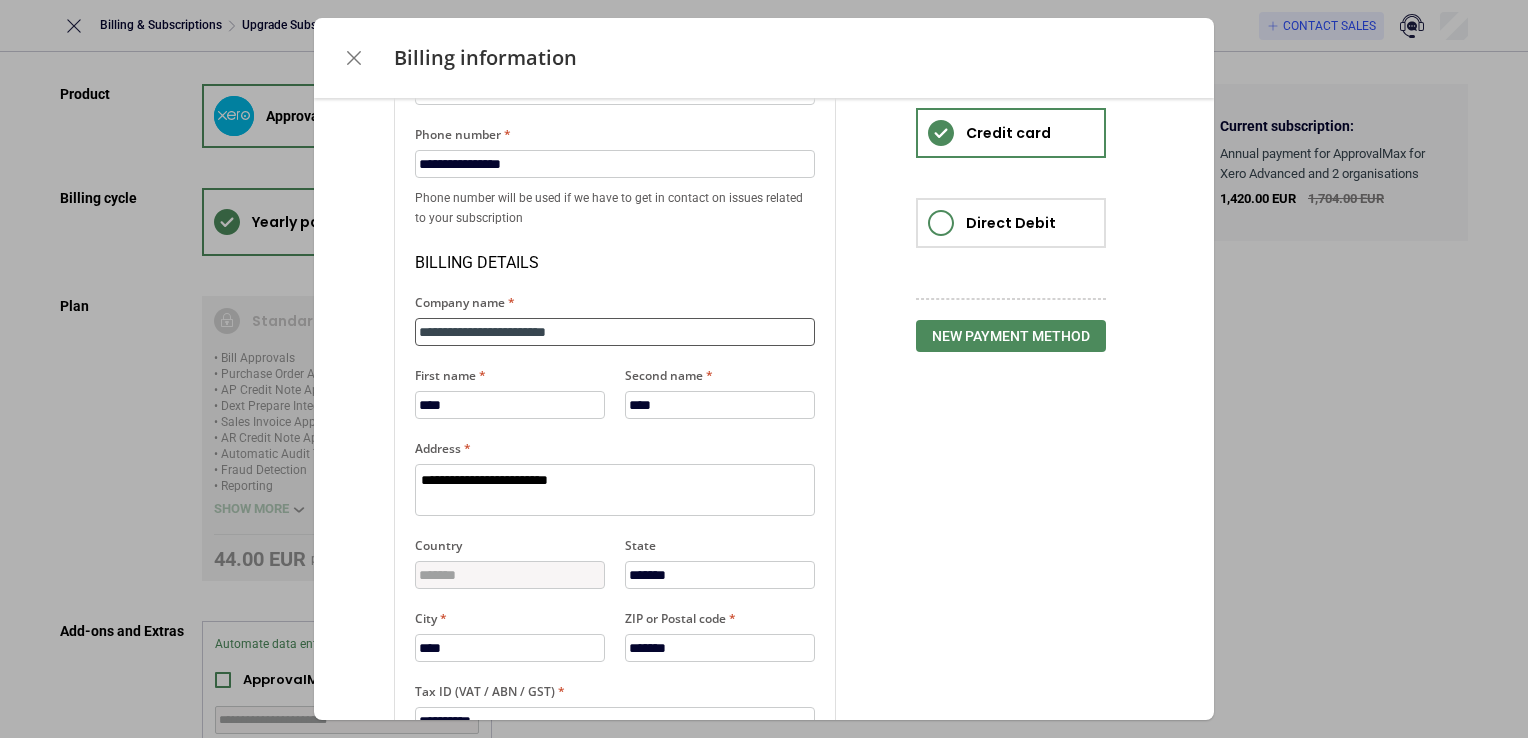 type on "*" 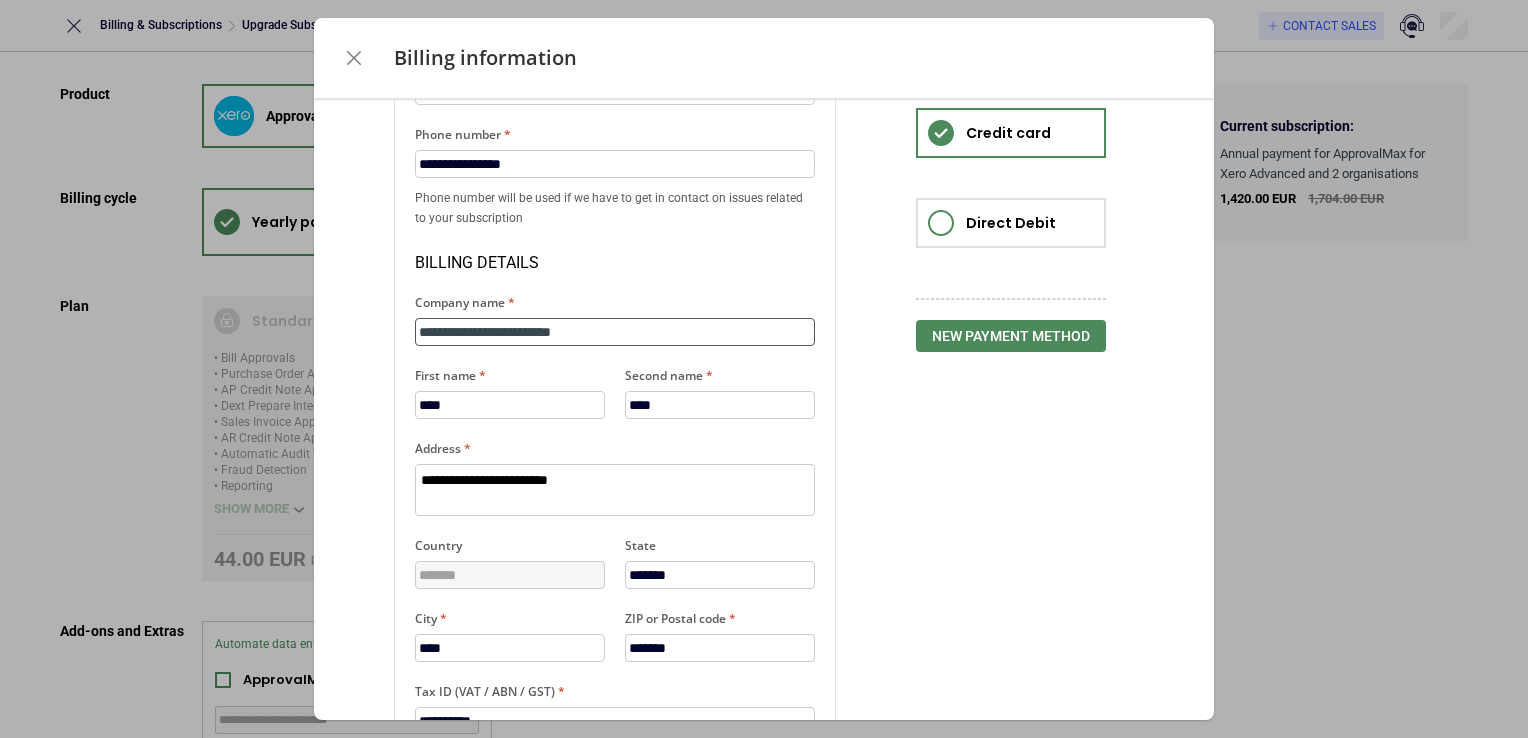 type on "*" 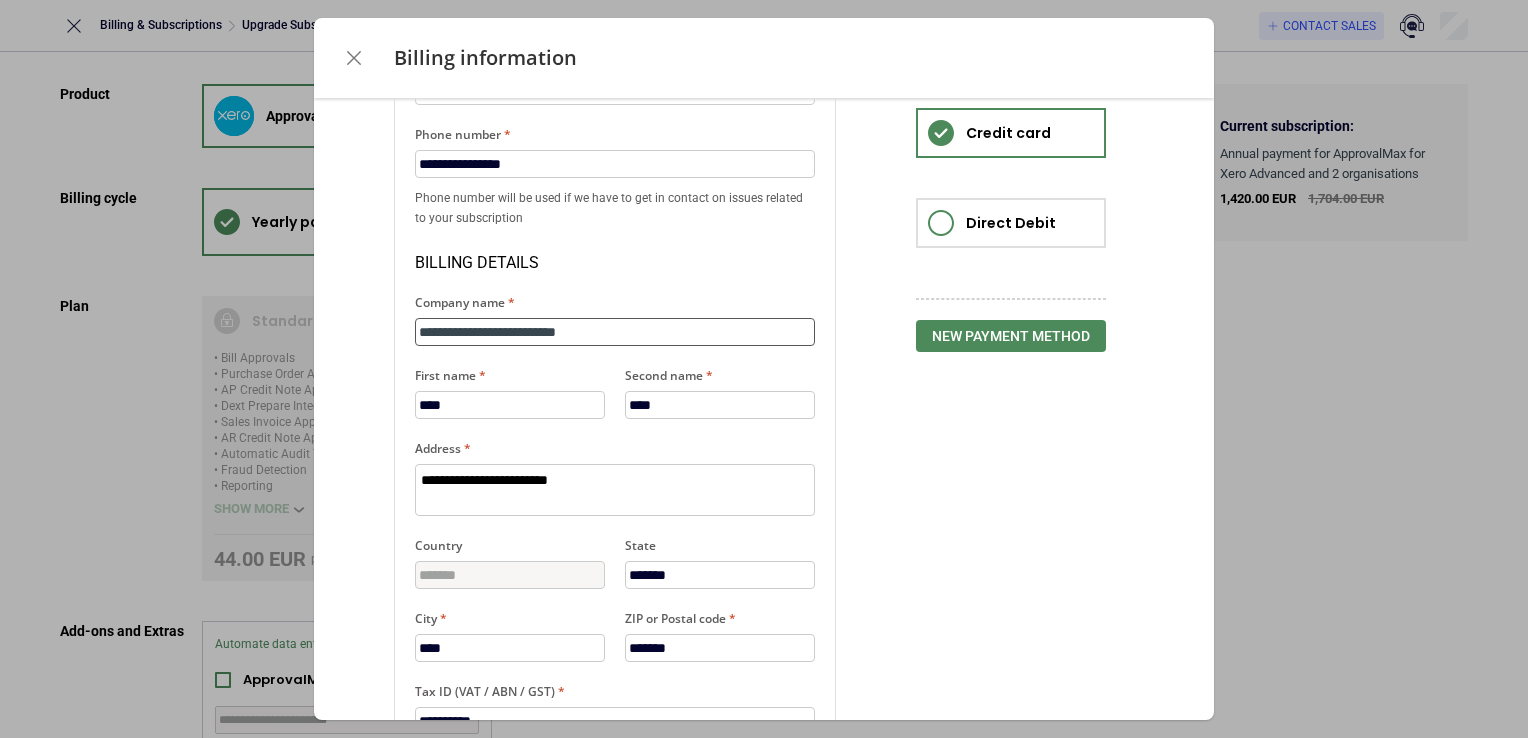 type on "*" 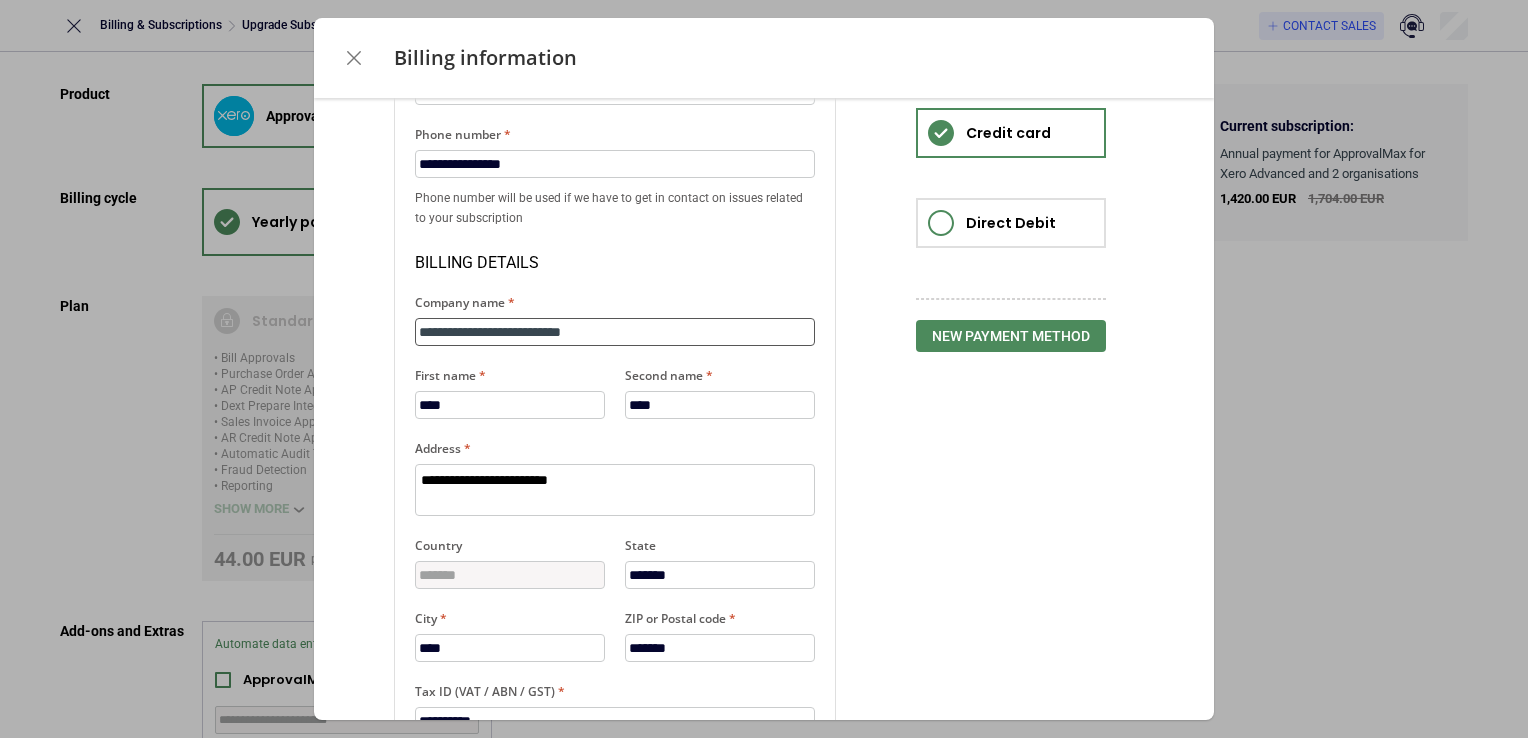 type on "*" 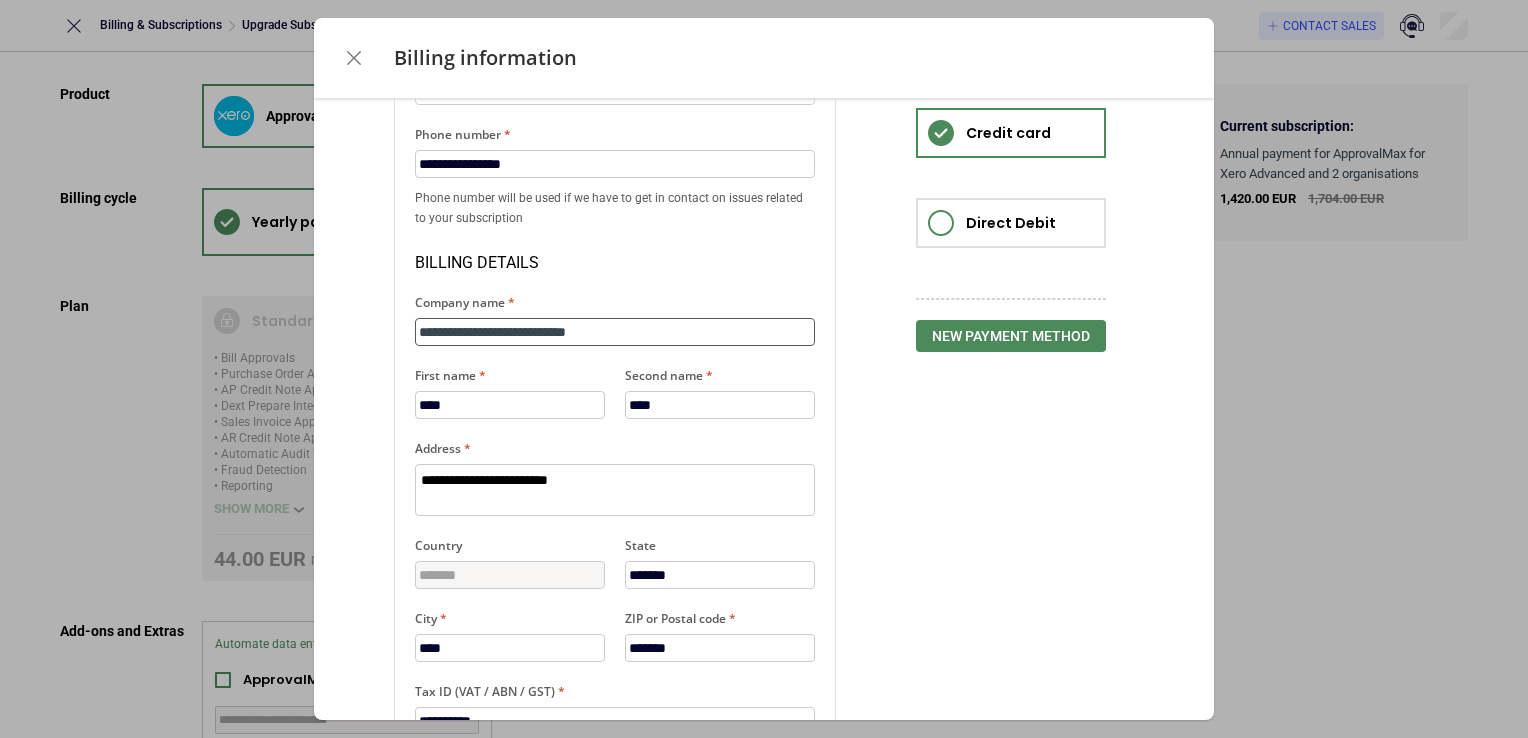 type on "*" 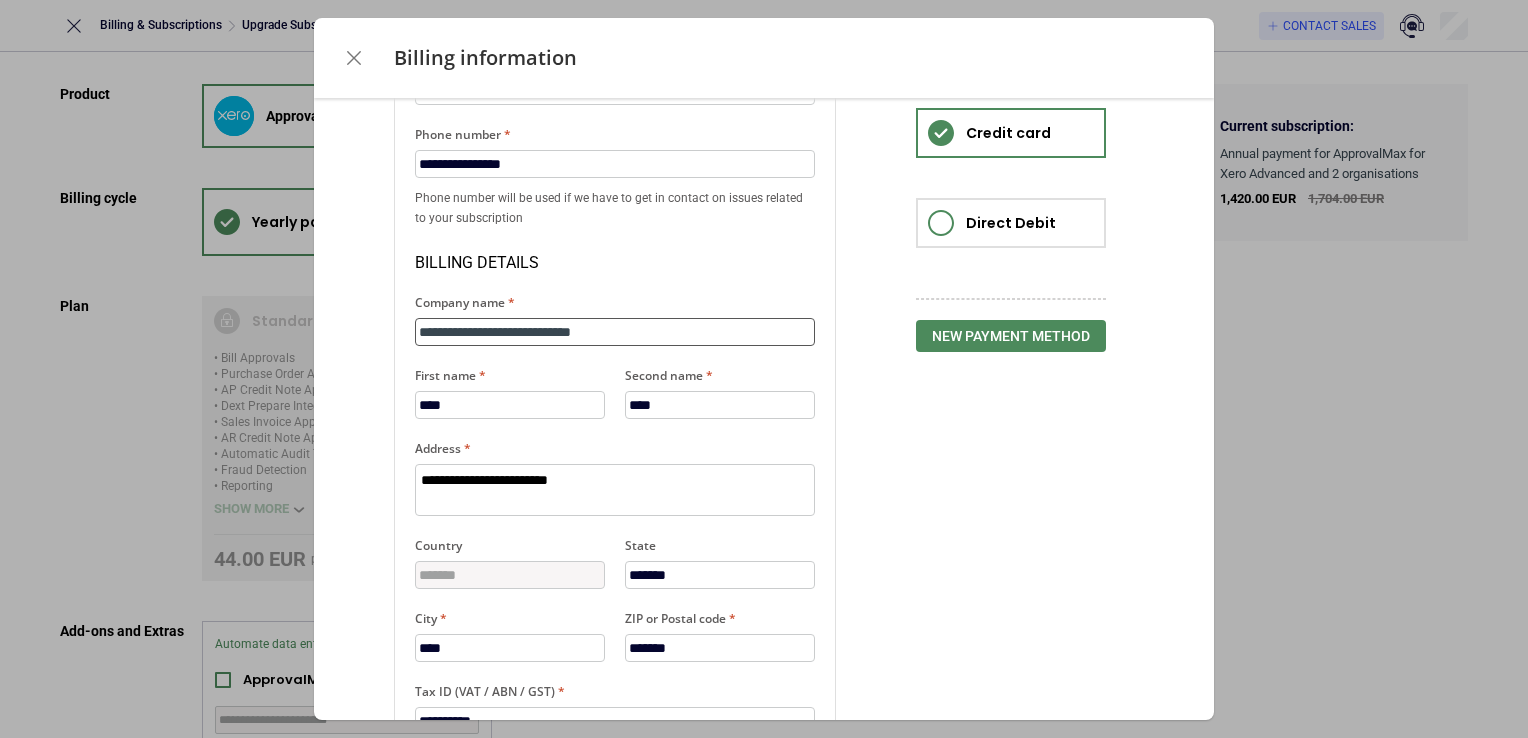 type on "*" 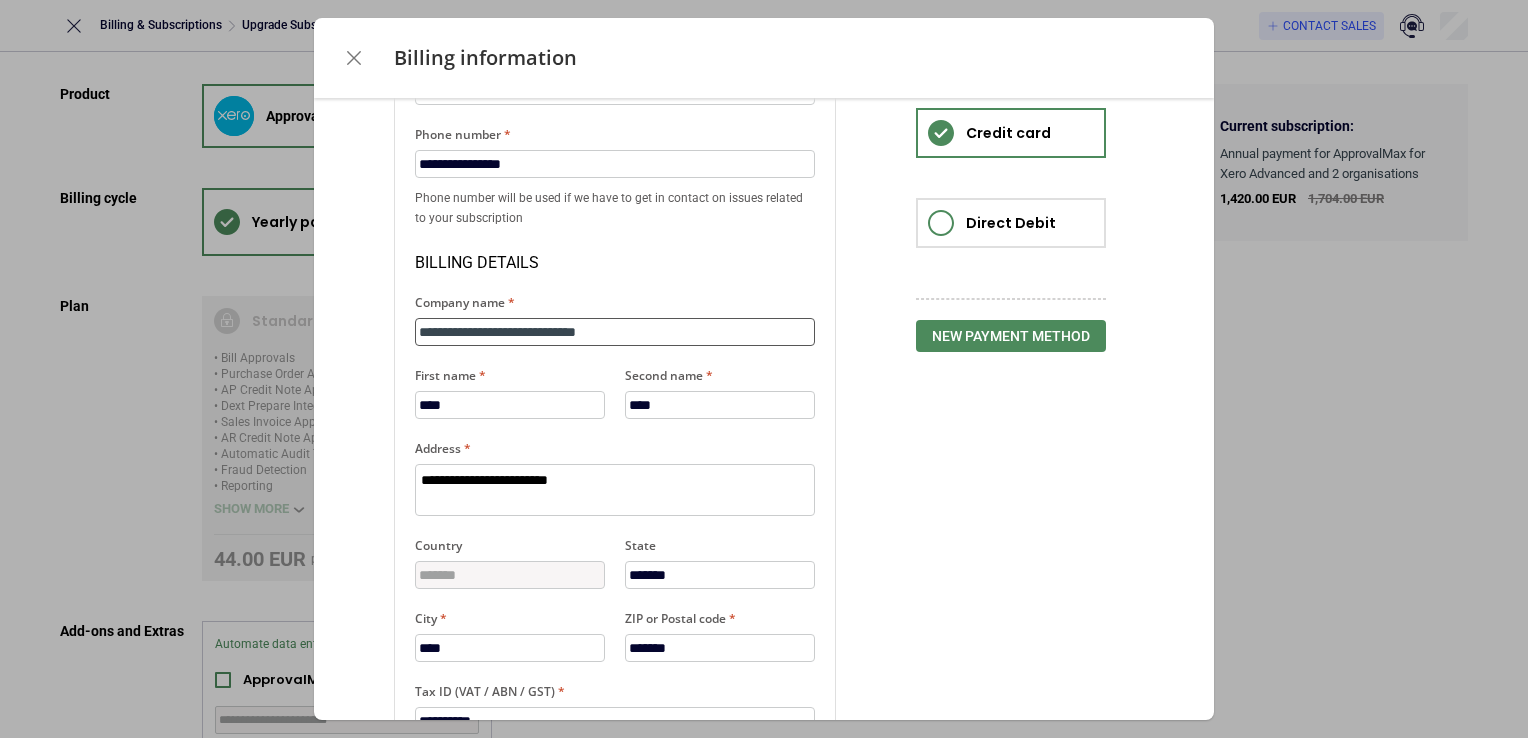type on "*" 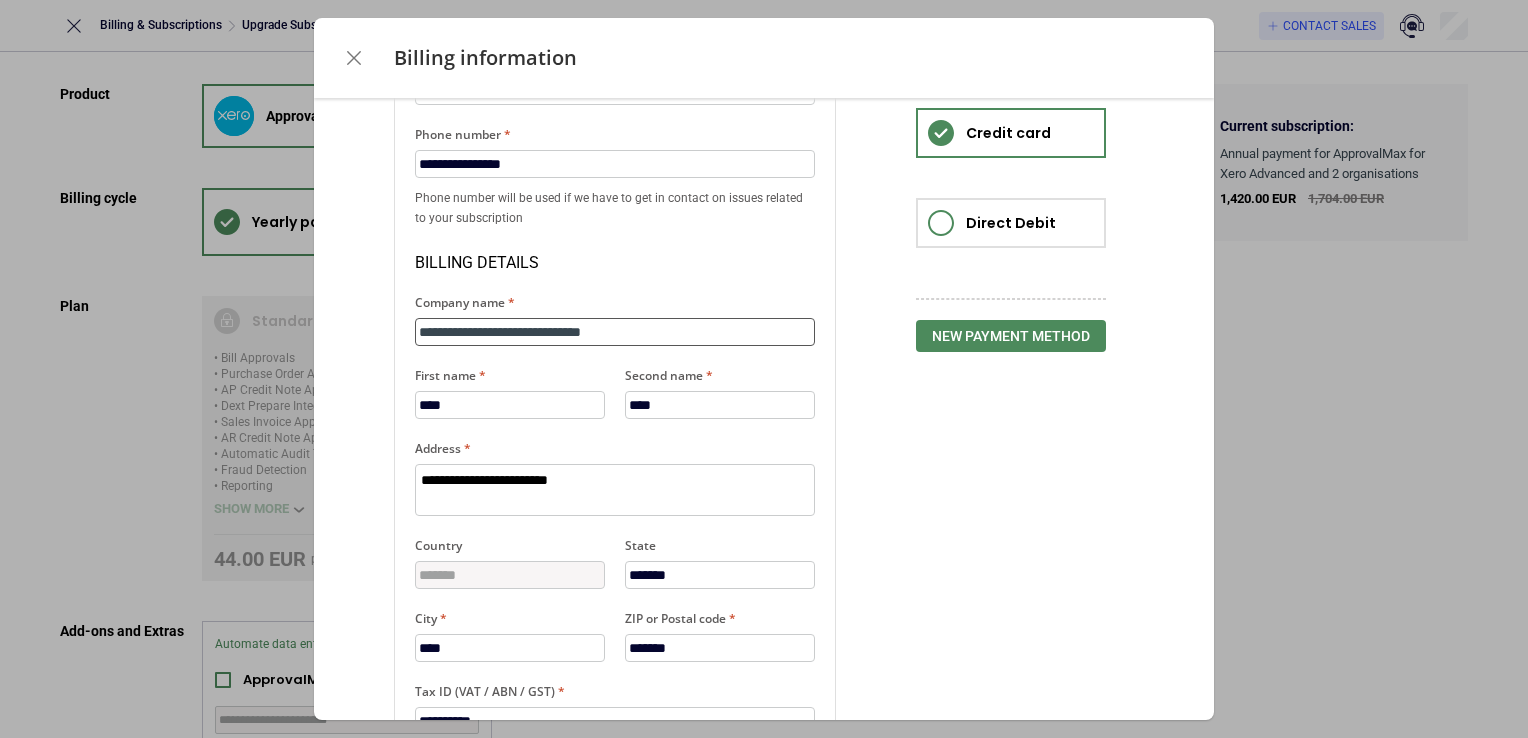 type on "*" 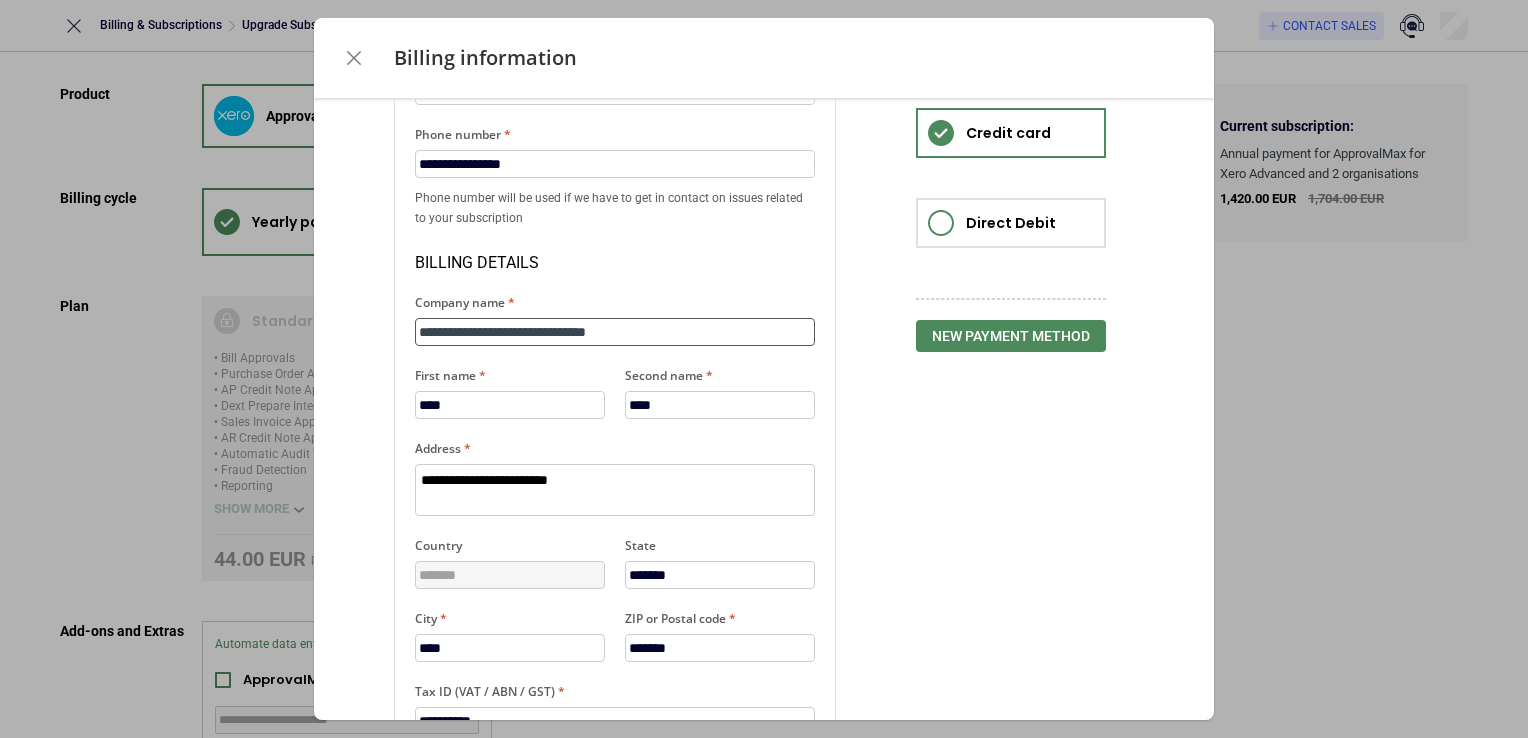 type on "*" 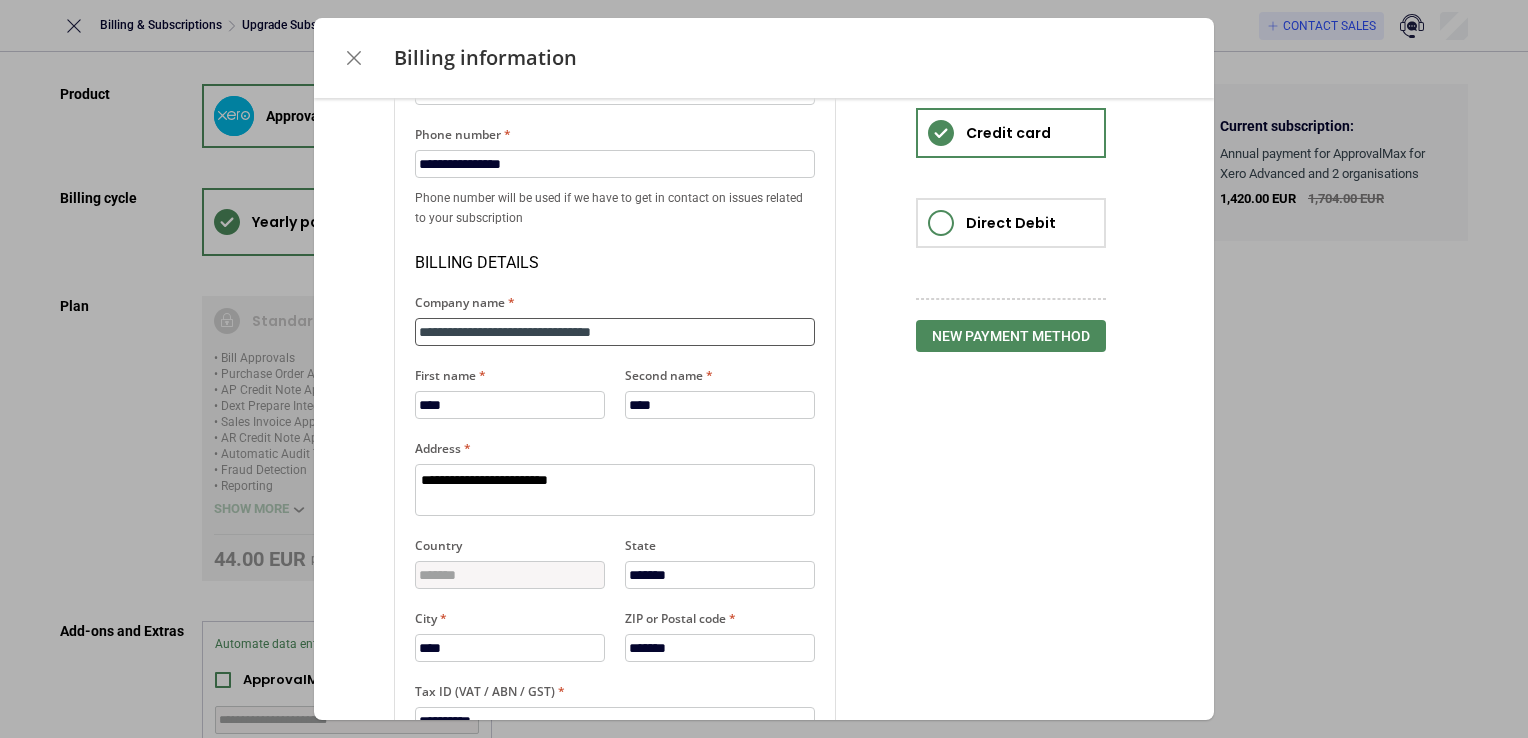 type on "**********" 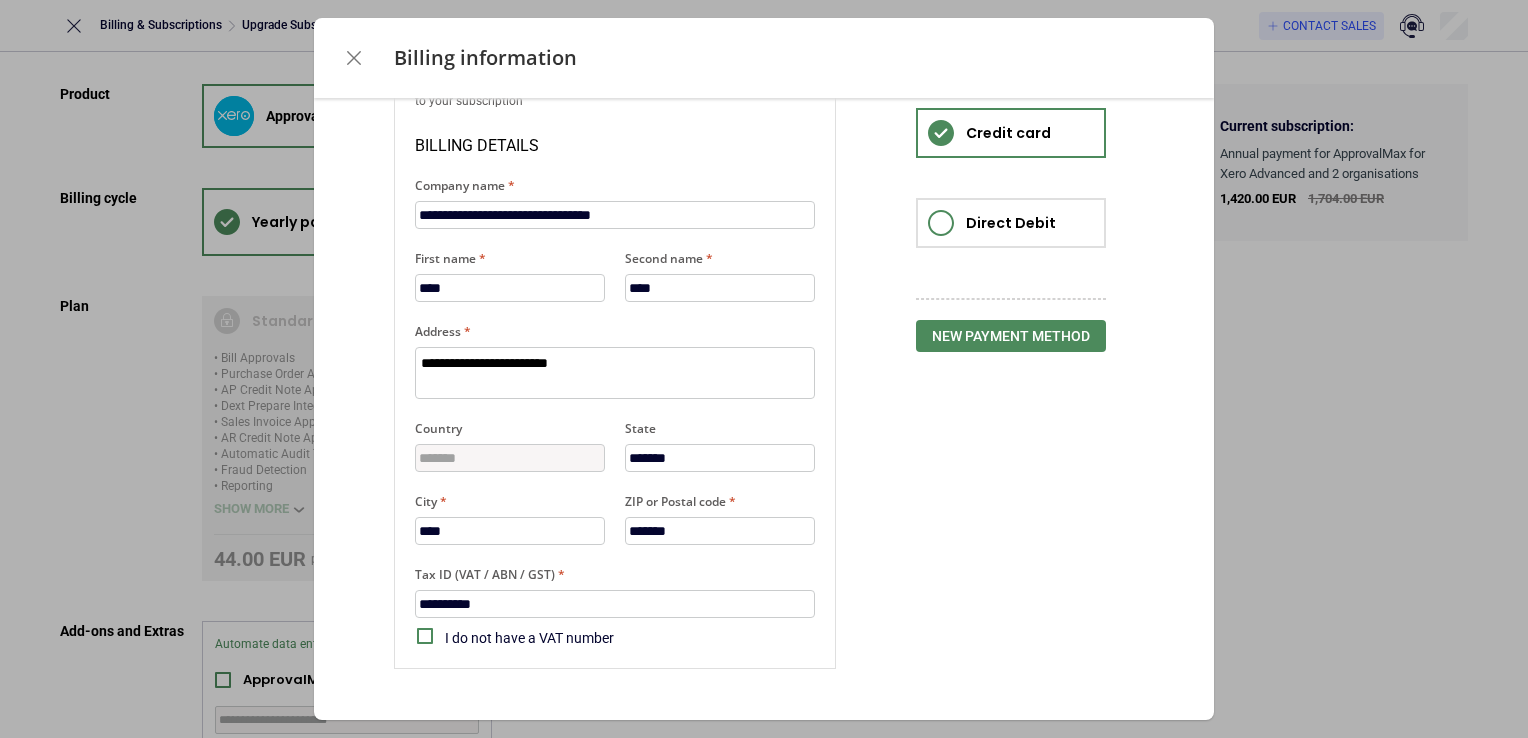 scroll, scrollTop: 357, scrollLeft: 0, axis: vertical 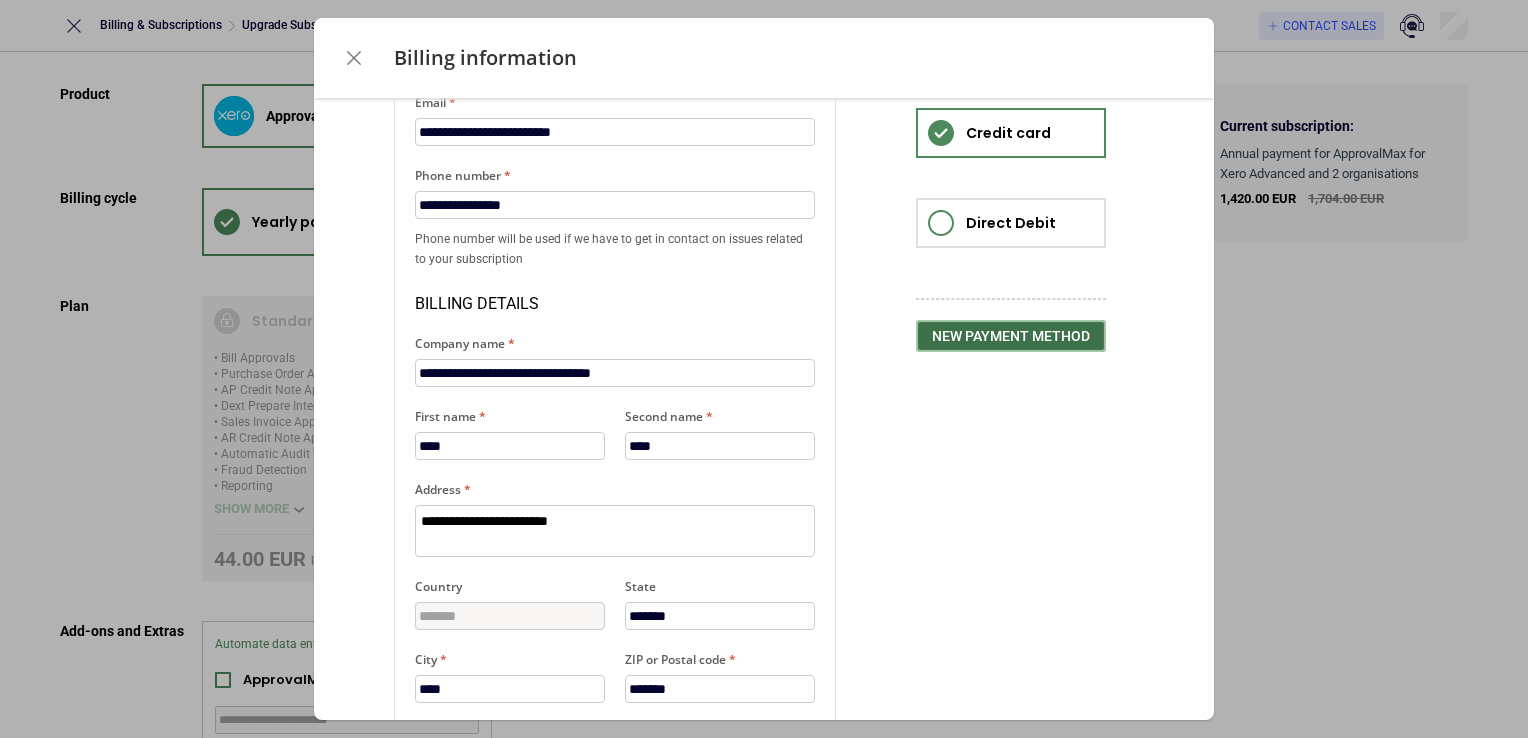 click on "New payment method" at bounding box center (1011, 336) 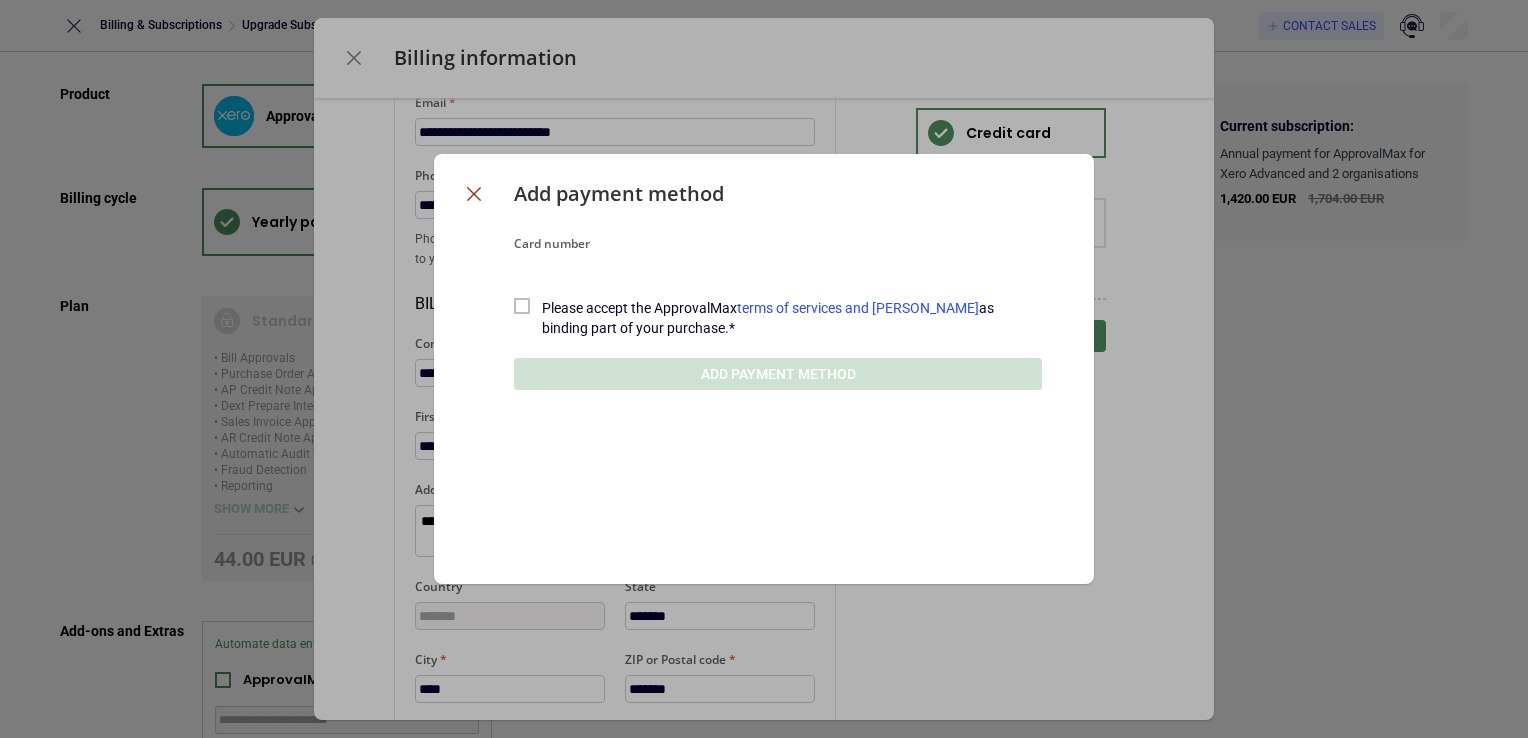 click 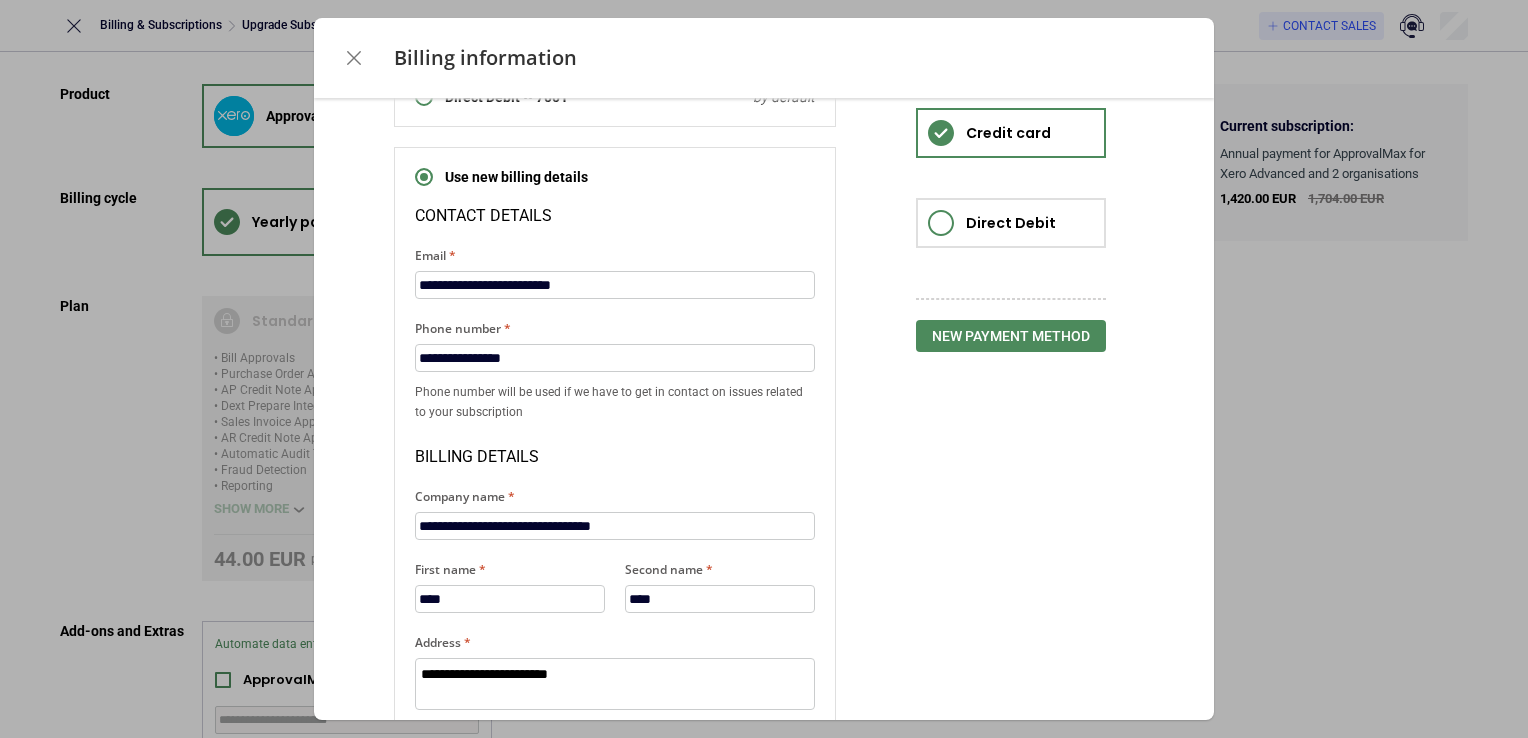 scroll, scrollTop: 0, scrollLeft: 0, axis: both 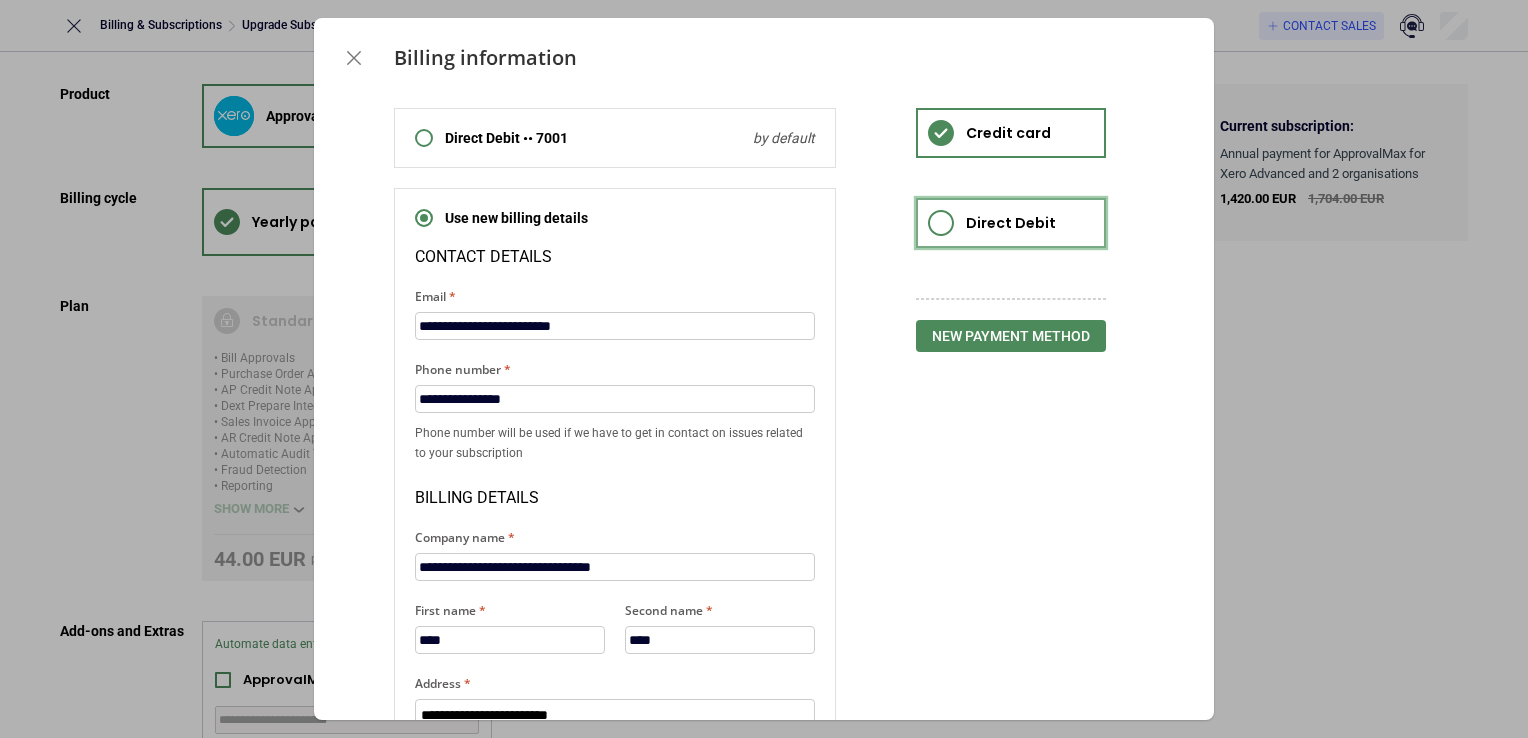 click 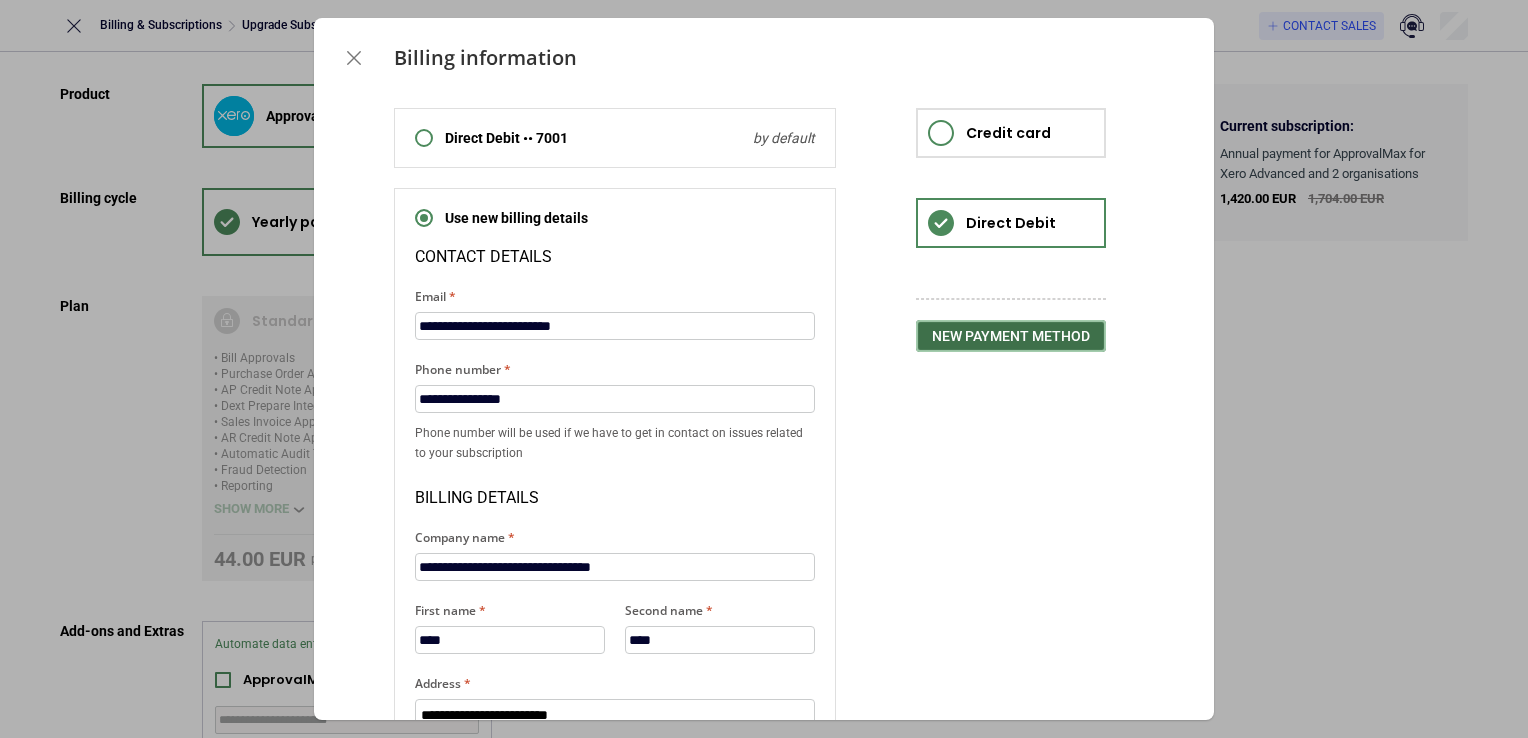 click on "New payment method" at bounding box center [1011, 336] 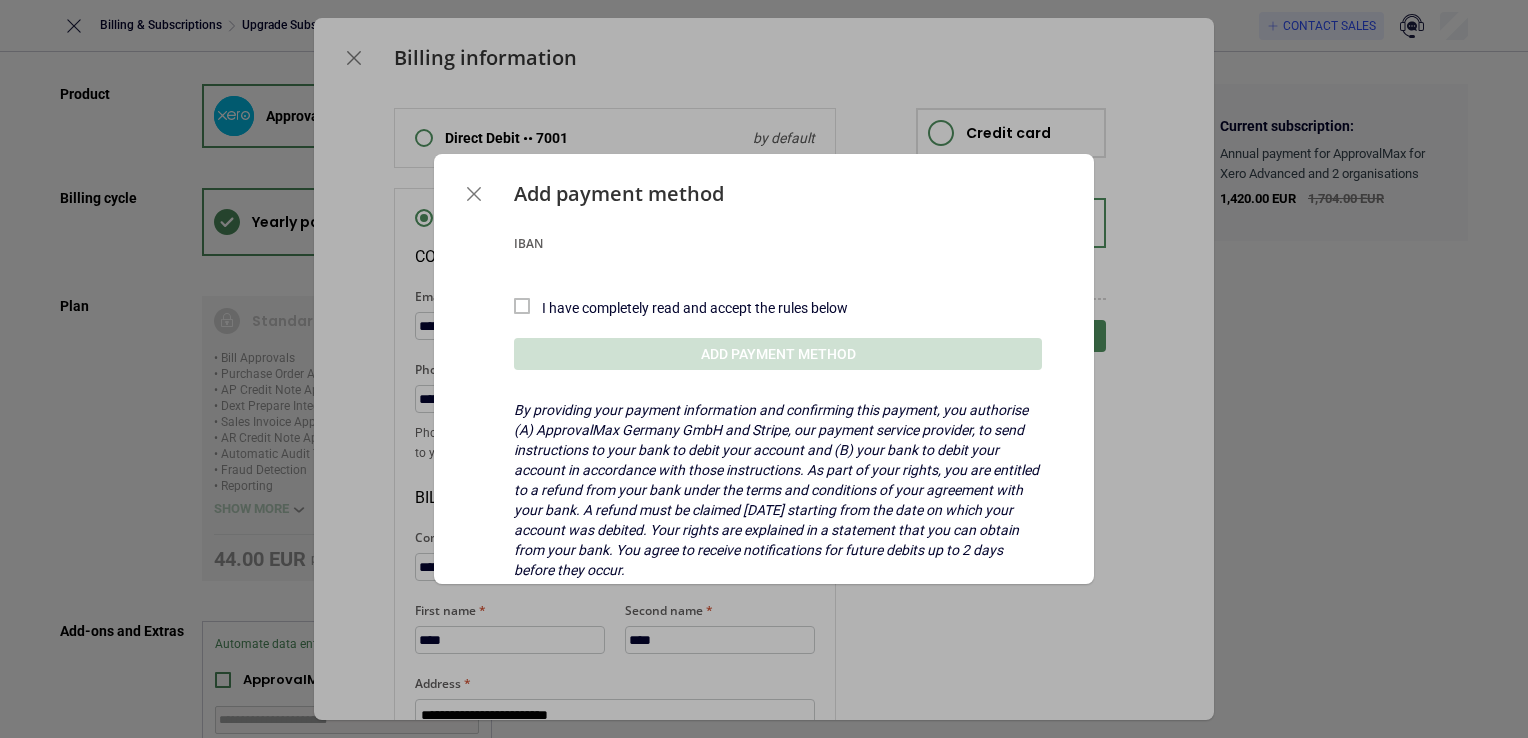 click at bounding box center [778, 268] 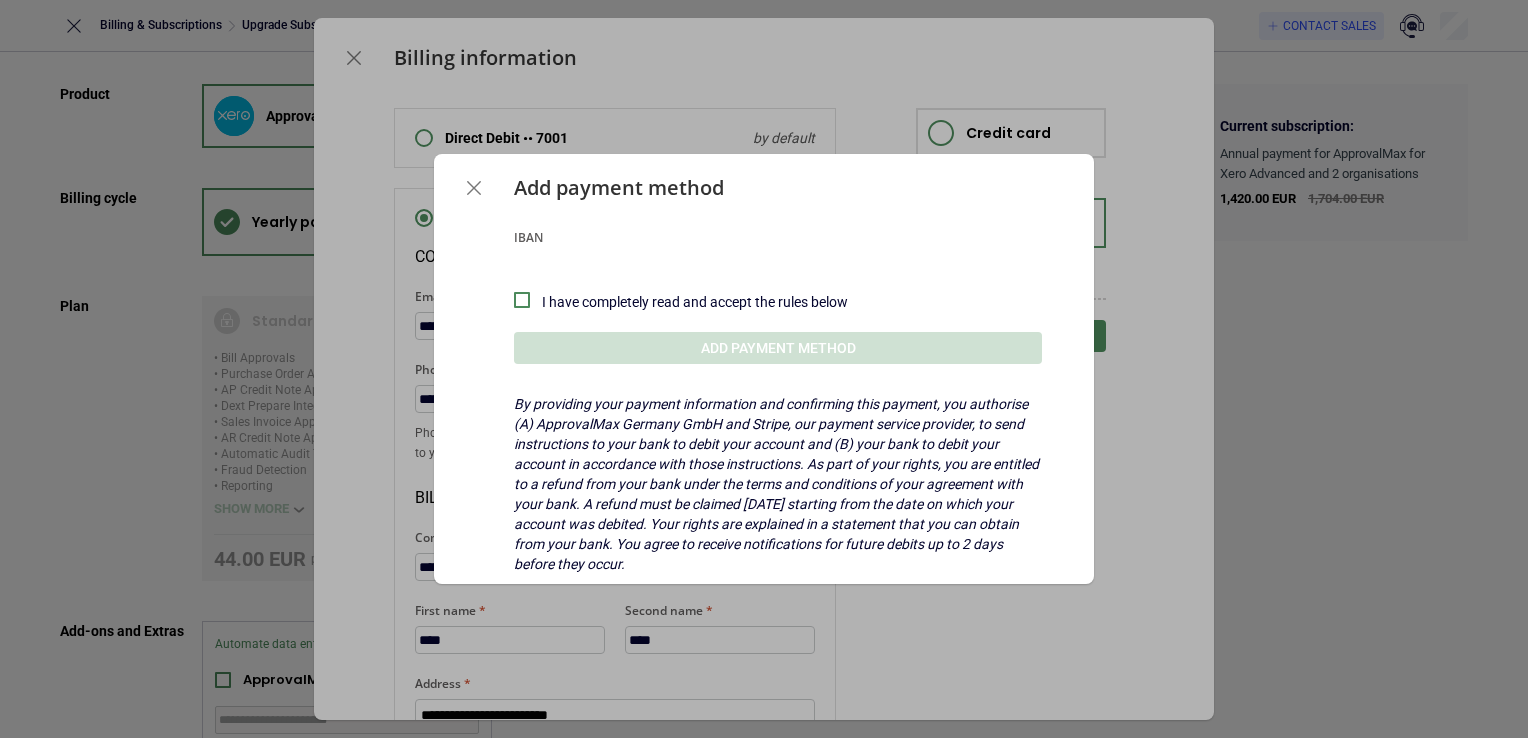 scroll, scrollTop: 11, scrollLeft: 0, axis: vertical 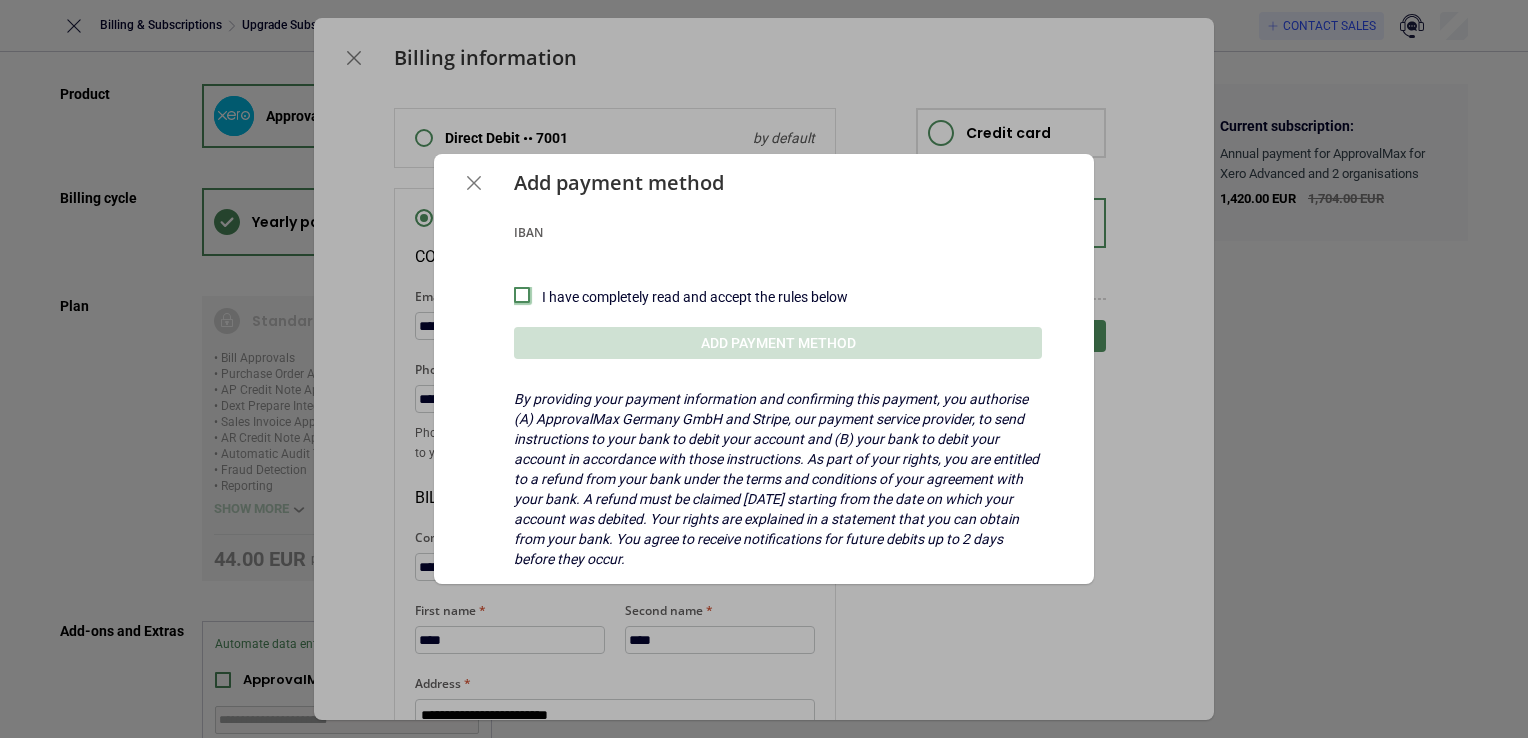 click at bounding box center [522, 295] 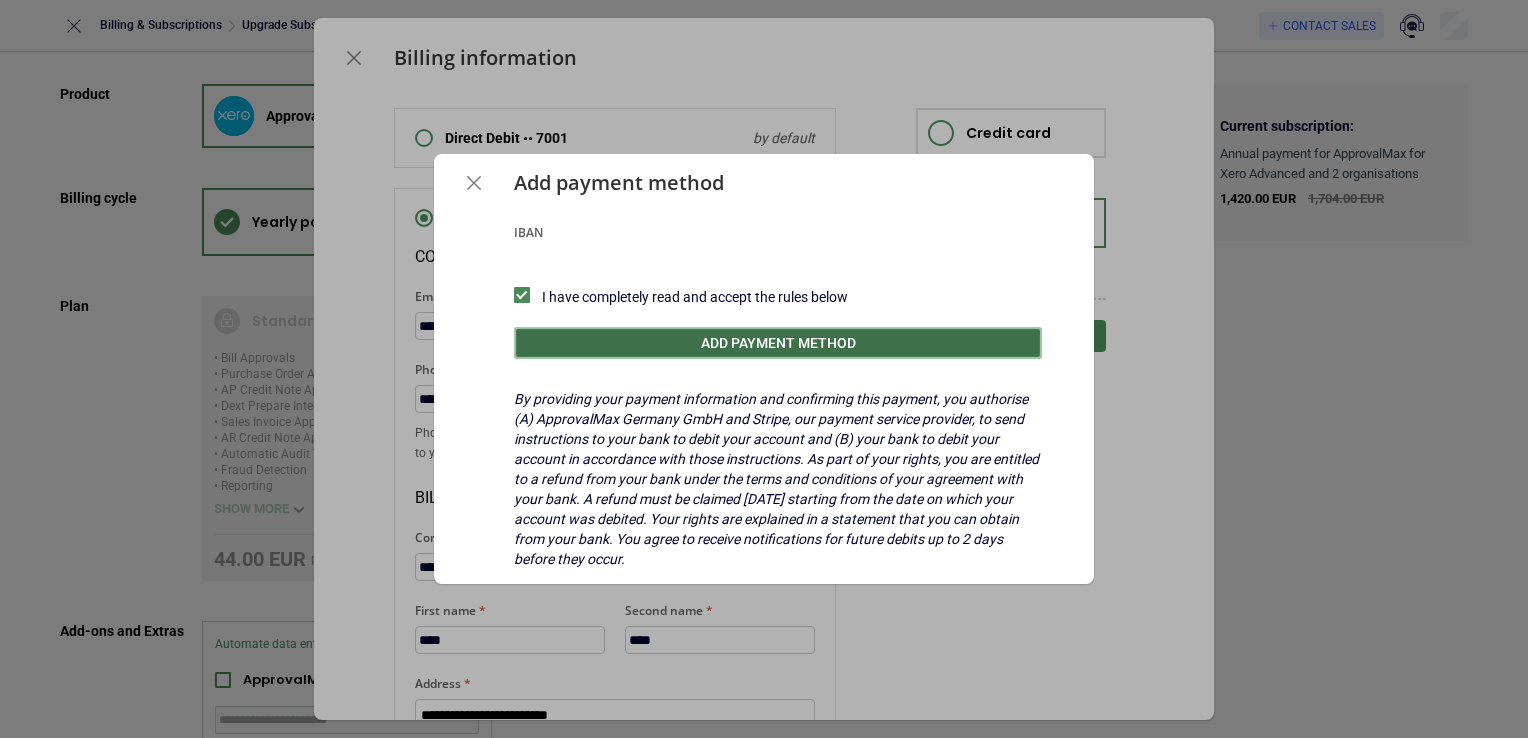 click on "Add payment method" at bounding box center [778, 343] 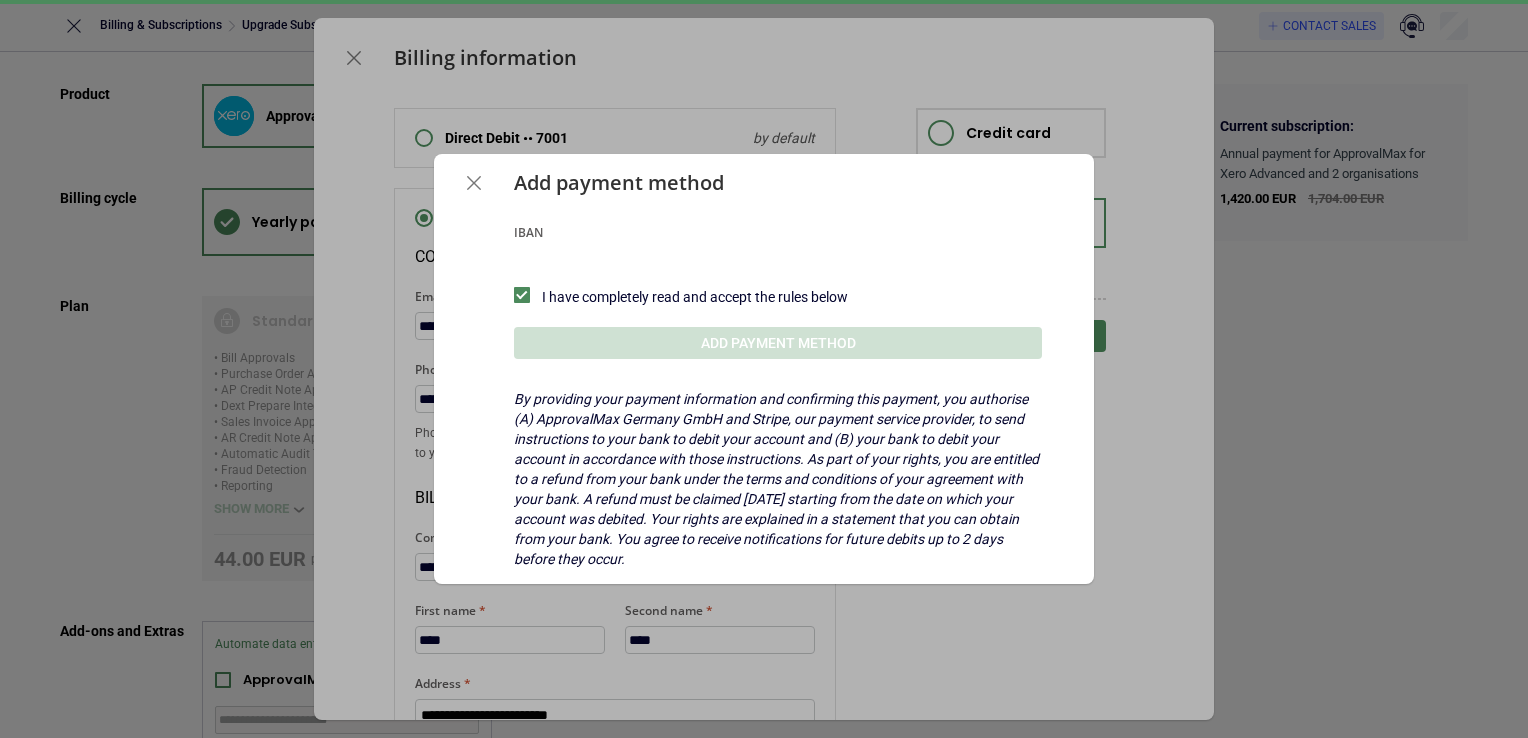 type on "*" 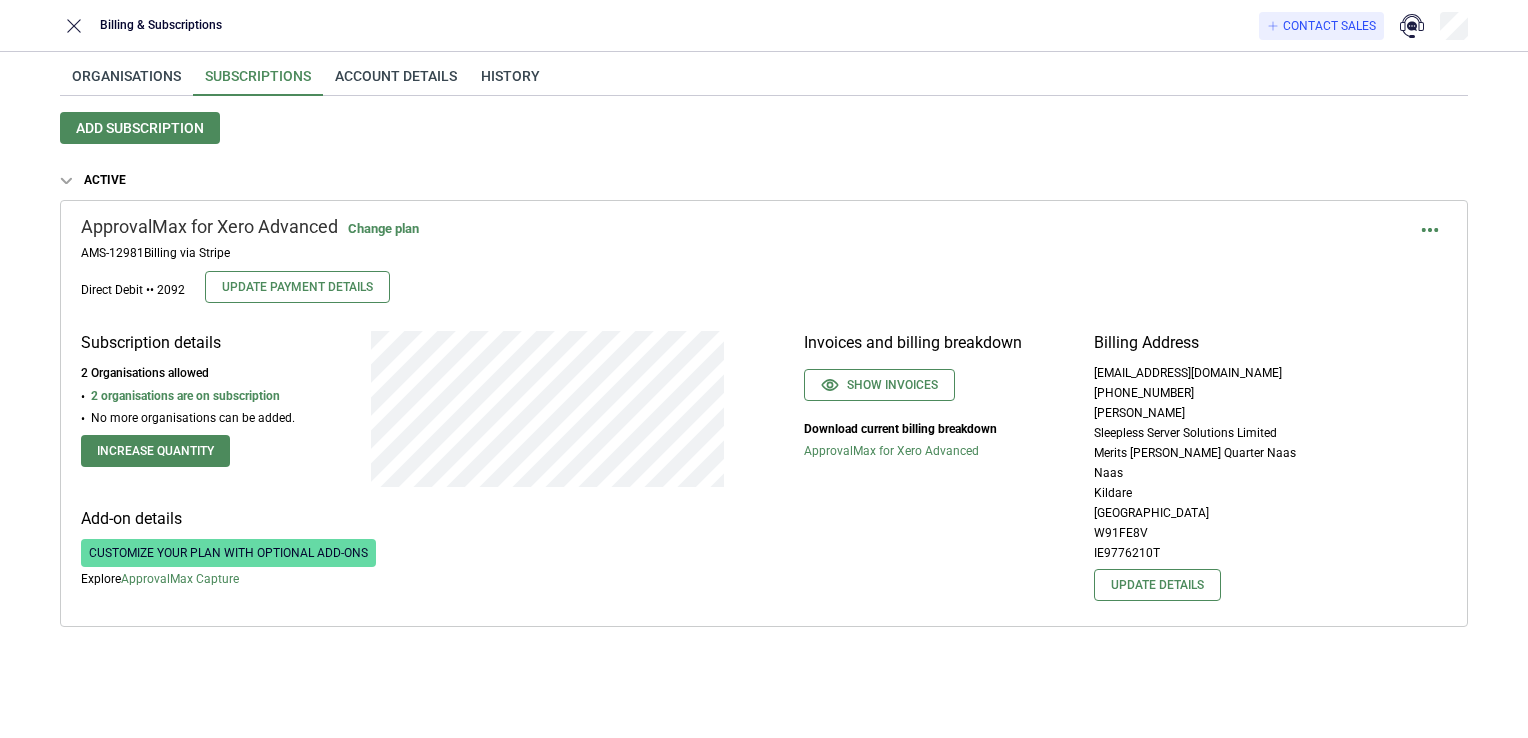 scroll, scrollTop: 0, scrollLeft: 0, axis: both 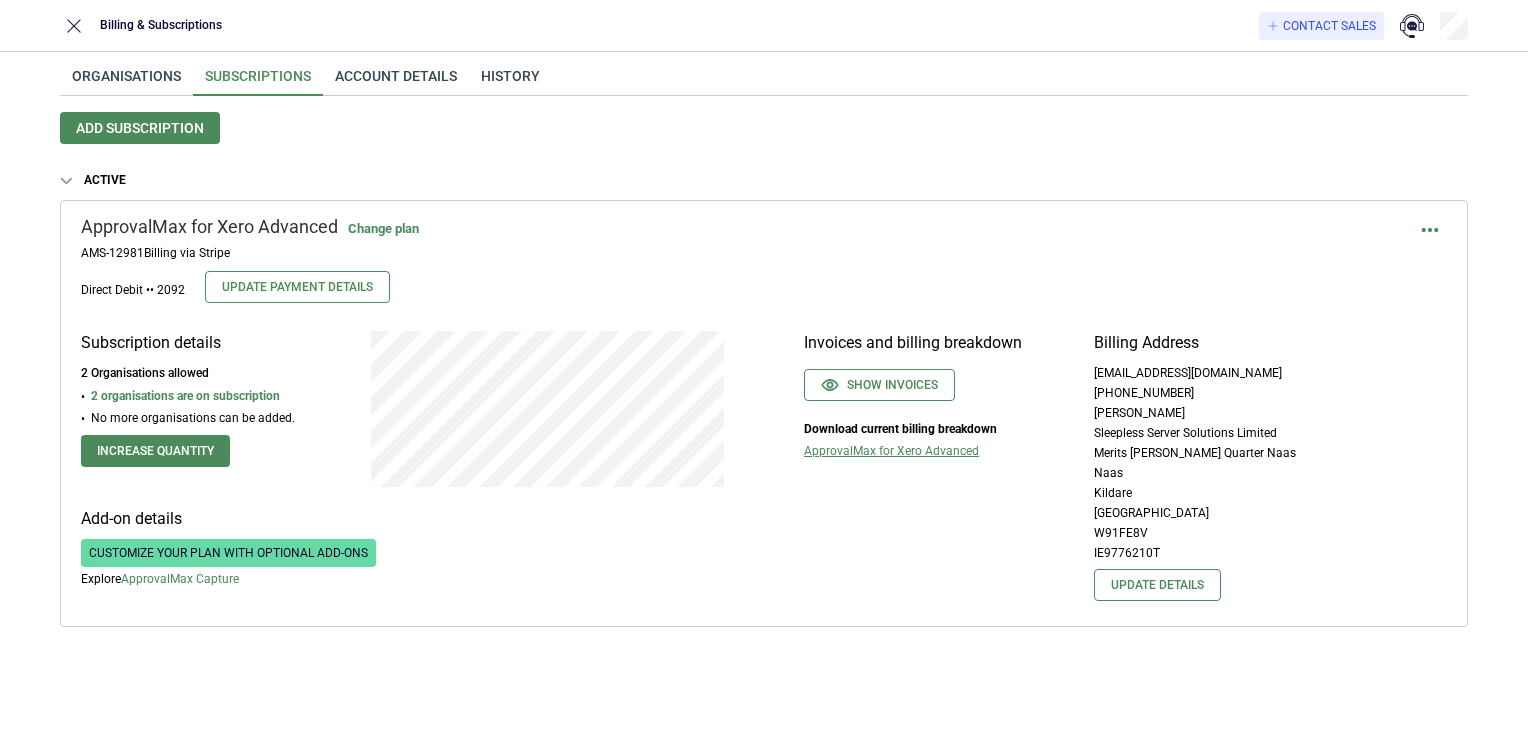 click on "ApprovalMax for Xero Advanced" at bounding box center (929, 451) 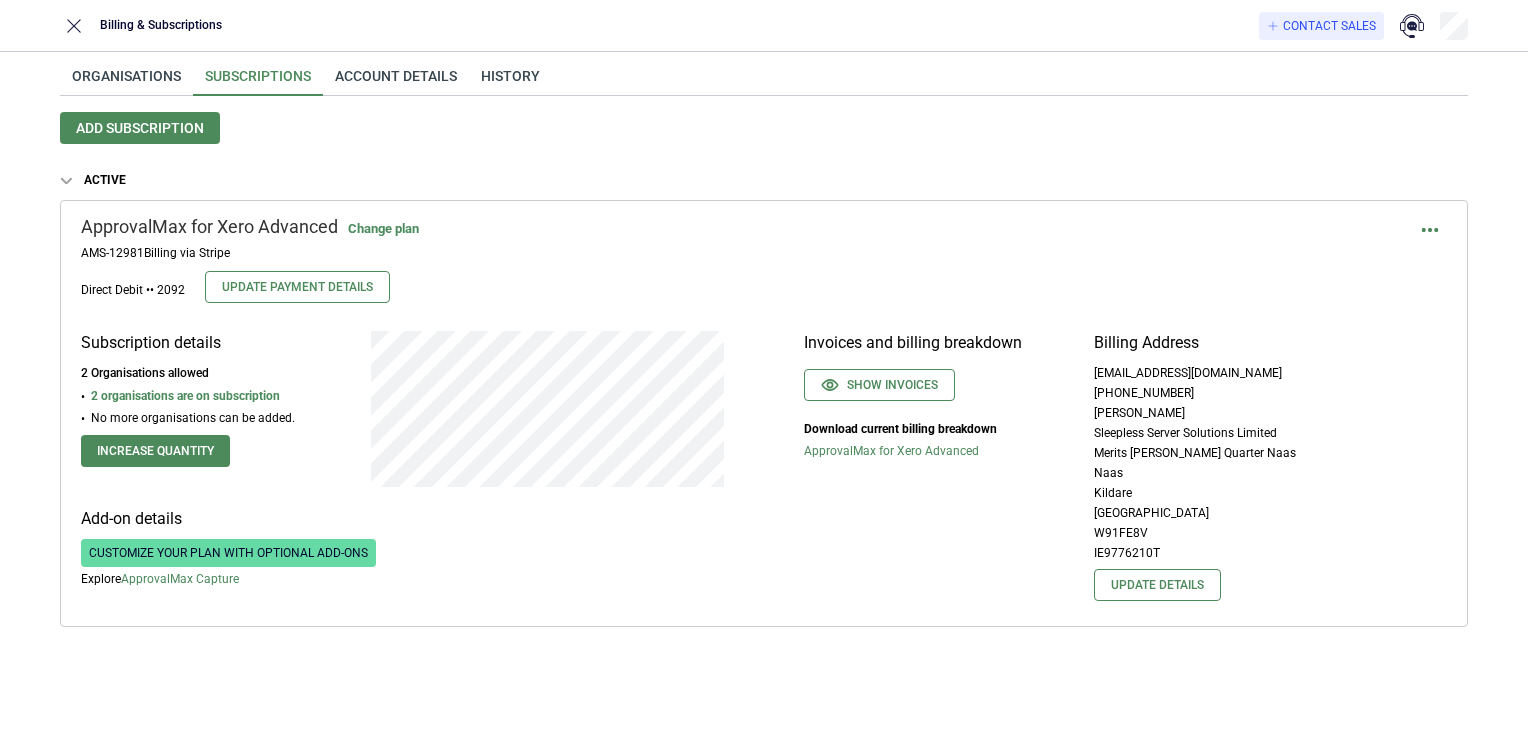 click on "Invoices and billing breakdown Show invoices Download current billing breakdown ApprovalMax for Xero Advanced" at bounding box center (929, 466) 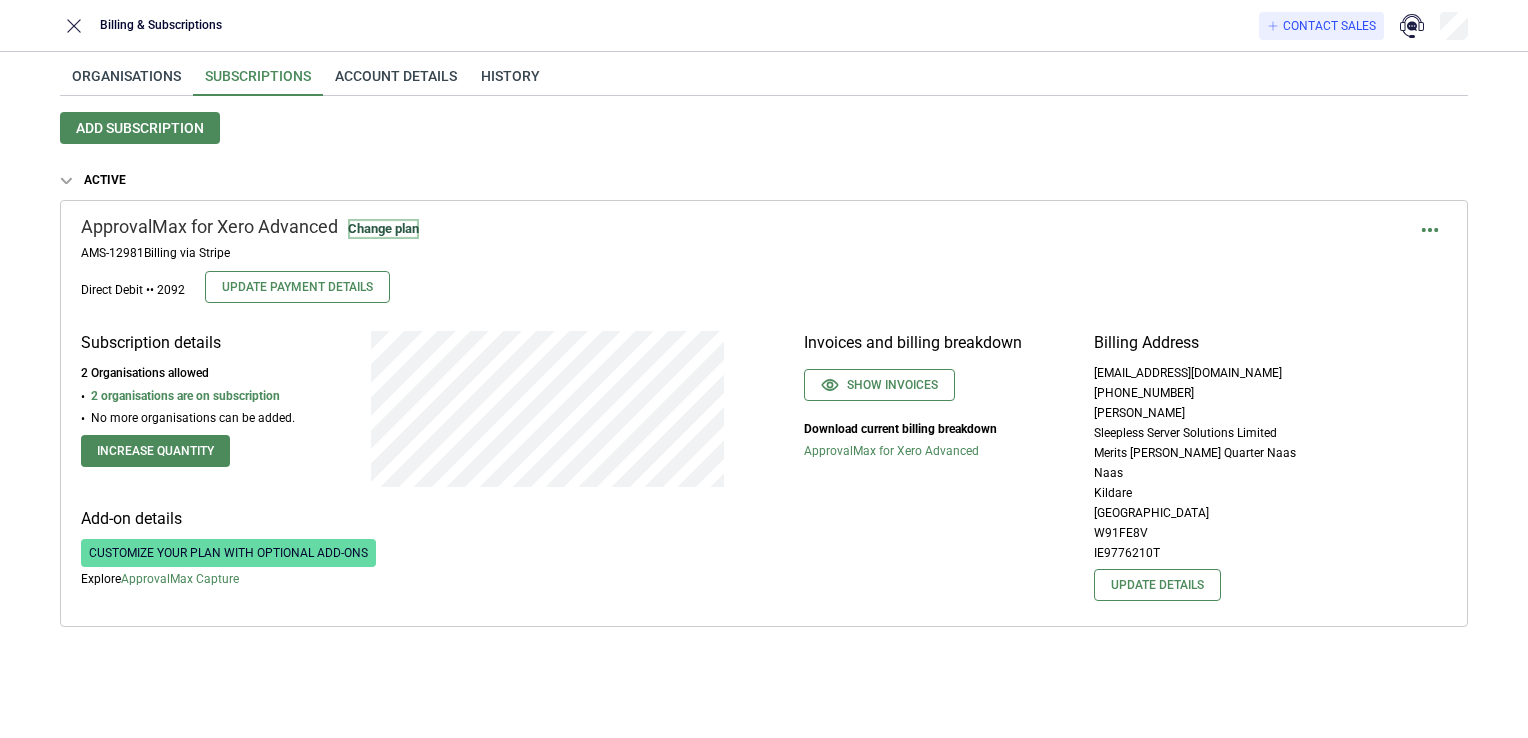 click on "Change plan" at bounding box center [383, 229] 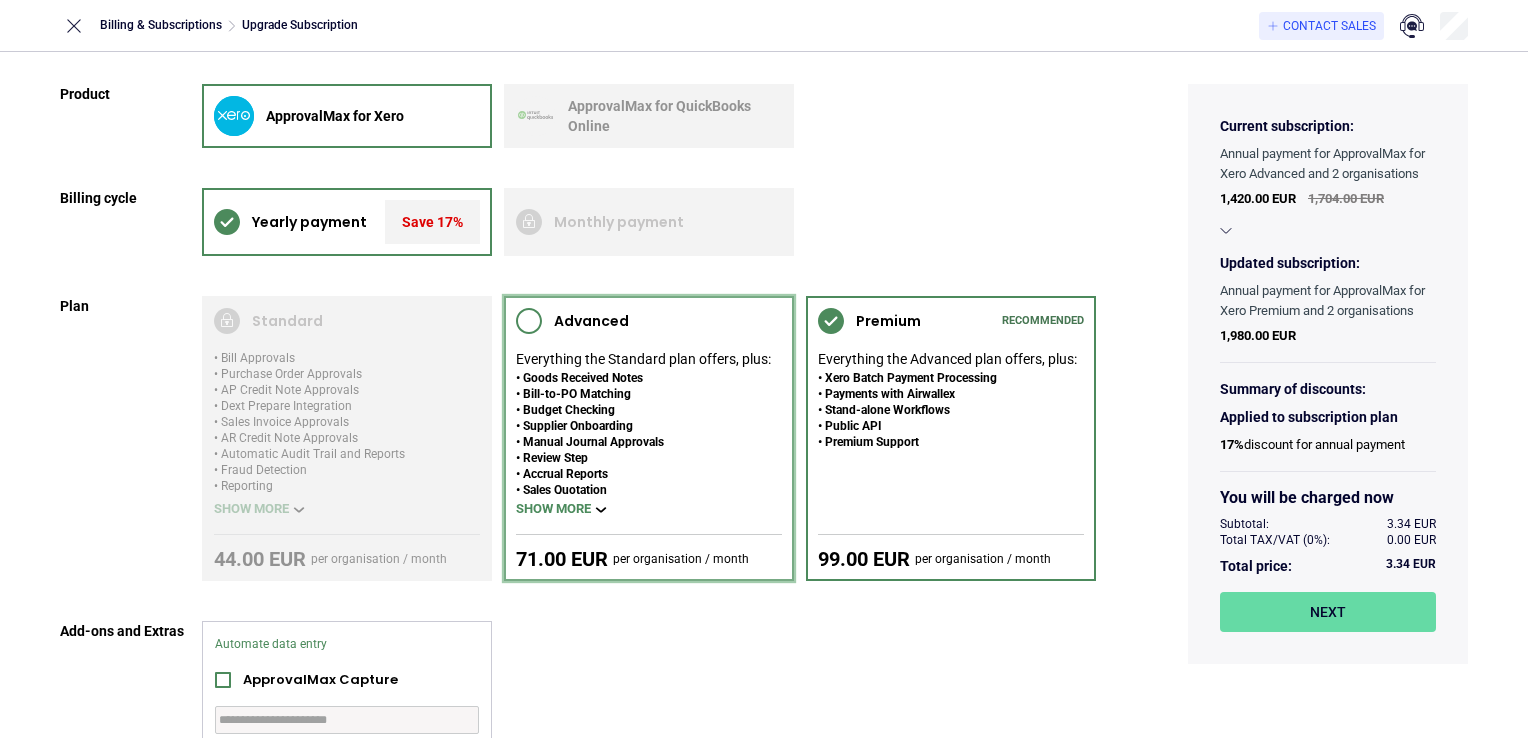 click 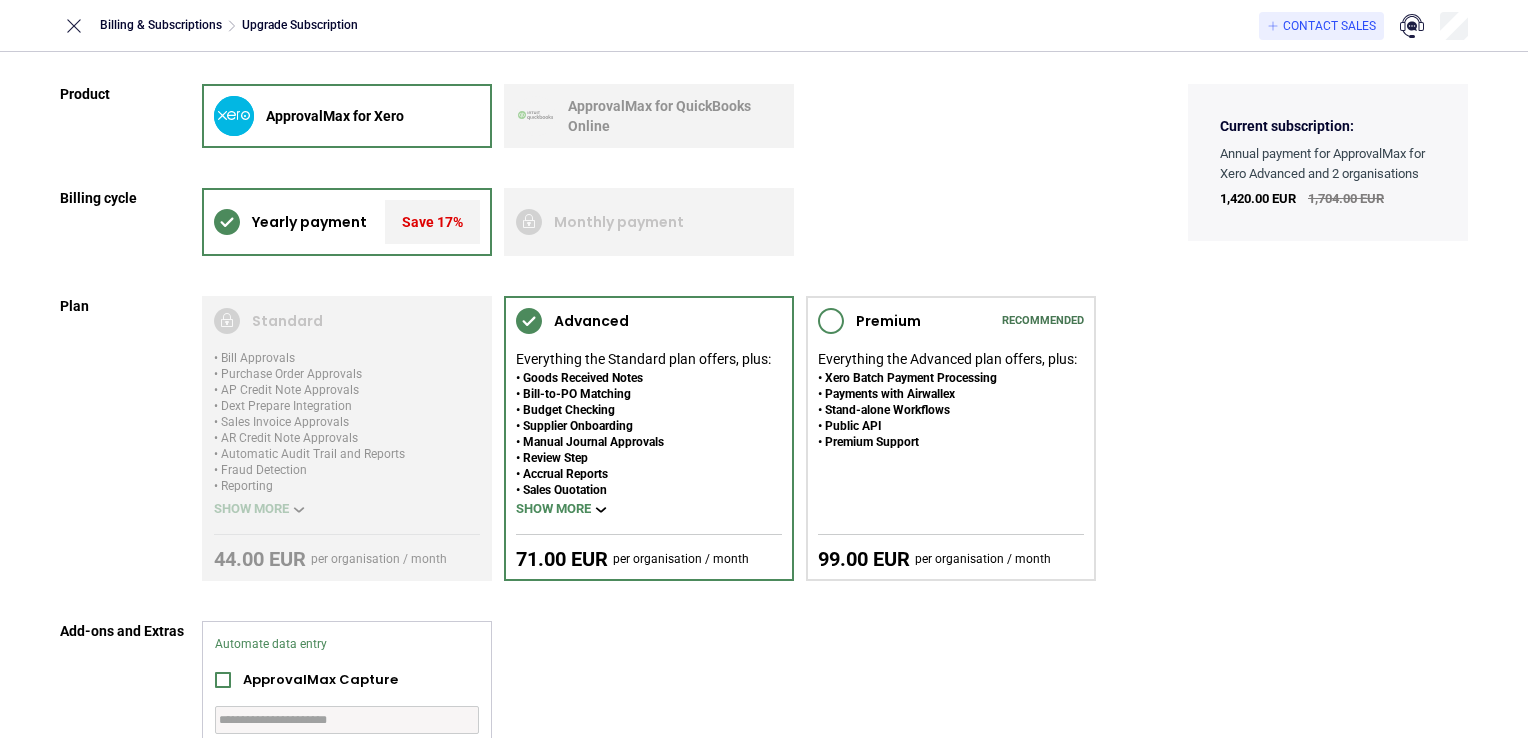 click on "**********" at bounding box center (649, 710) 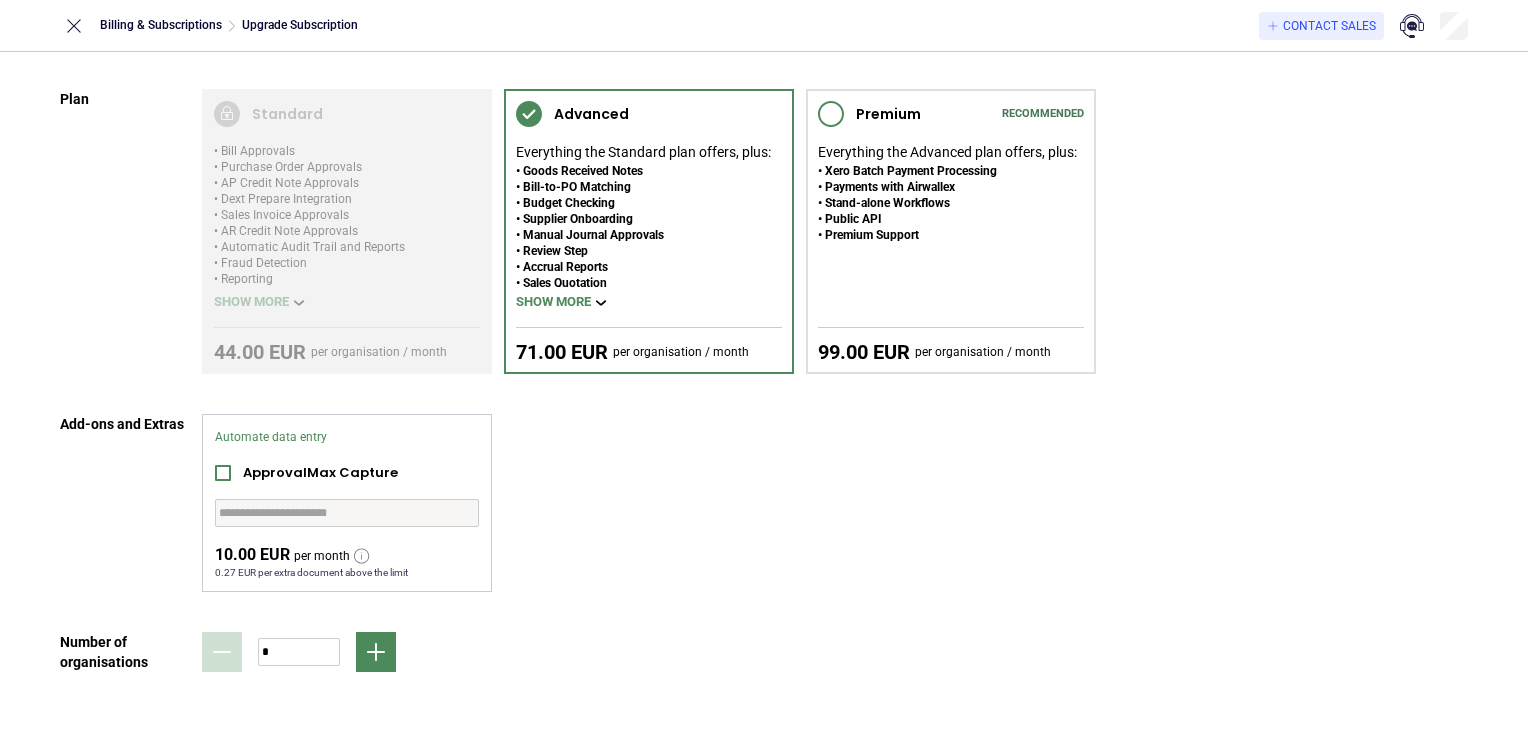 scroll, scrollTop: 216, scrollLeft: 0, axis: vertical 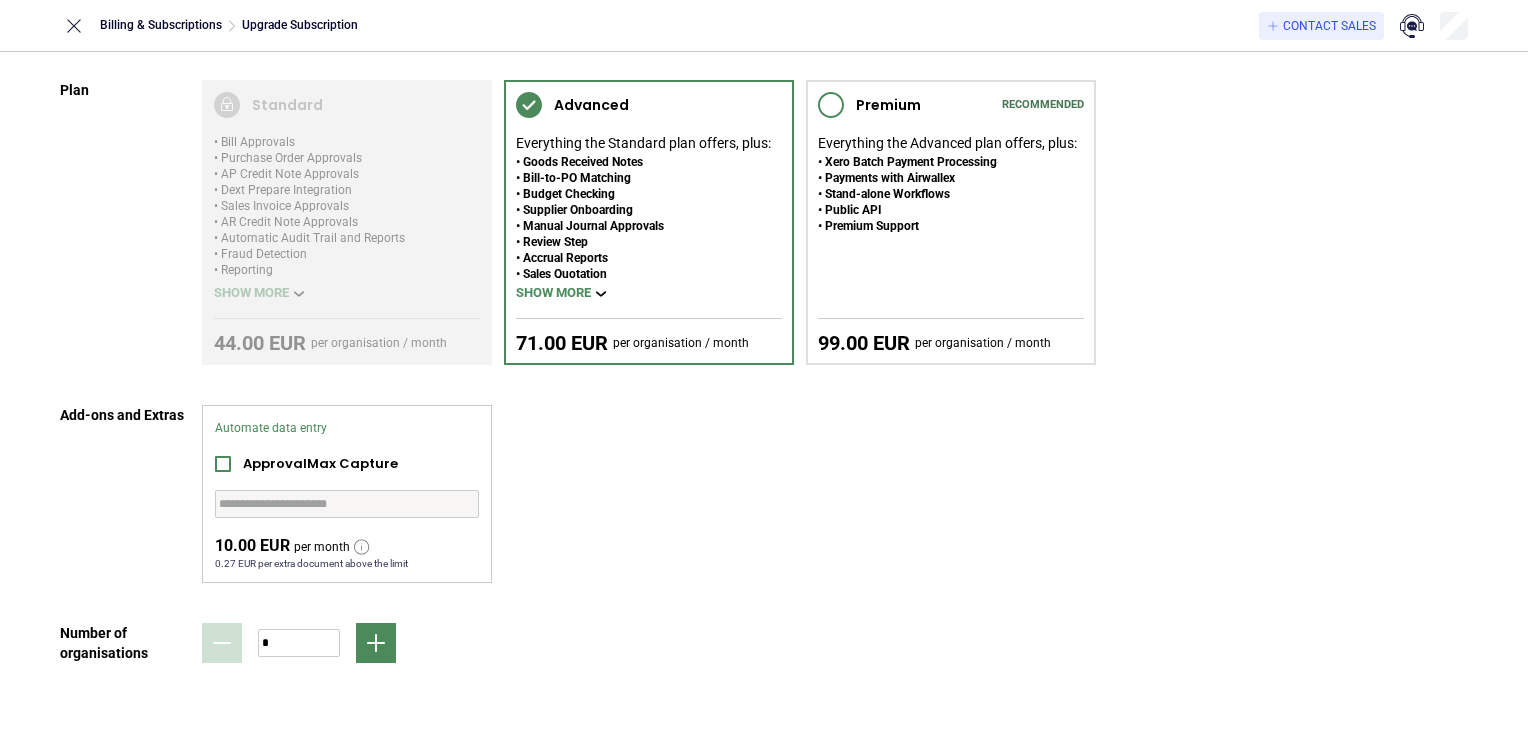 click on "**********" at bounding box center (649, 494) 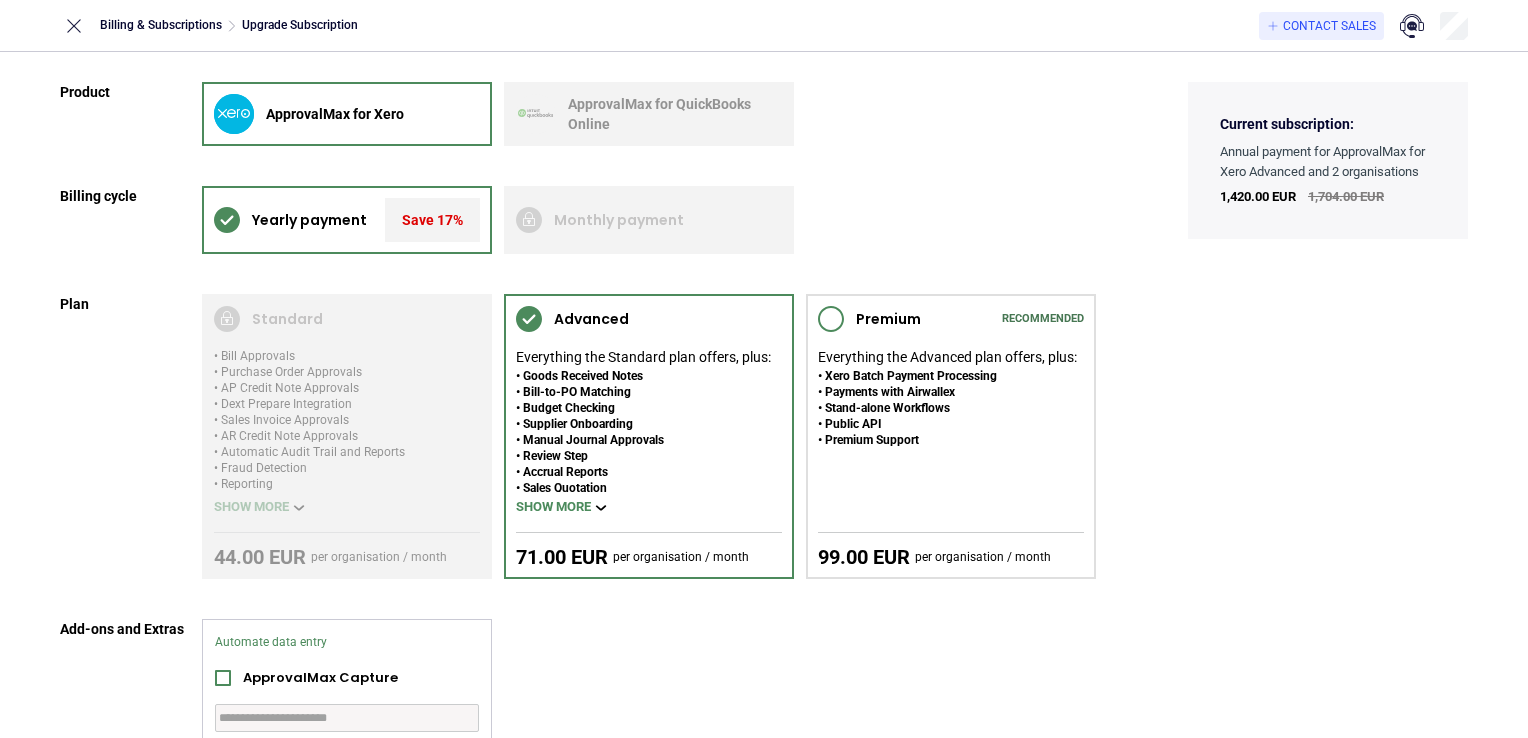scroll, scrollTop: 0, scrollLeft: 0, axis: both 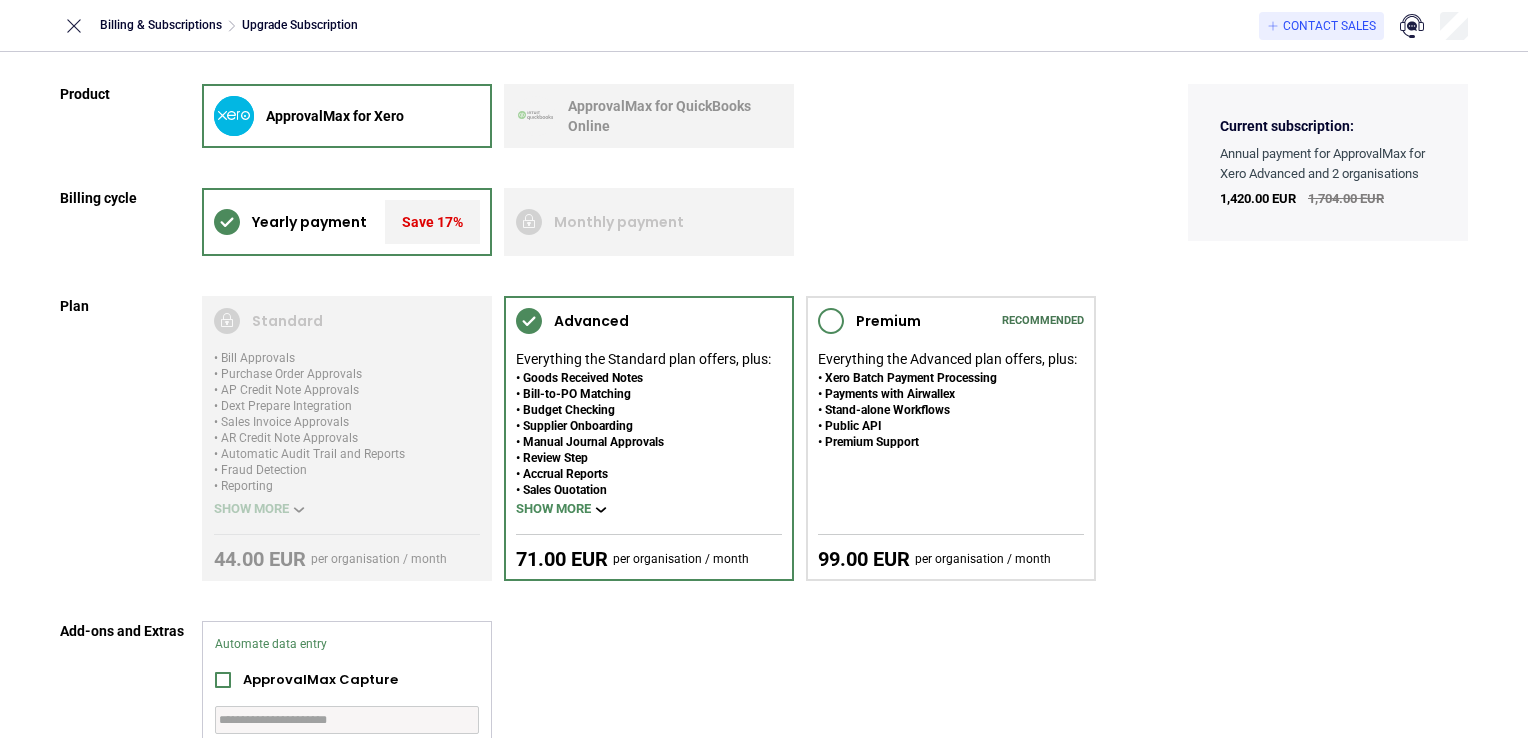 click on "Current subscription: Annual payment for ApprovalMax for Xero Advanced  and 2 organisations 1,420.00 EUR 1,704.00 EUR" at bounding box center (1328, 501) 